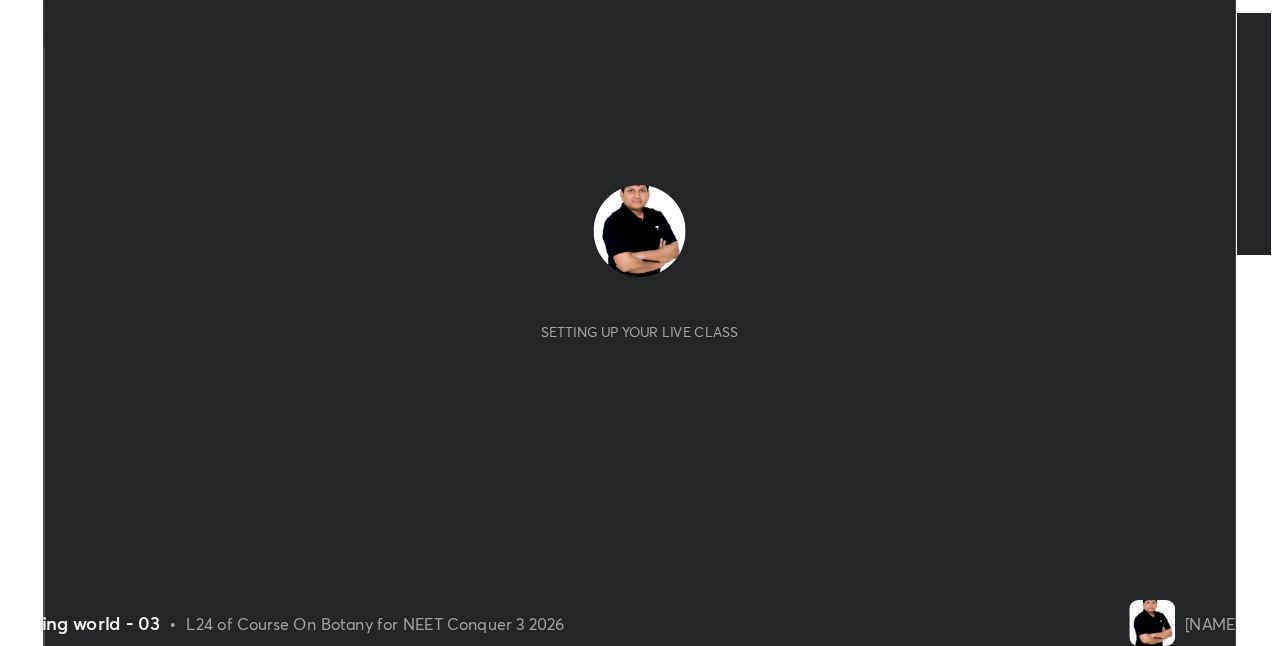 scroll, scrollTop: 0, scrollLeft: 0, axis: both 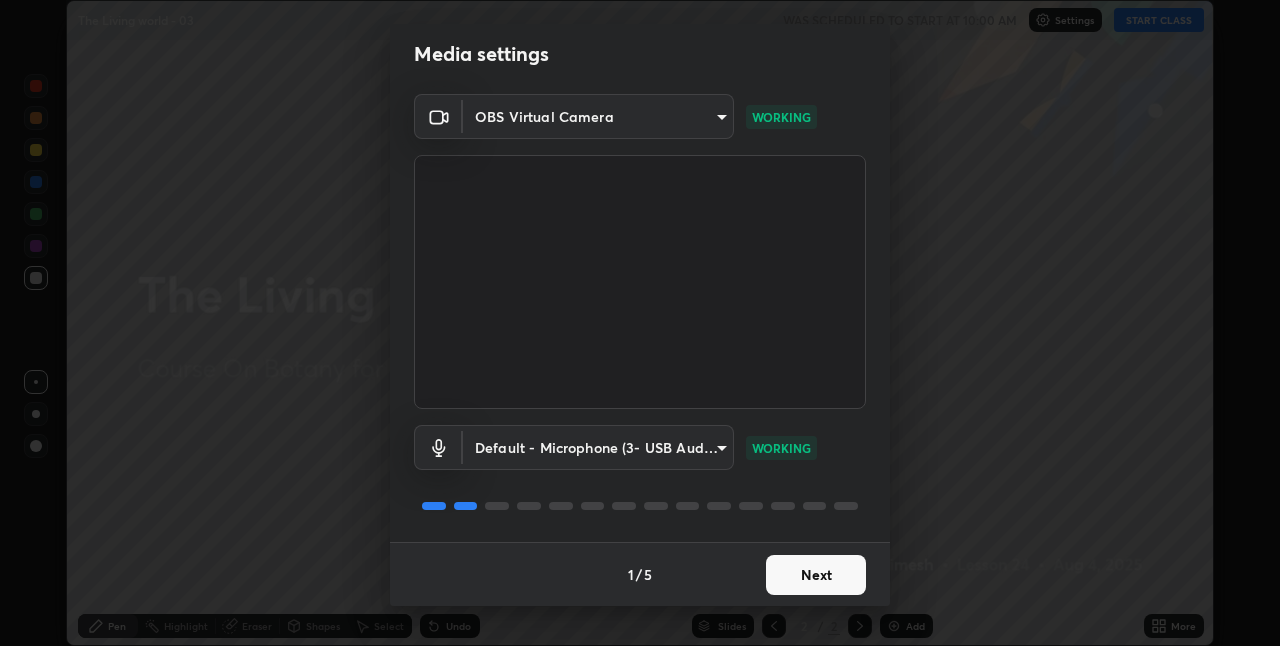 click on "Next" at bounding box center (816, 575) 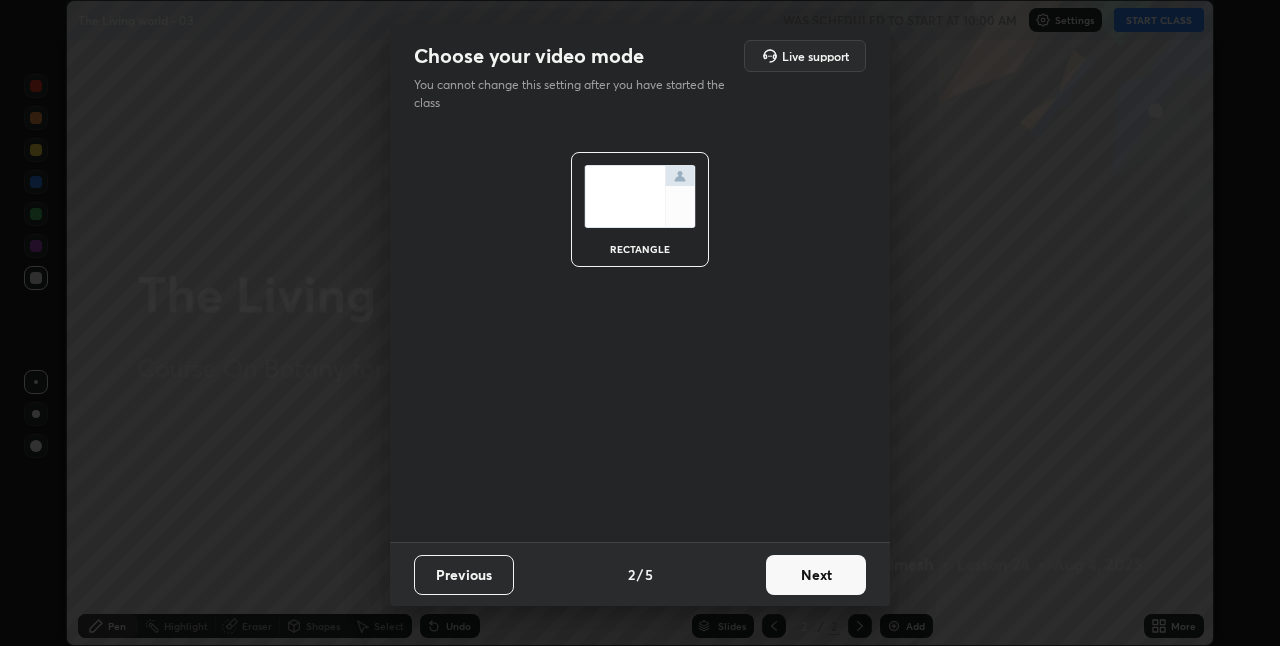 scroll, scrollTop: 0, scrollLeft: 0, axis: both 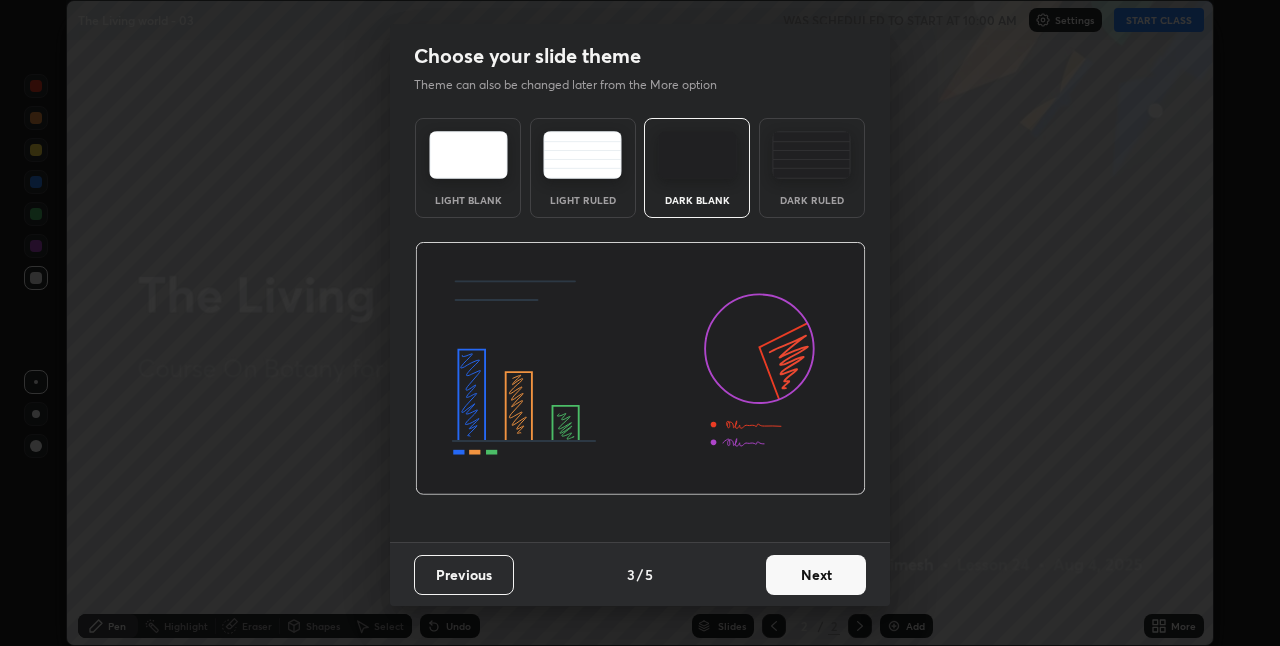 click on "Next" at bounding box center (816, 575) 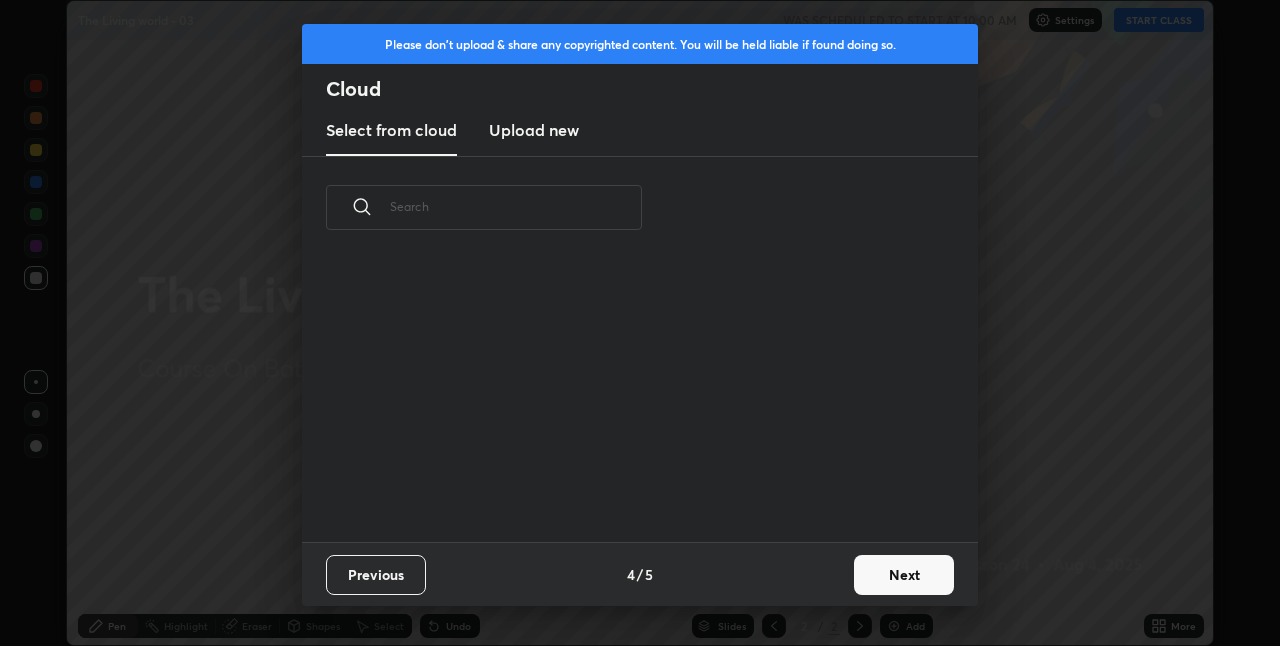 scroll, scrollTop: 7, scrollLeft: 11, axis: both 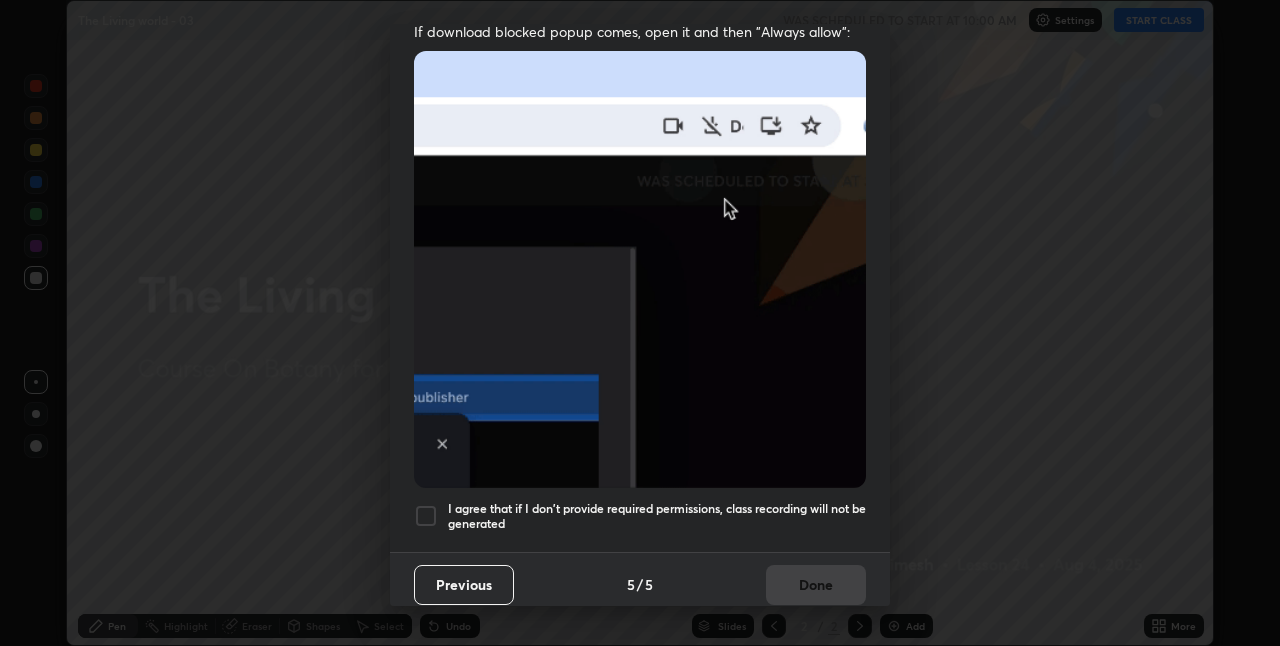 click at bounding box center [426, 516] 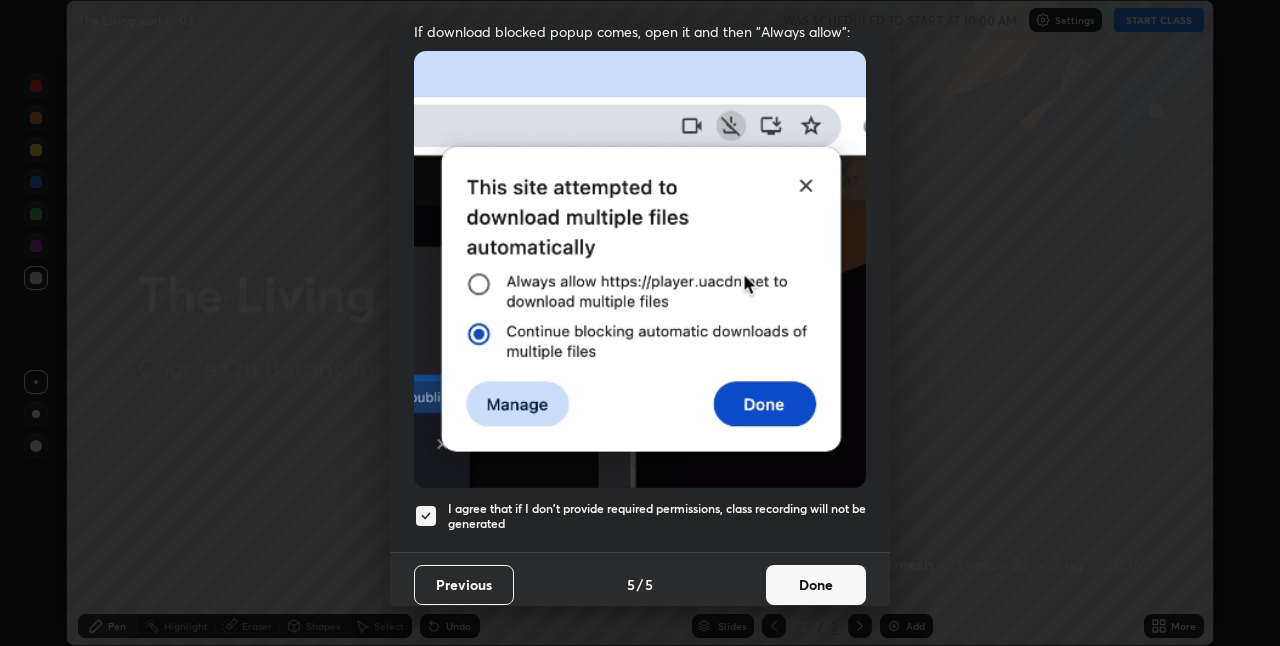 click on "Done" at bounding box center [816, 585] 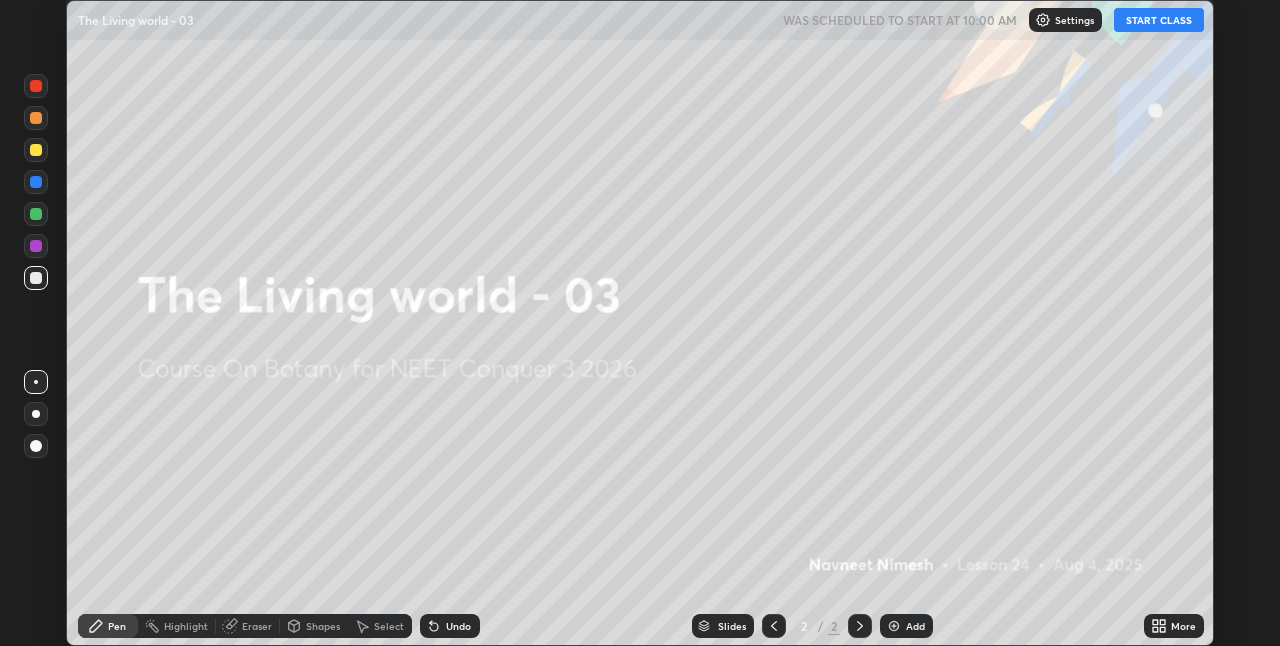 click 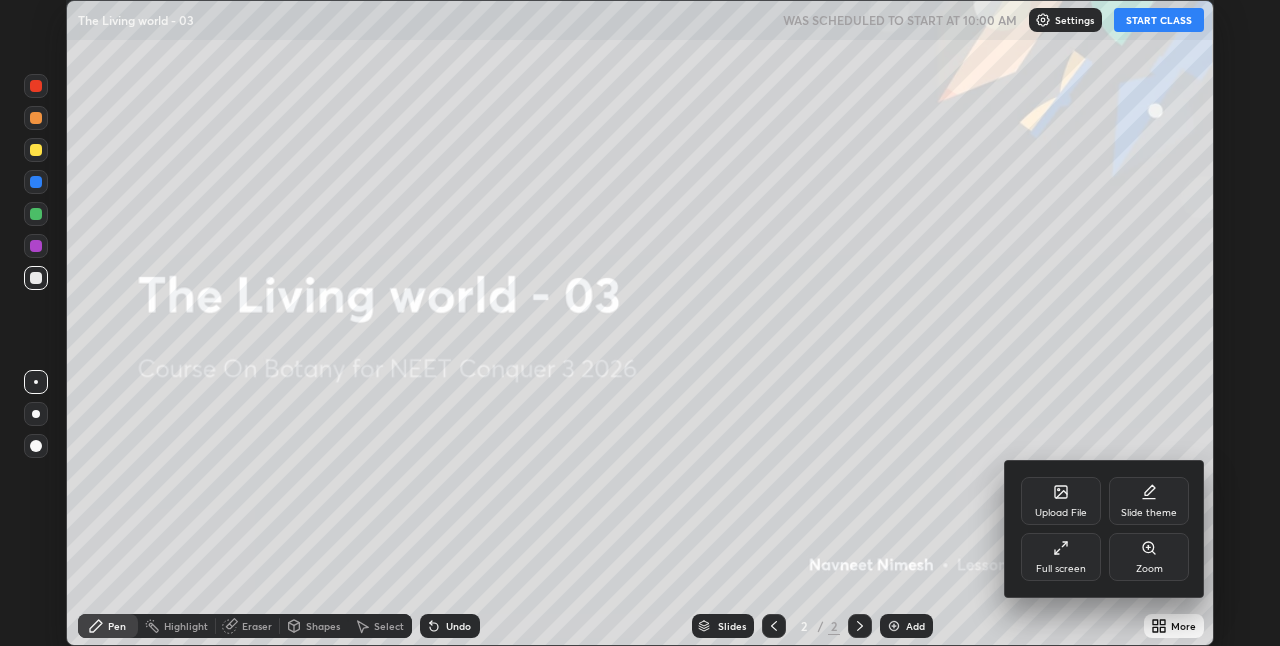 click 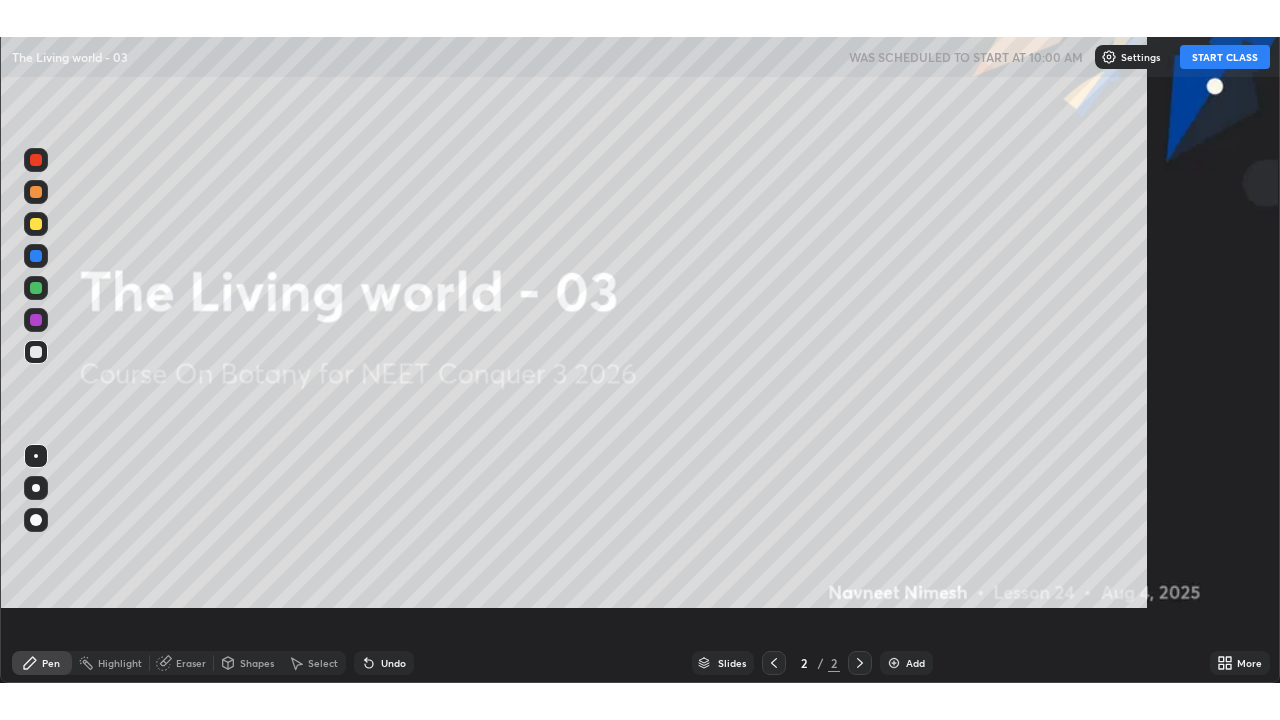 scroll, scrollTop: 99280, scrollLeft: 98720, axis: both 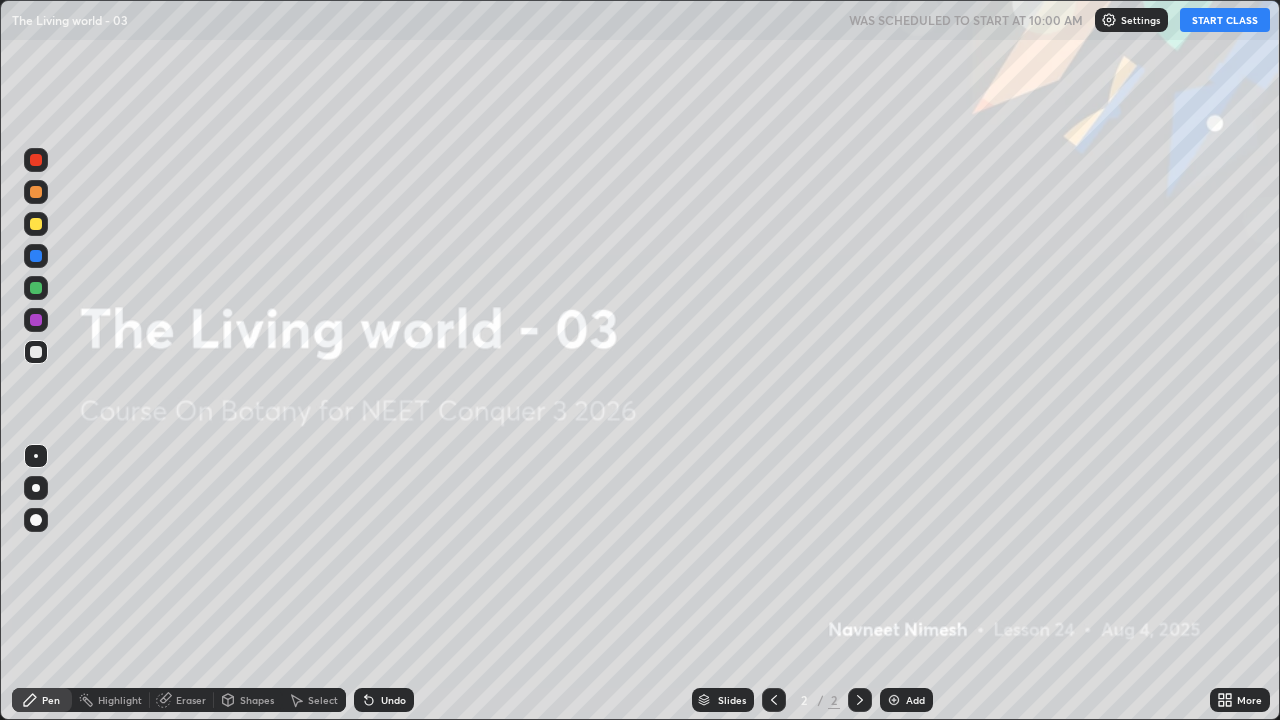 click on "START CLASS" at bounding box center (1225, 20) 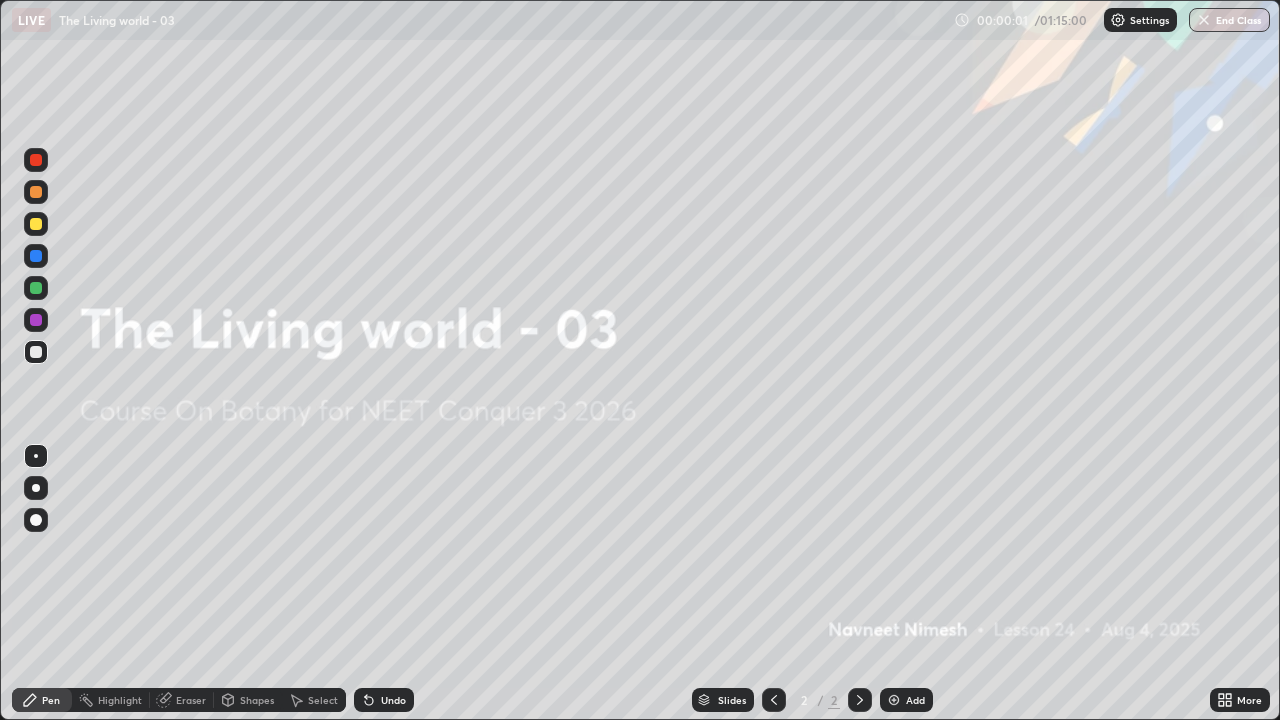click on "Add" at bounding box center (906, 700) 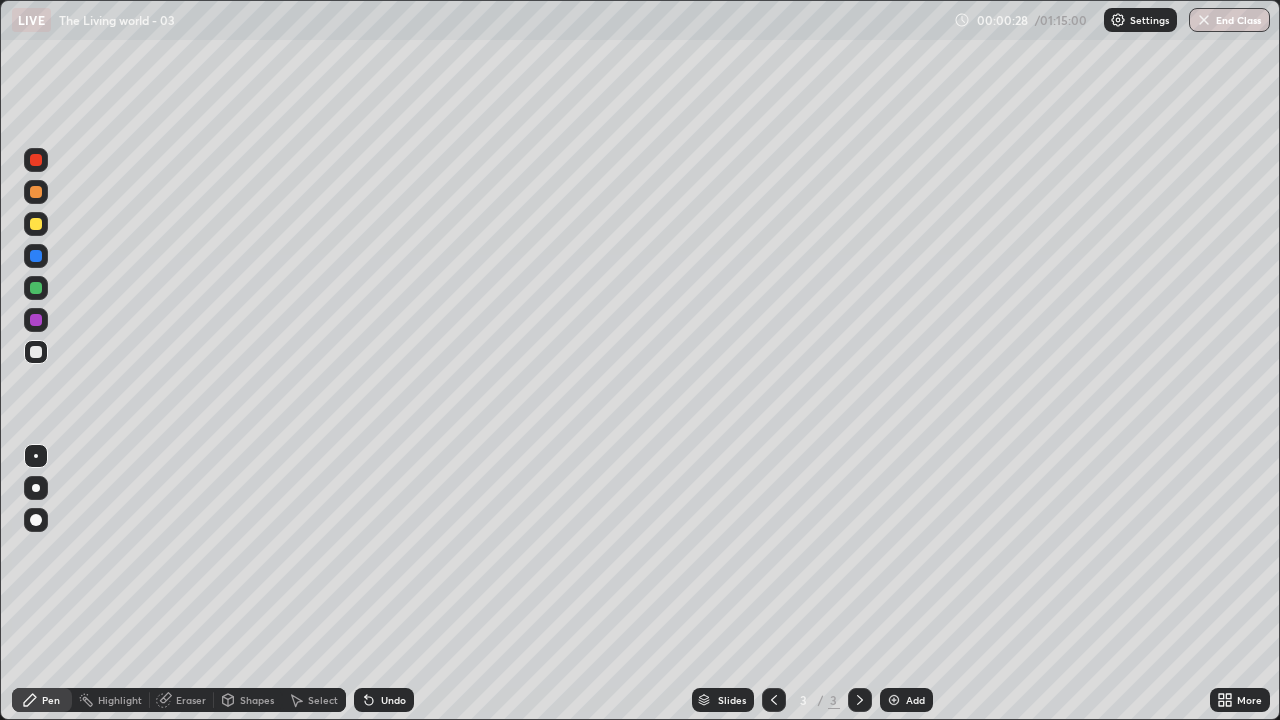 click at bounding box center (36, 224) 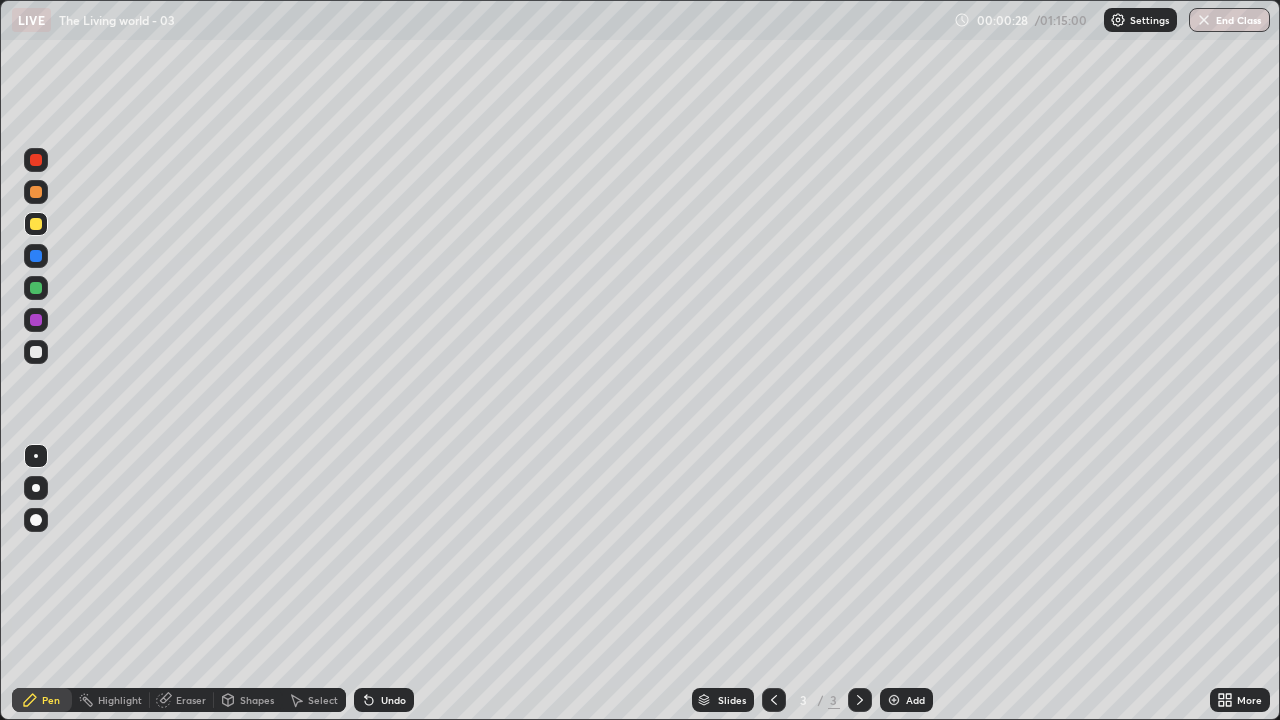 click at bounding box center [36, 520] 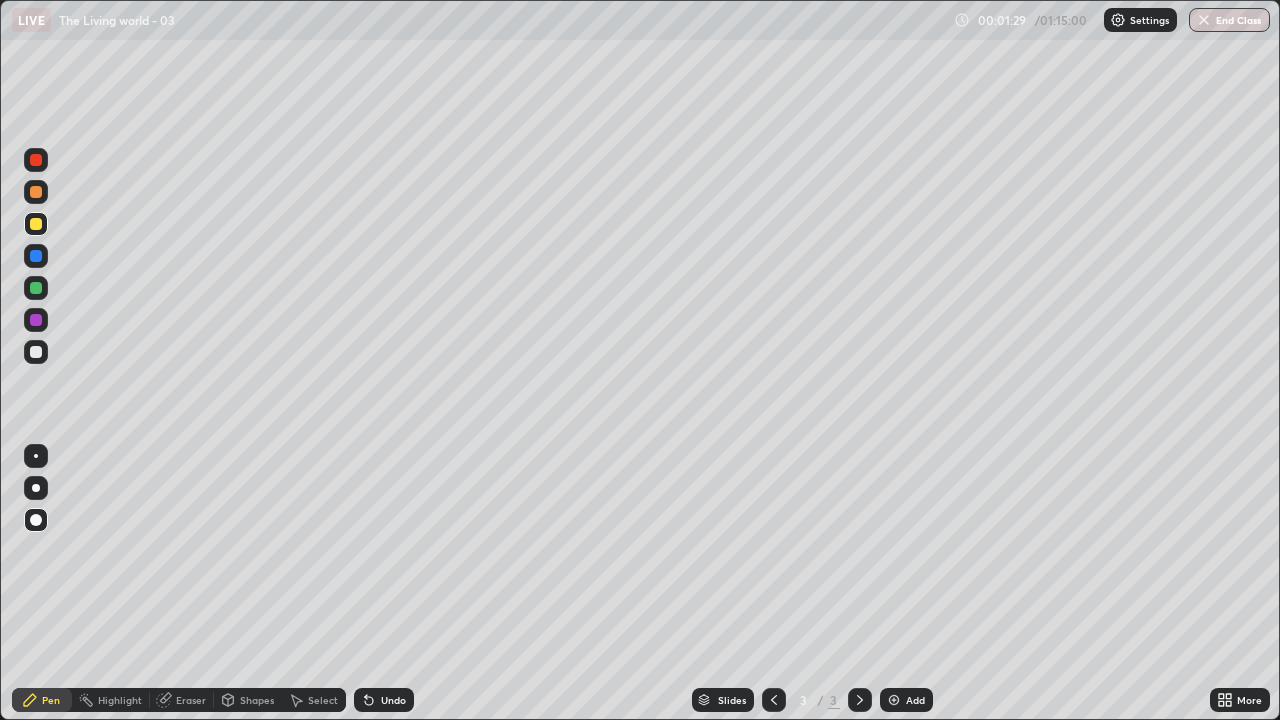 click at bounding box center [36, 320] 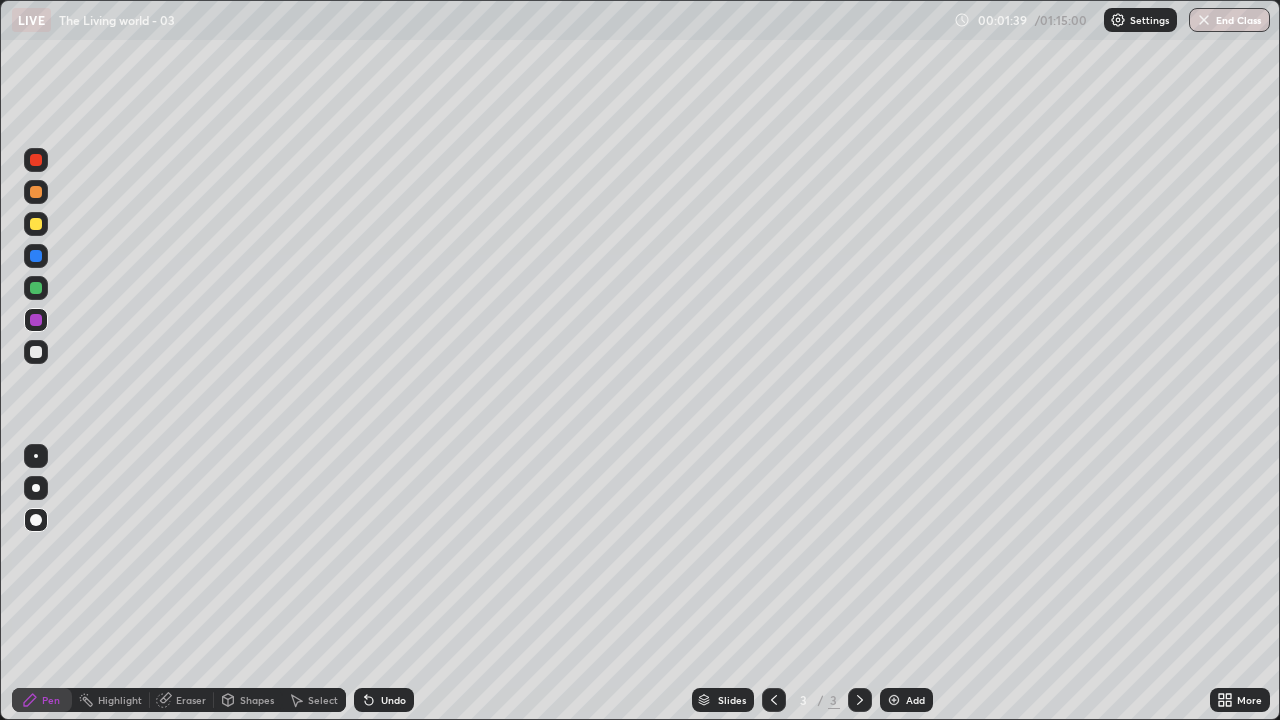 click at bounding box center (36, 352) 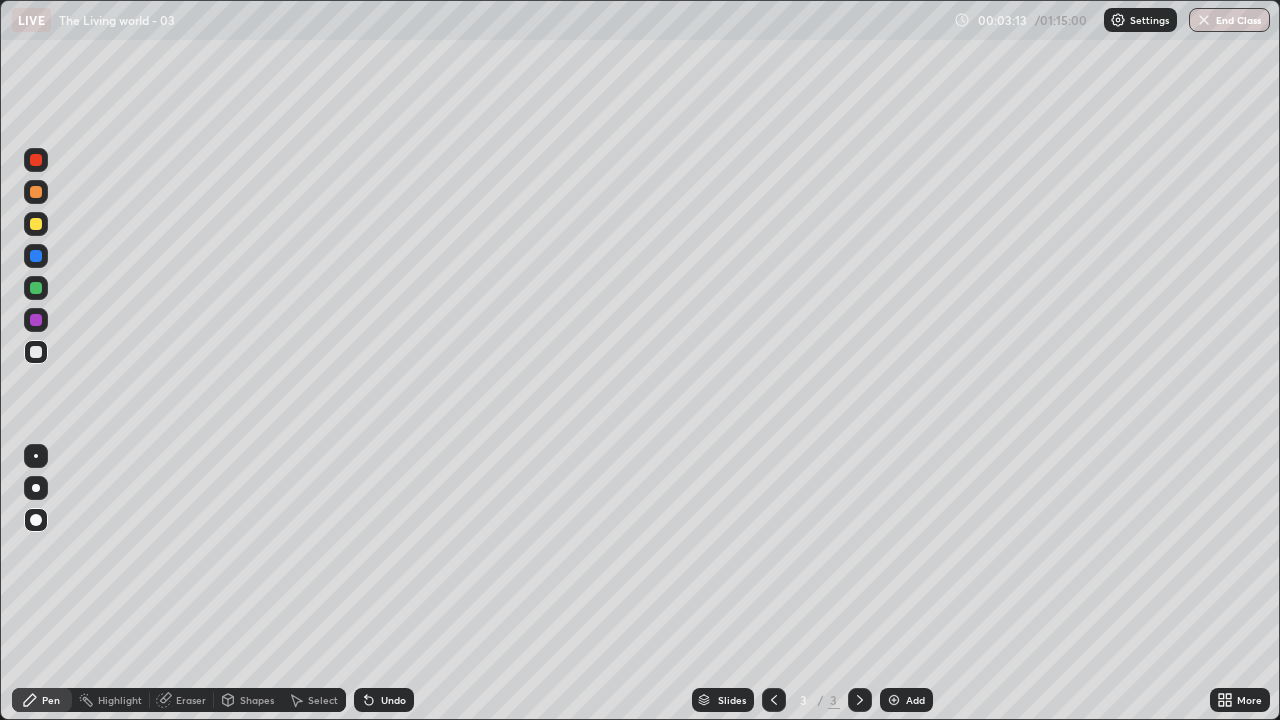 click at bounding box center [36, 352] 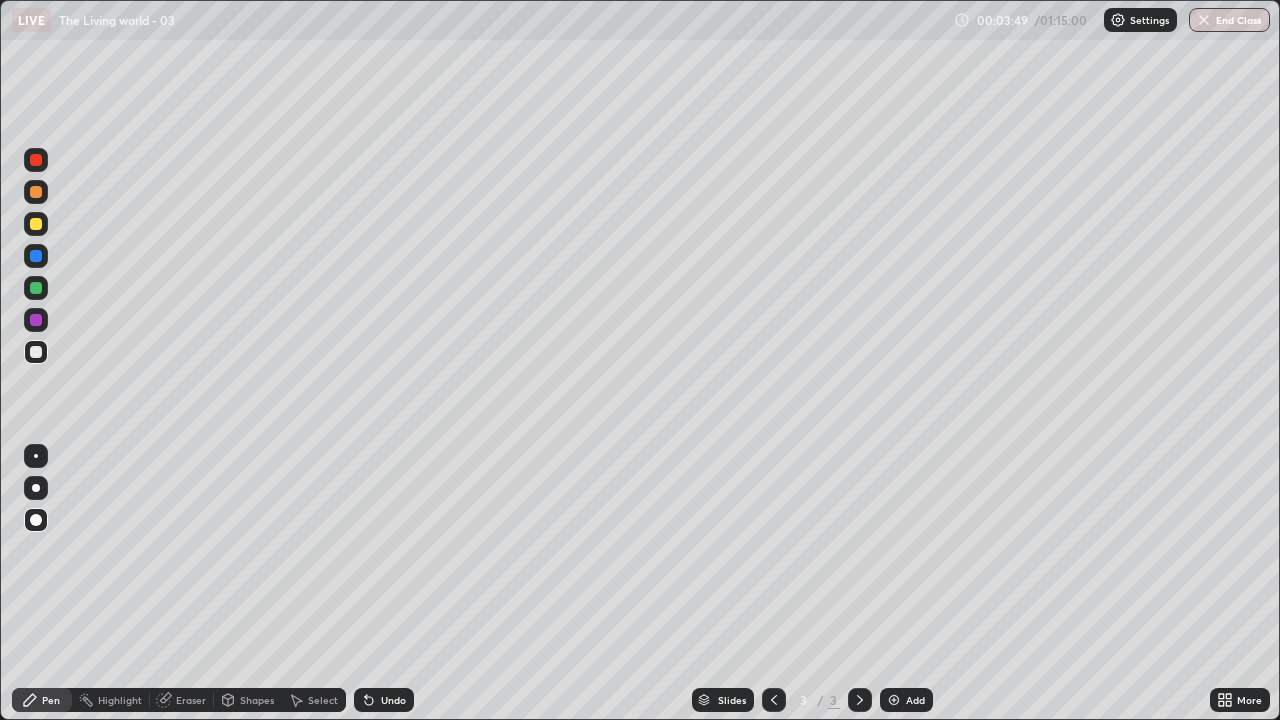 click at bounding box center (36, 288) 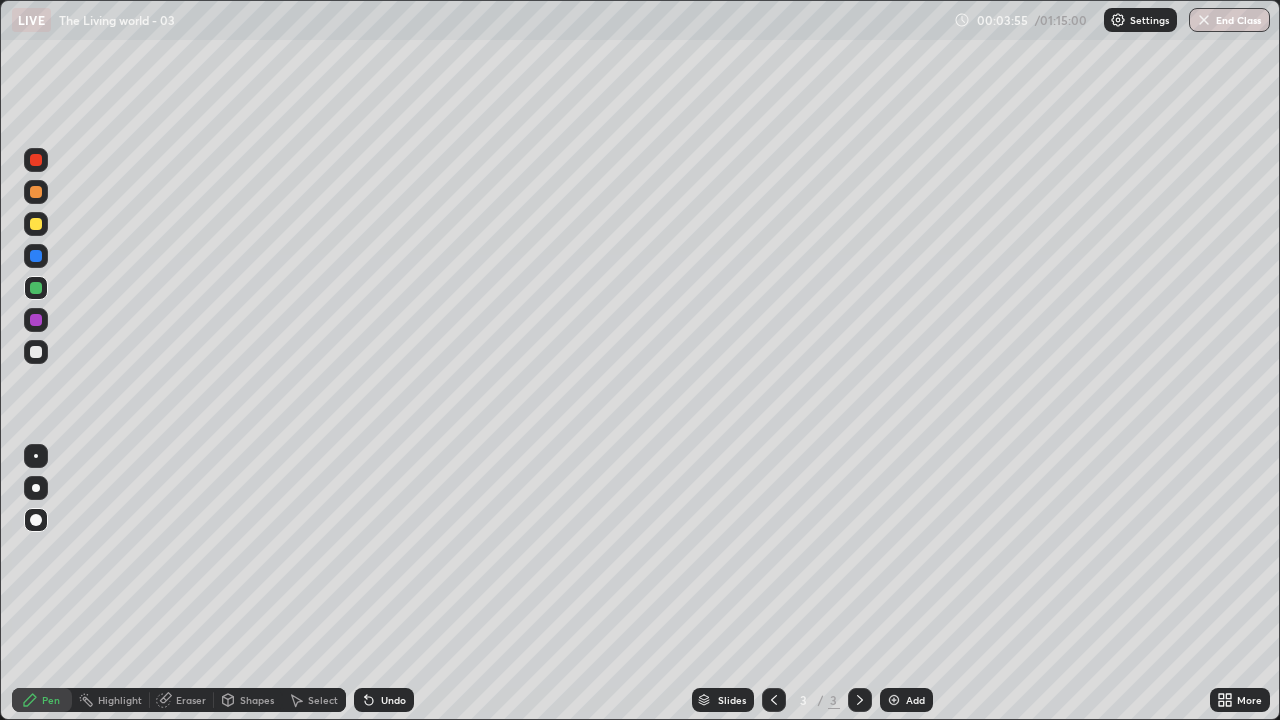 click at bounding box center [36, 352] 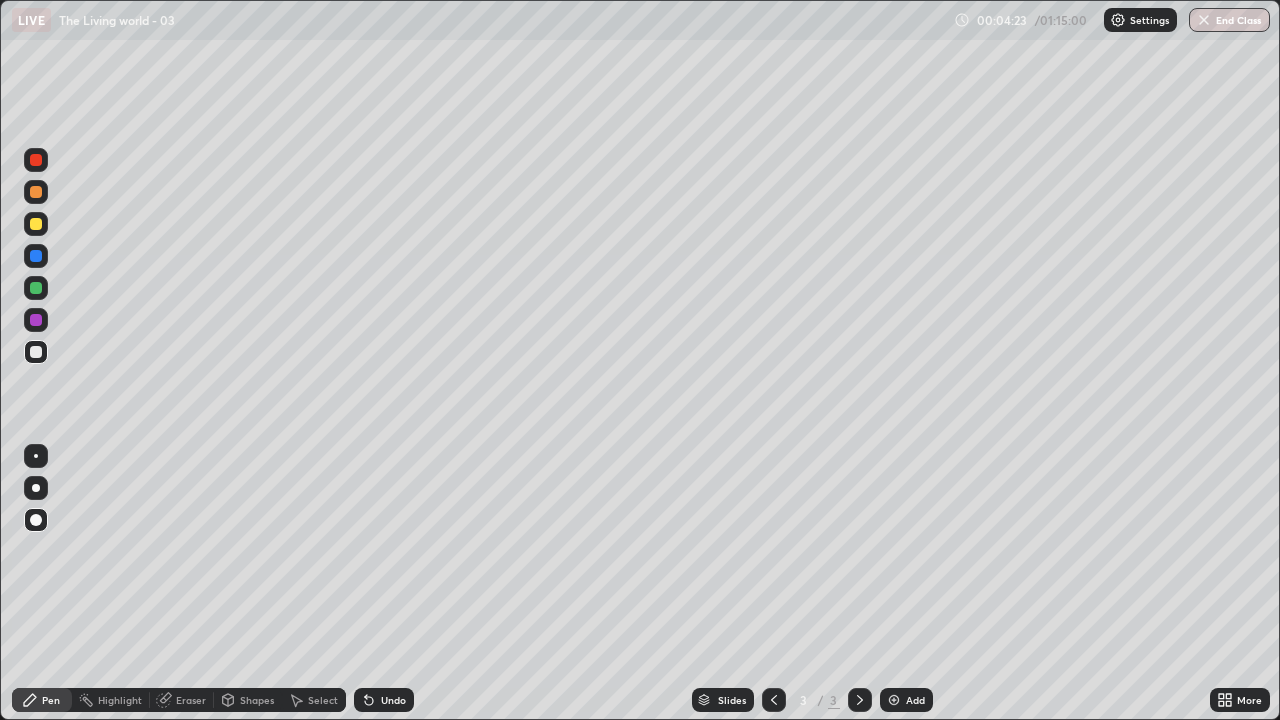 click at bounding box center [36, 320] 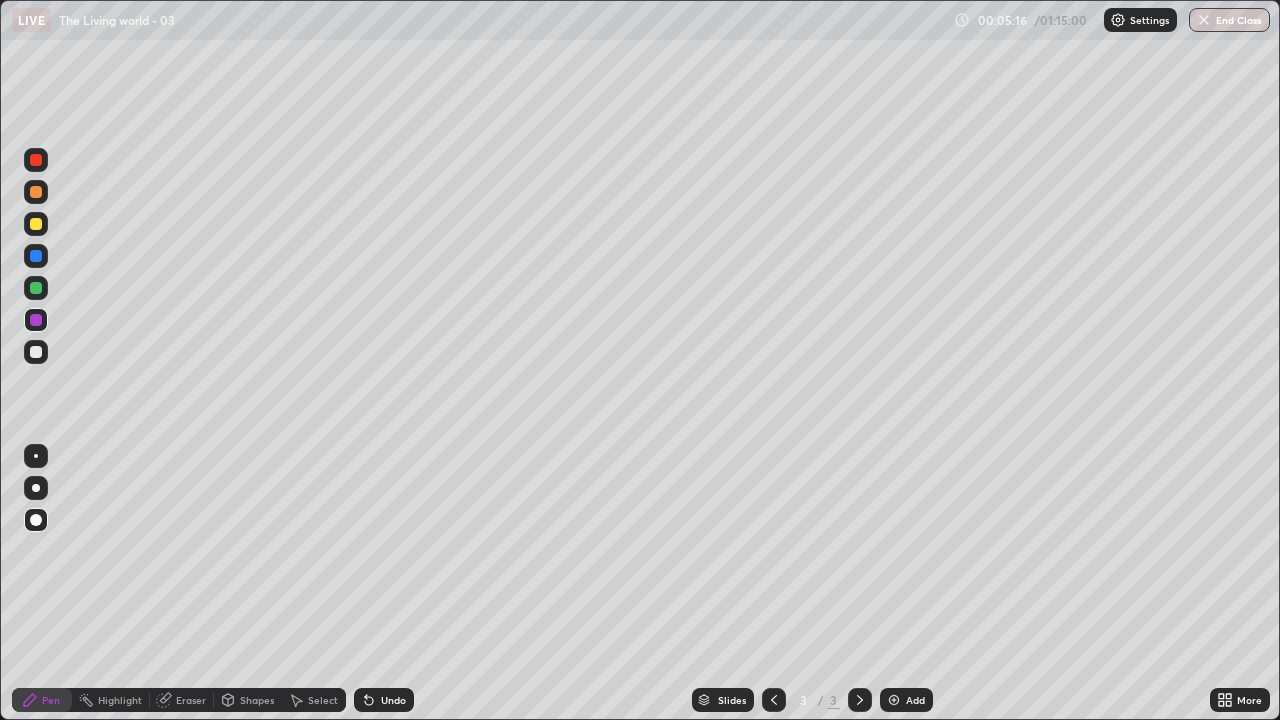 click at bounding box center [36, 352] 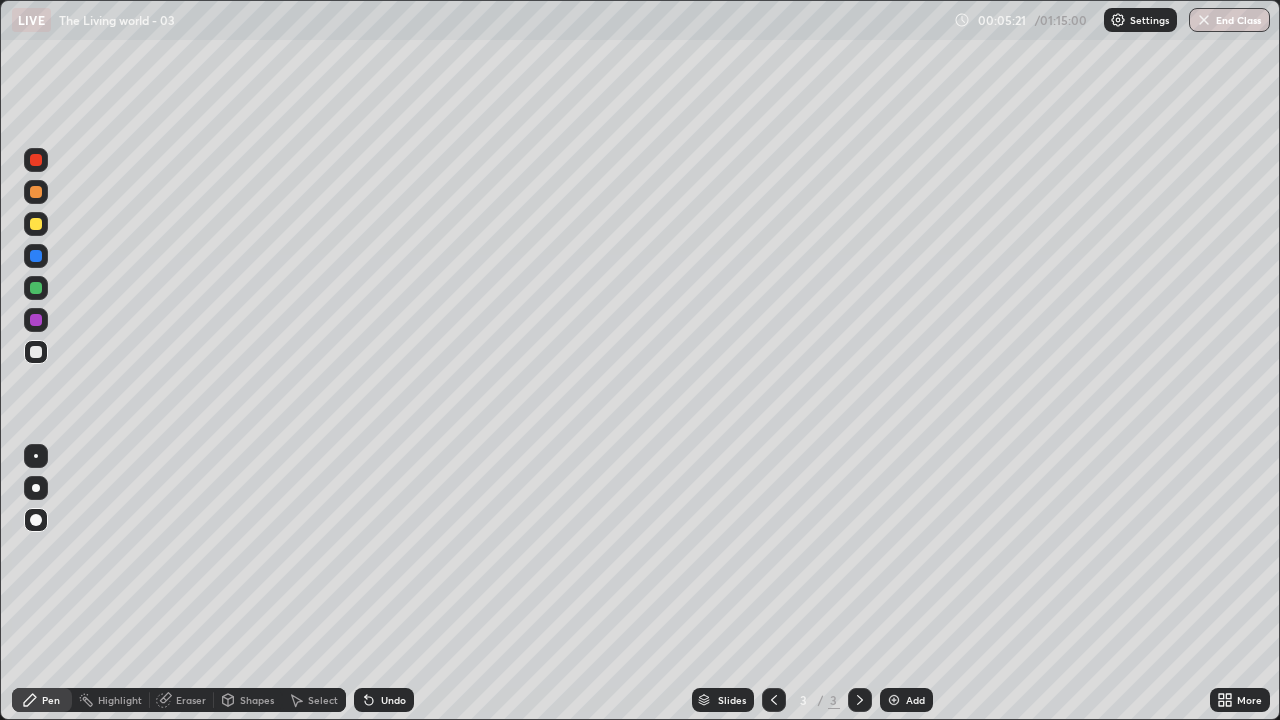 click on "Undo" at bounding box center [393, 700] 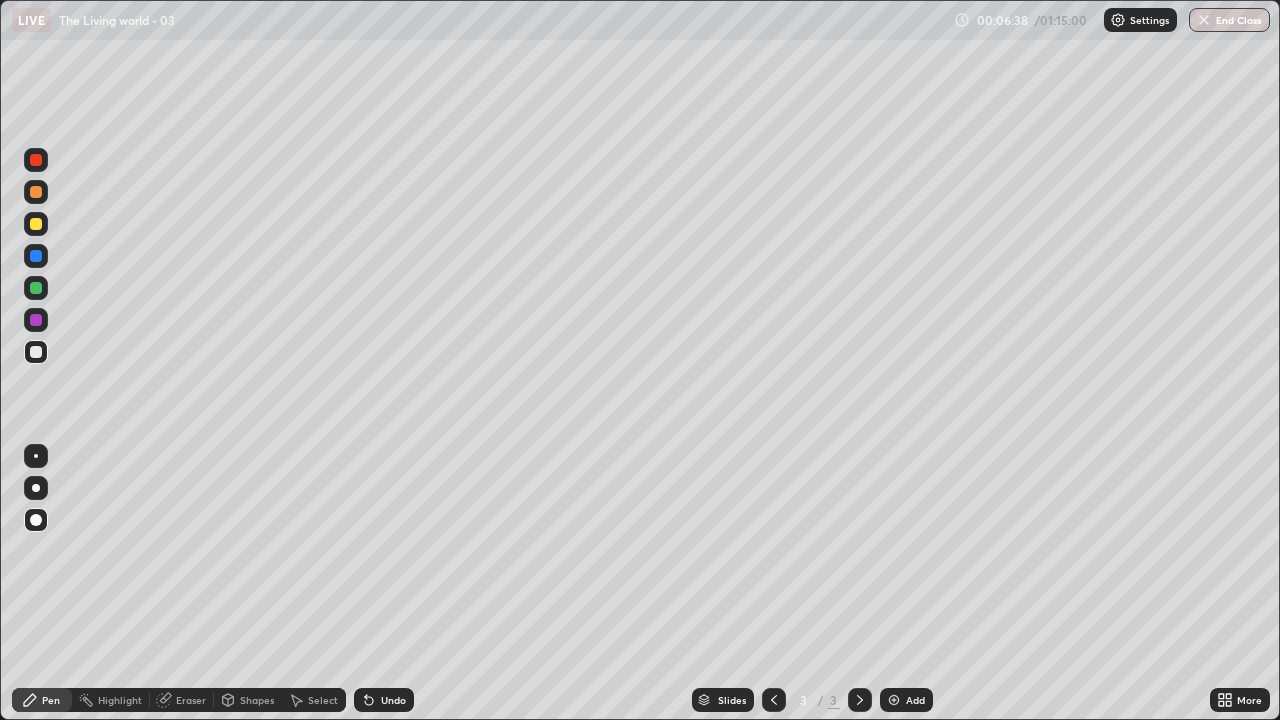 click 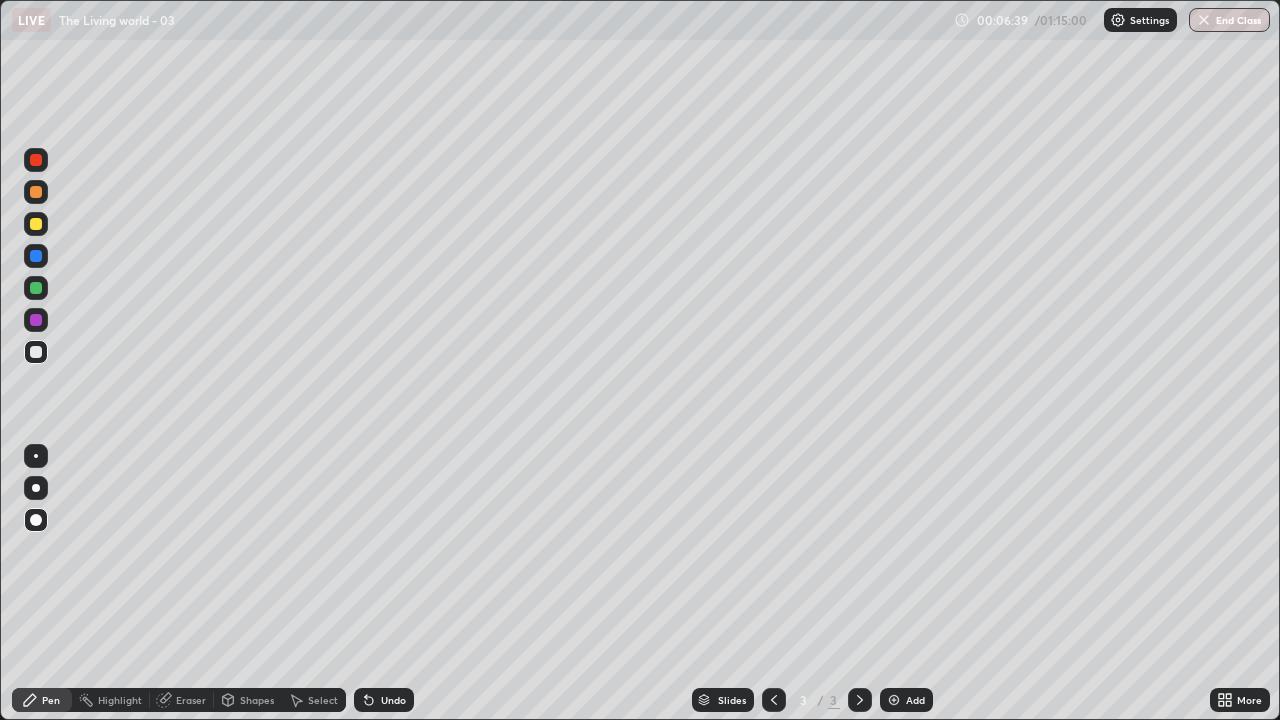 click 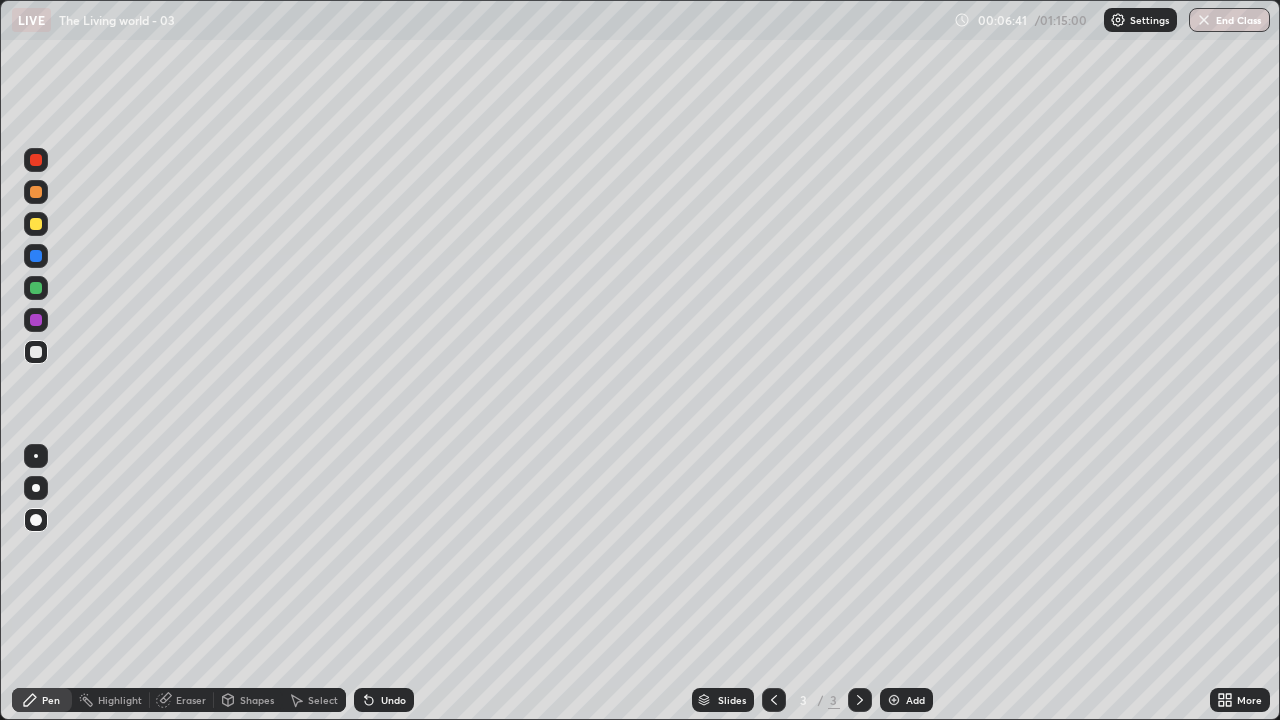 click on "Undo" at bounding box center [384, 700] 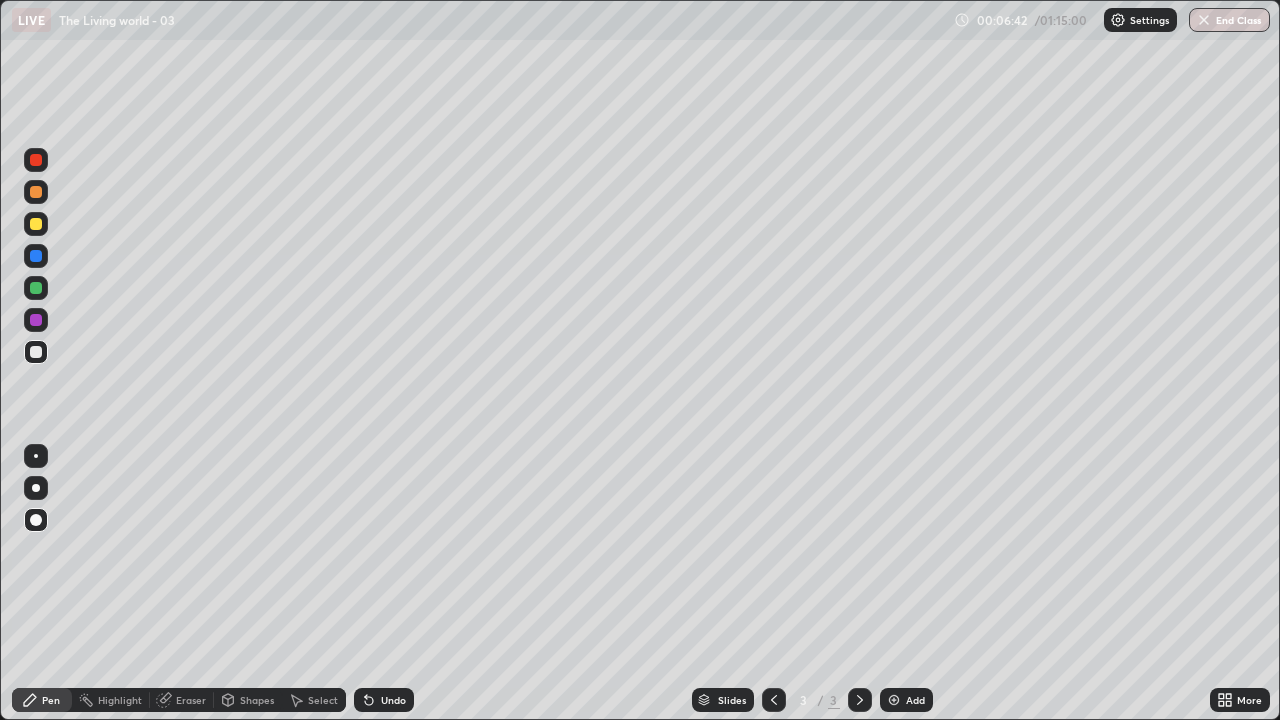 click at bounding box center [36, 288] 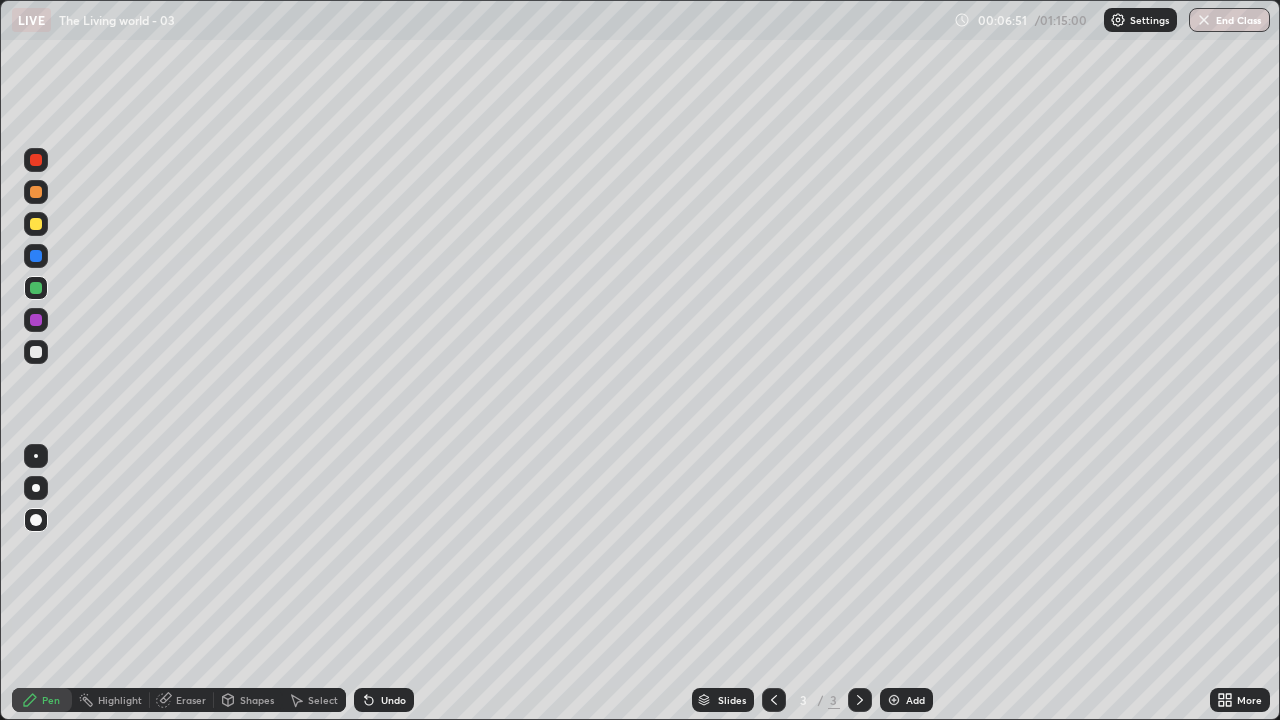 click at bounding box center (36, 352) 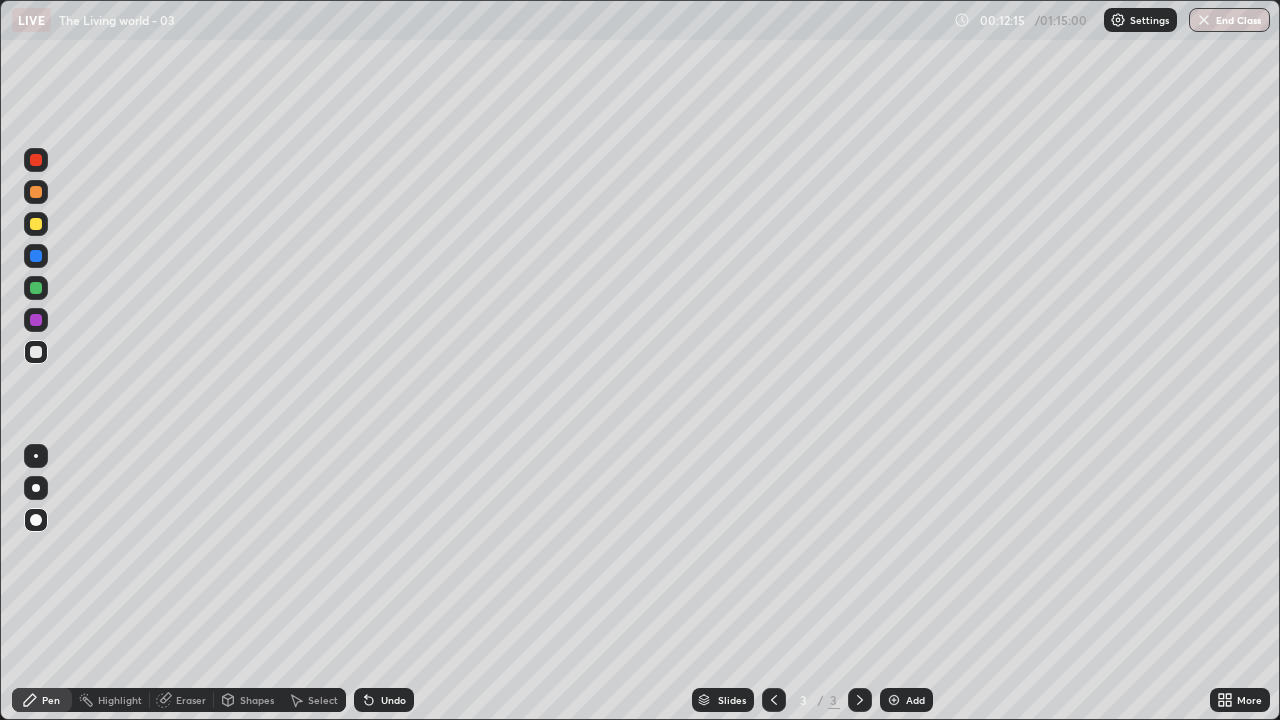 click on "Add" at bounding box center [915, 700] 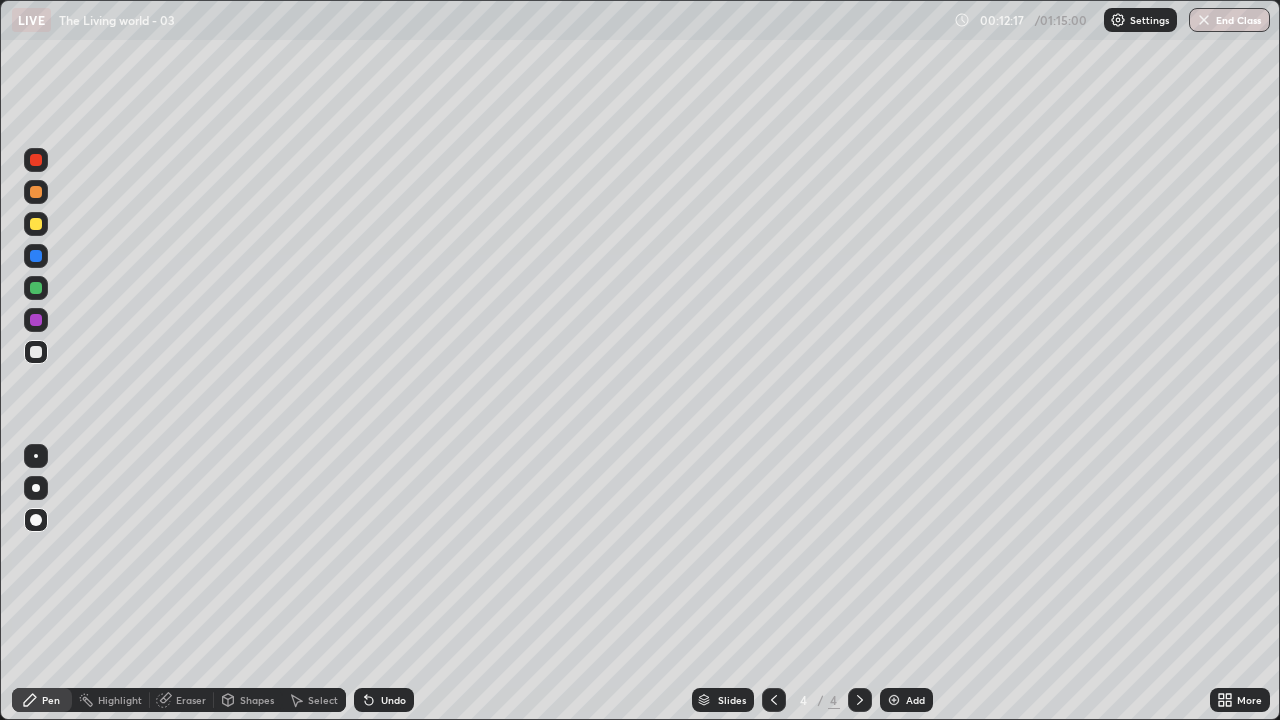 click at bounding box center [36, 256] 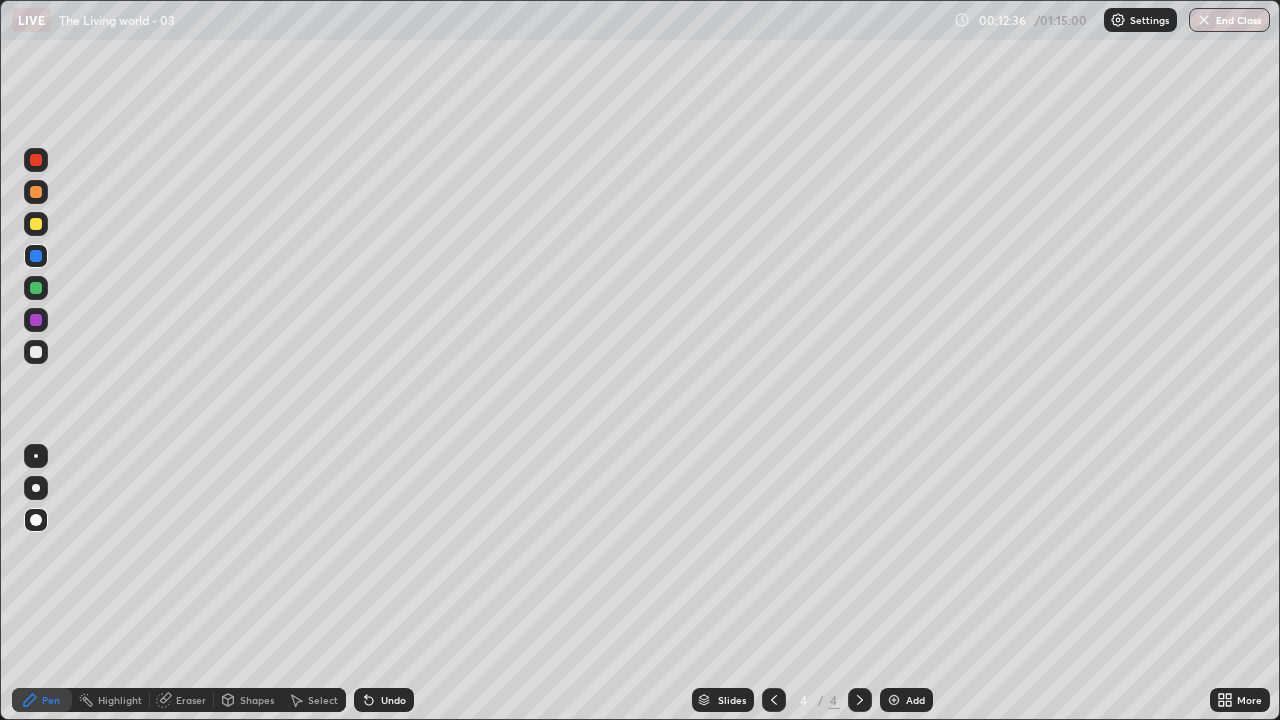 click at bounding box center [36, 352] 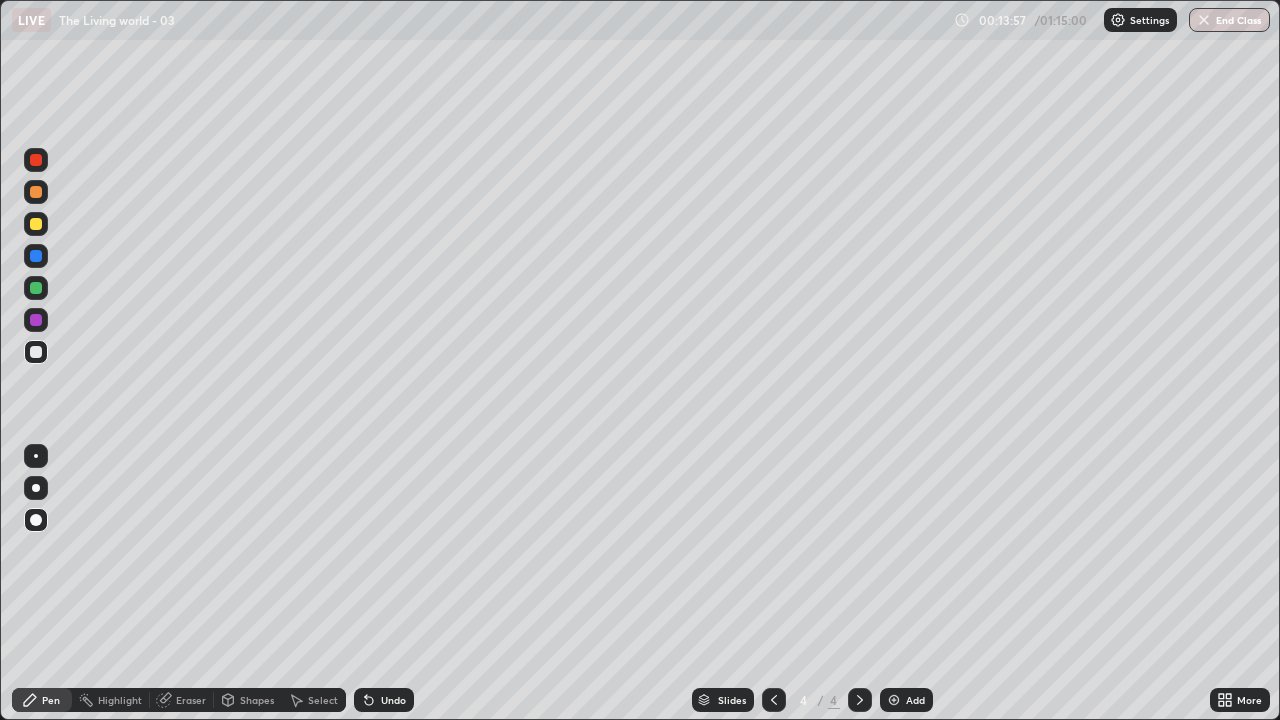 click at bounding box center [36, 224] 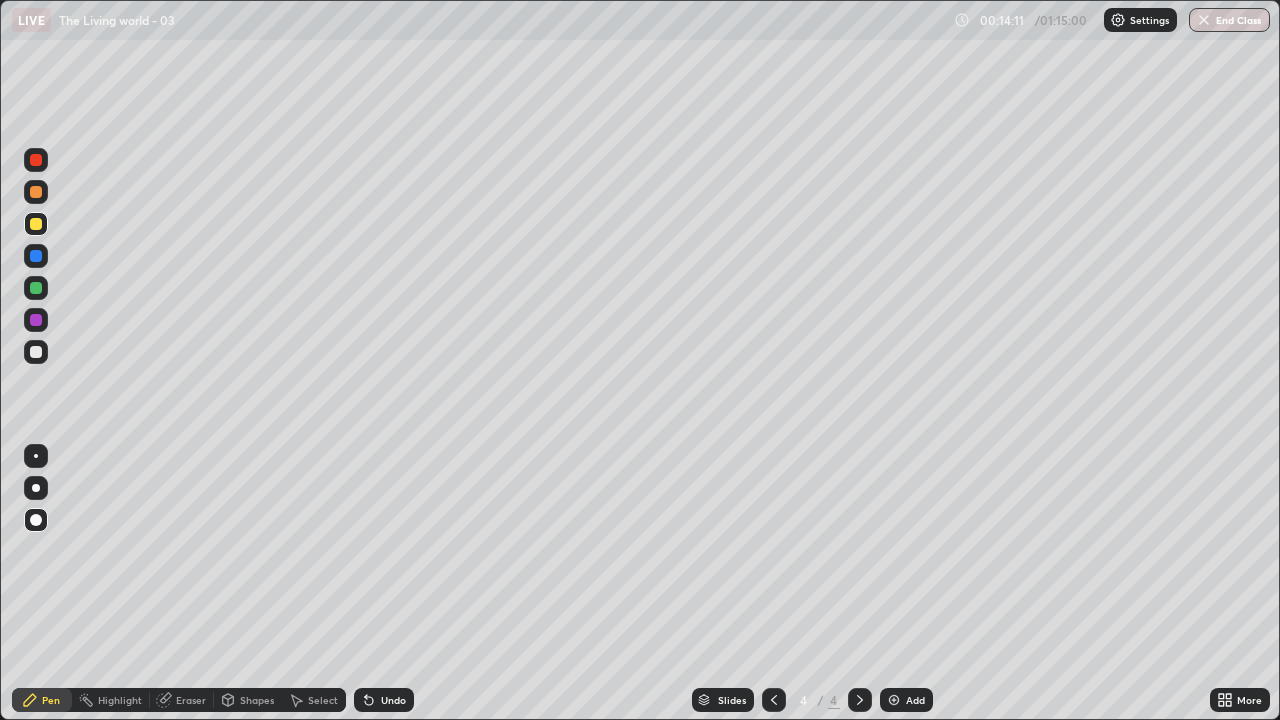 click at bounding box center [36, 352] 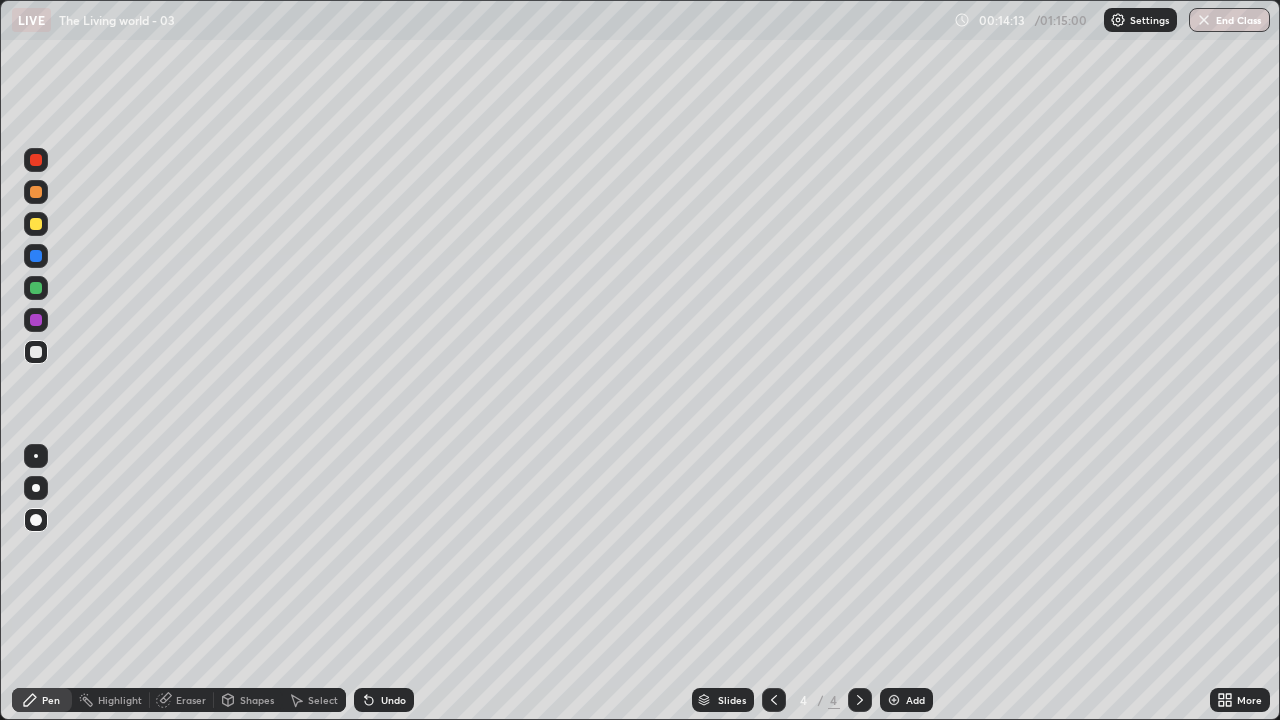 click on "Shapes" at bounding box center (248, 700) 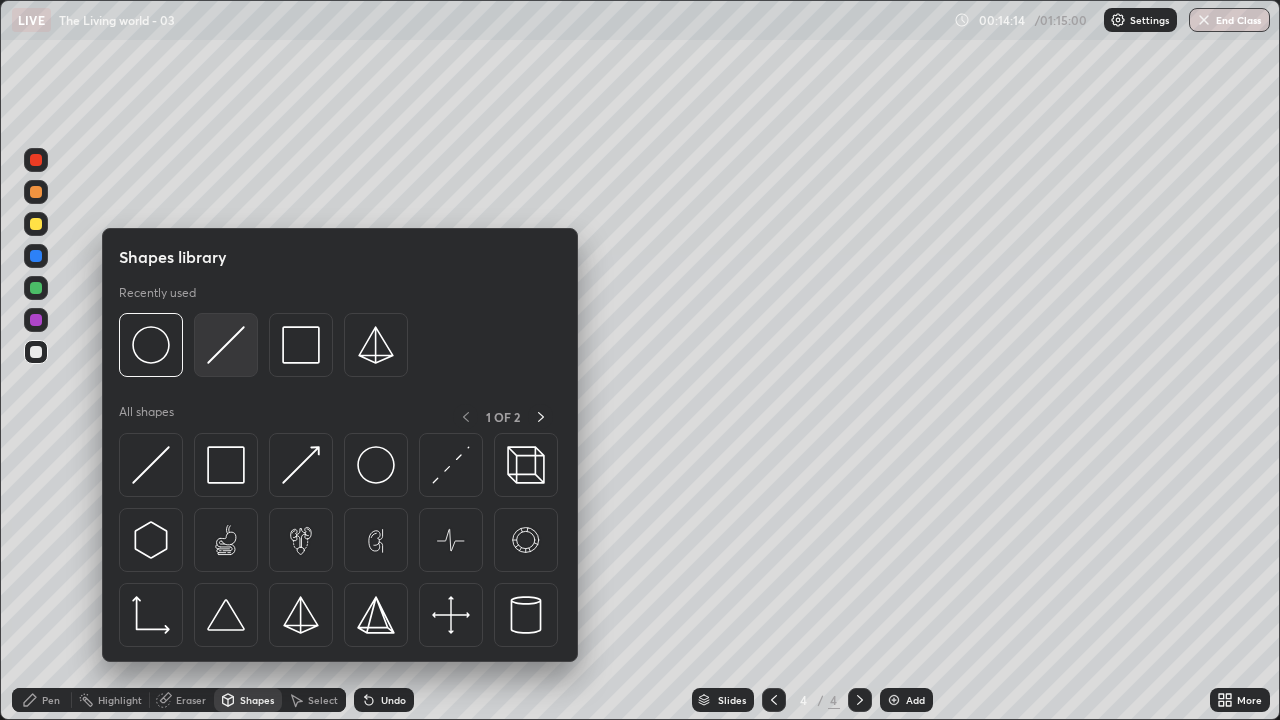 click at bounding box center [226, 345] 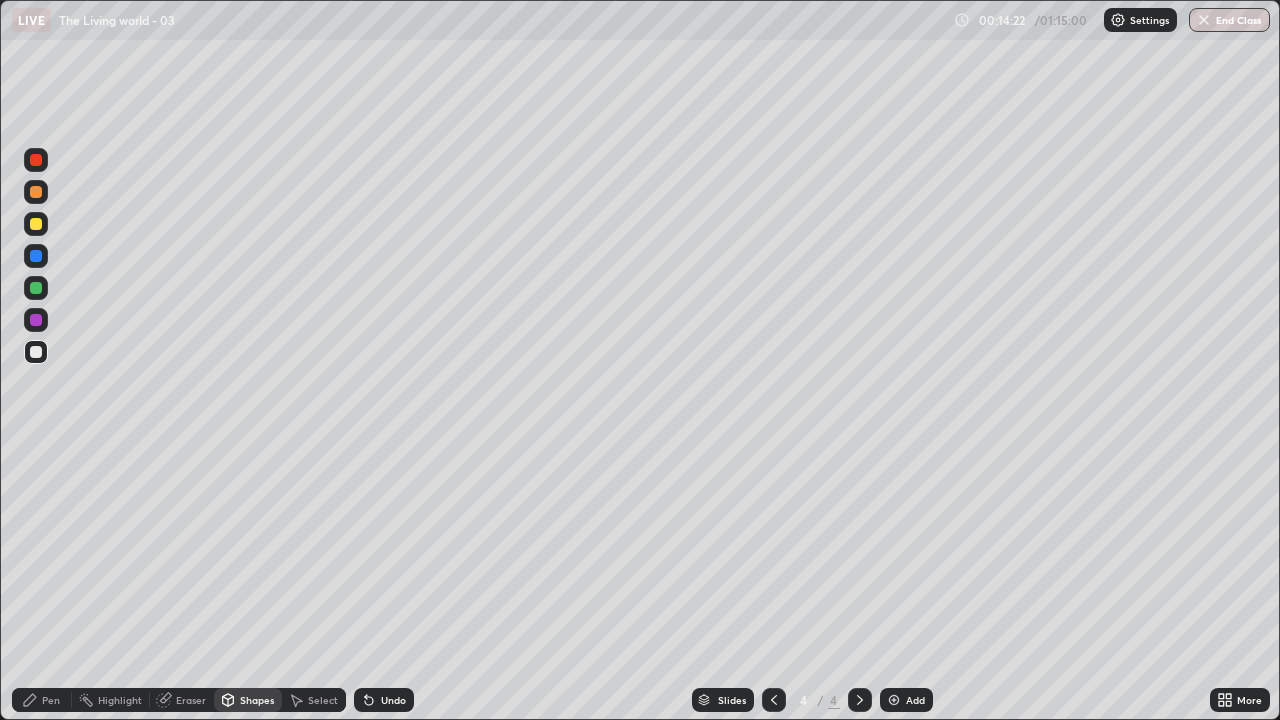 click on "Pen" at bounding box center (42, 700) 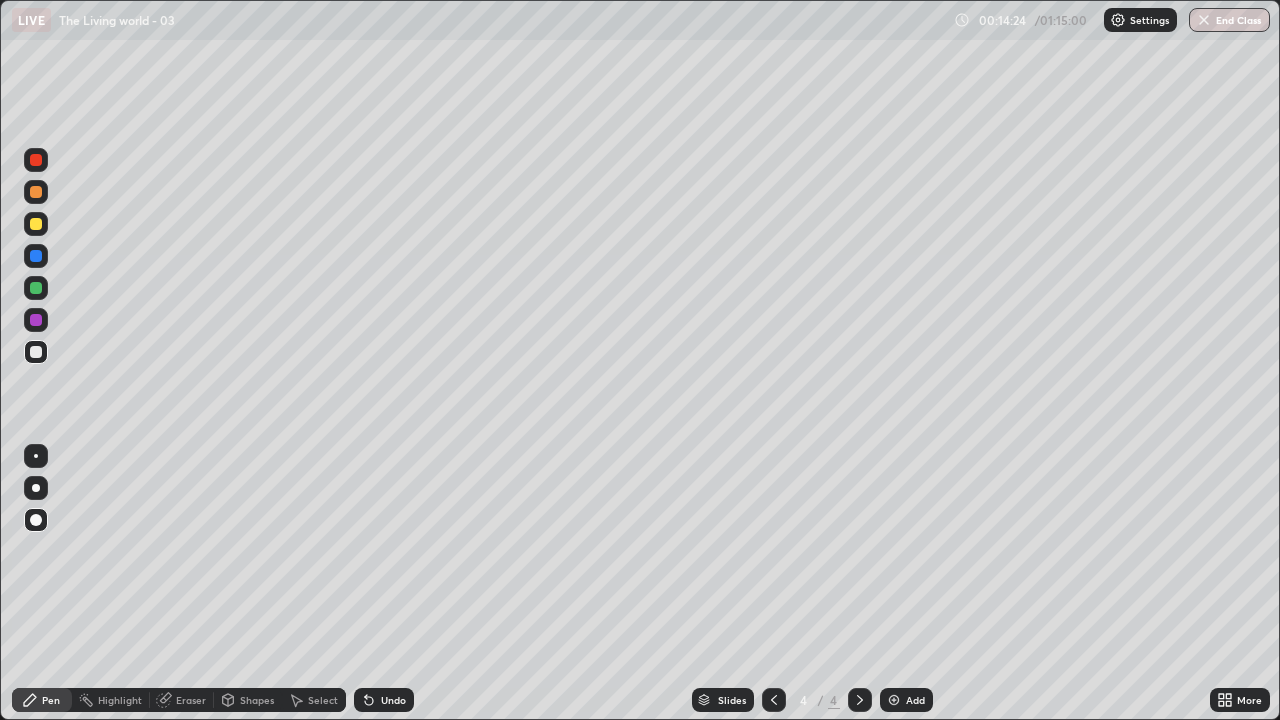 click at bounding box center (36, 288) 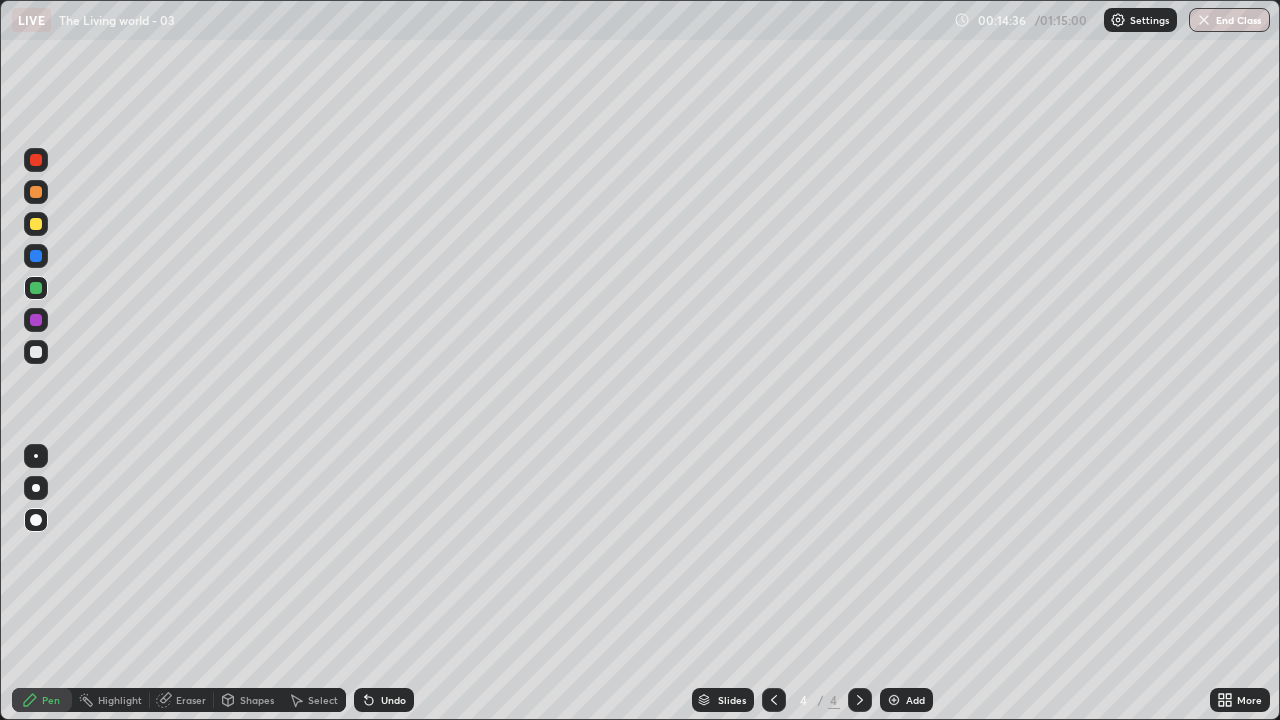 click at bounding box center (36, 320) 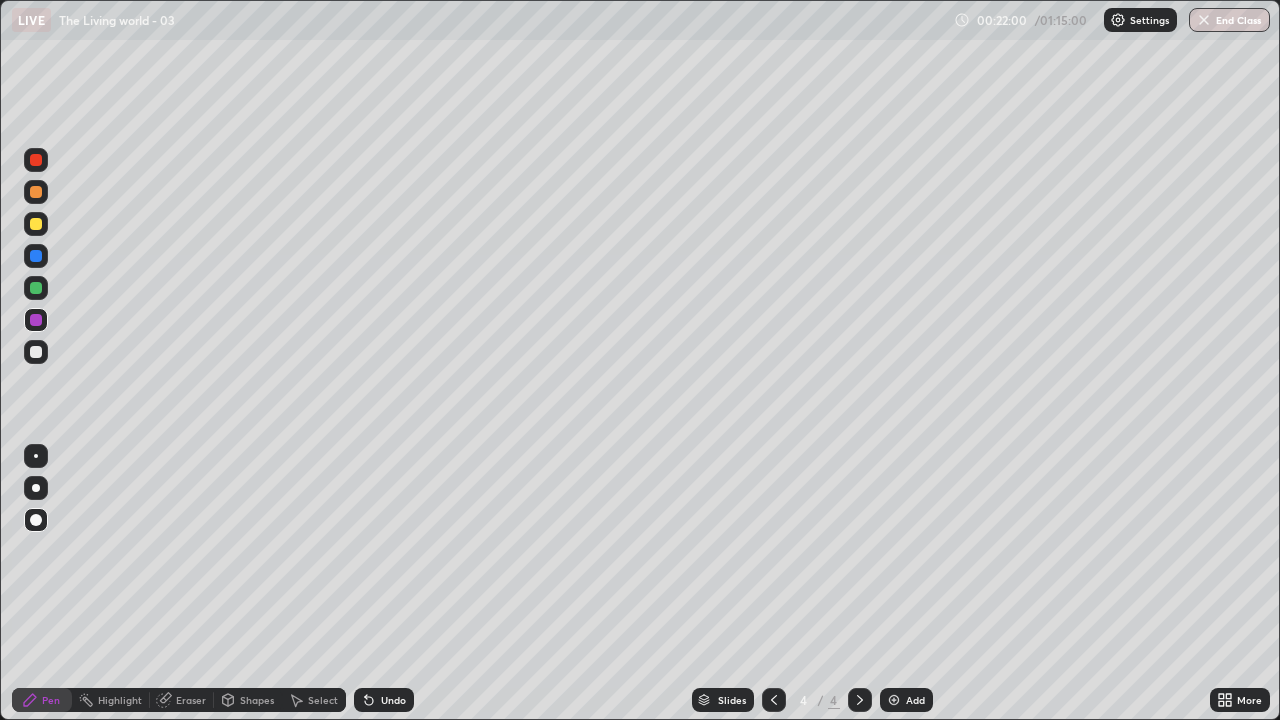 click at bounding box center [36, 352] 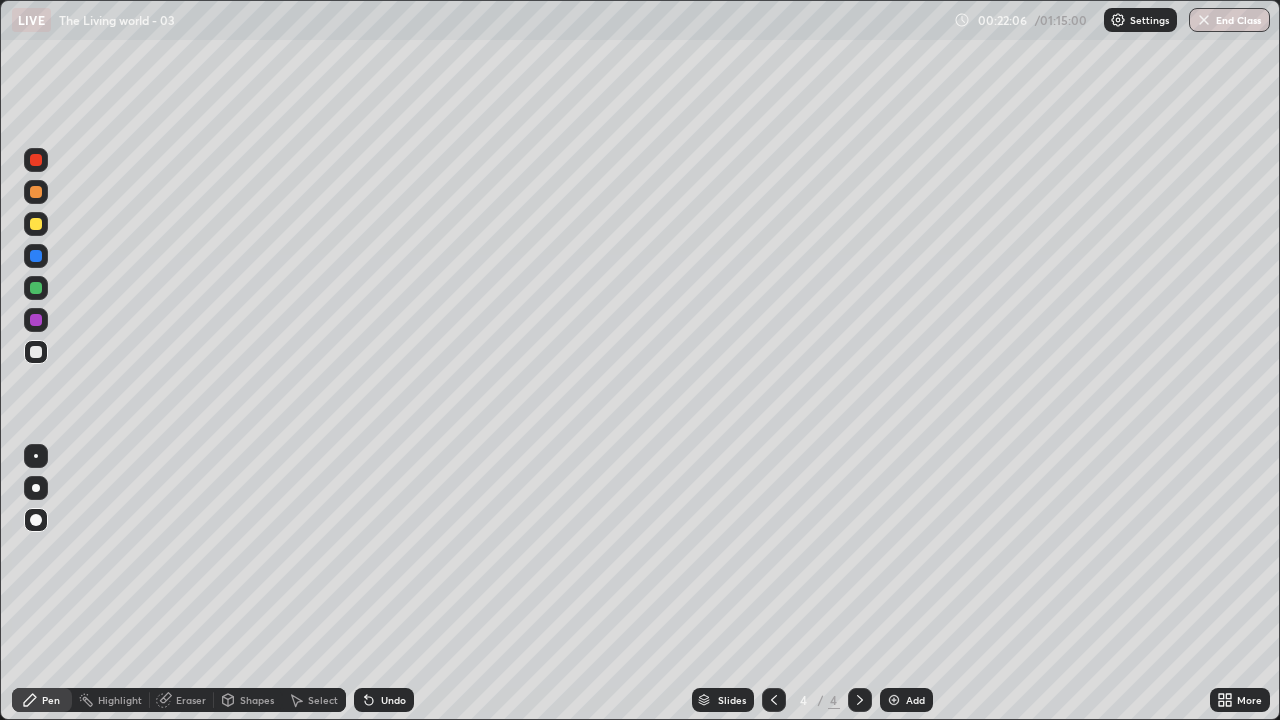 click at bounding box center (36, 192) 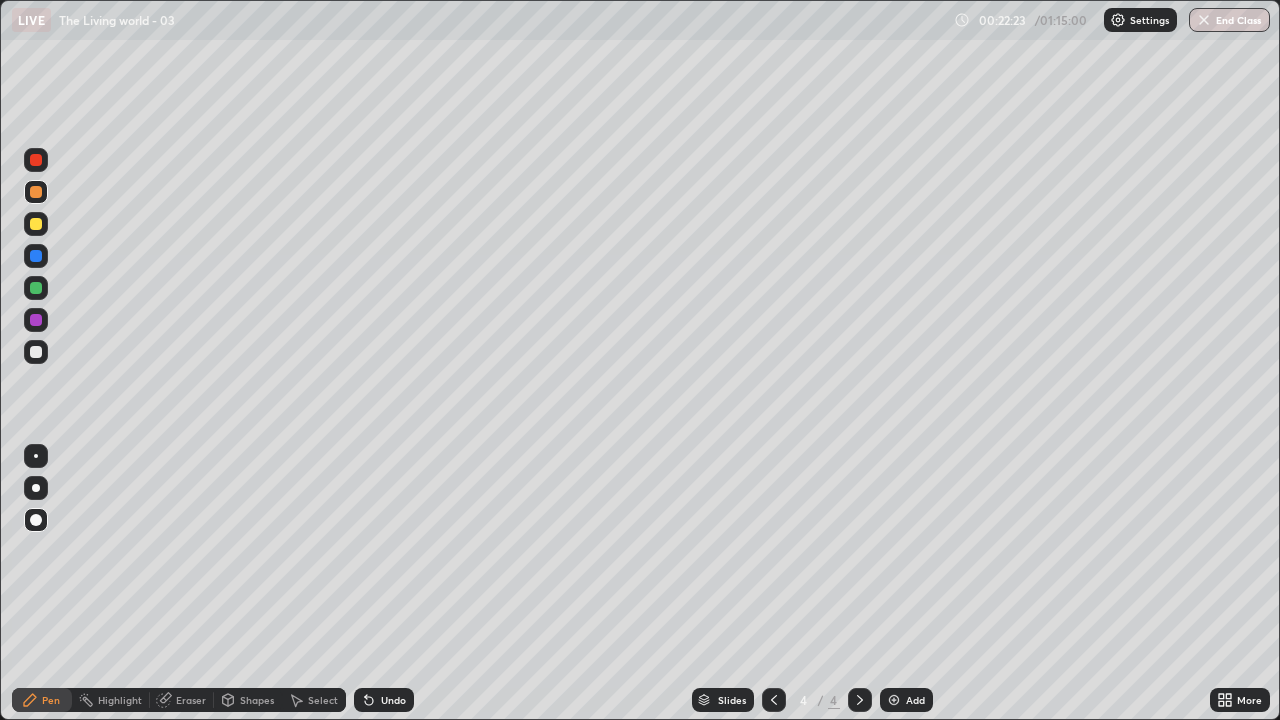 click at bounding box center (36, 352) 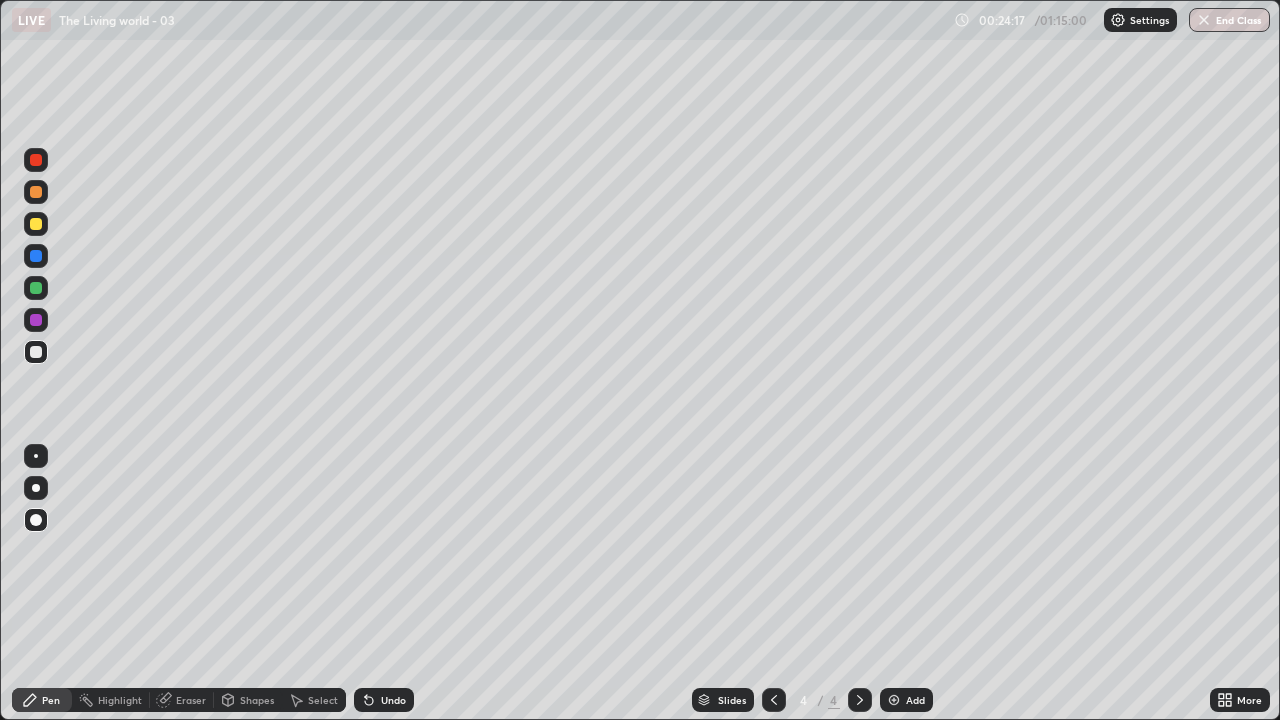 click at bounding box center [894, 700] 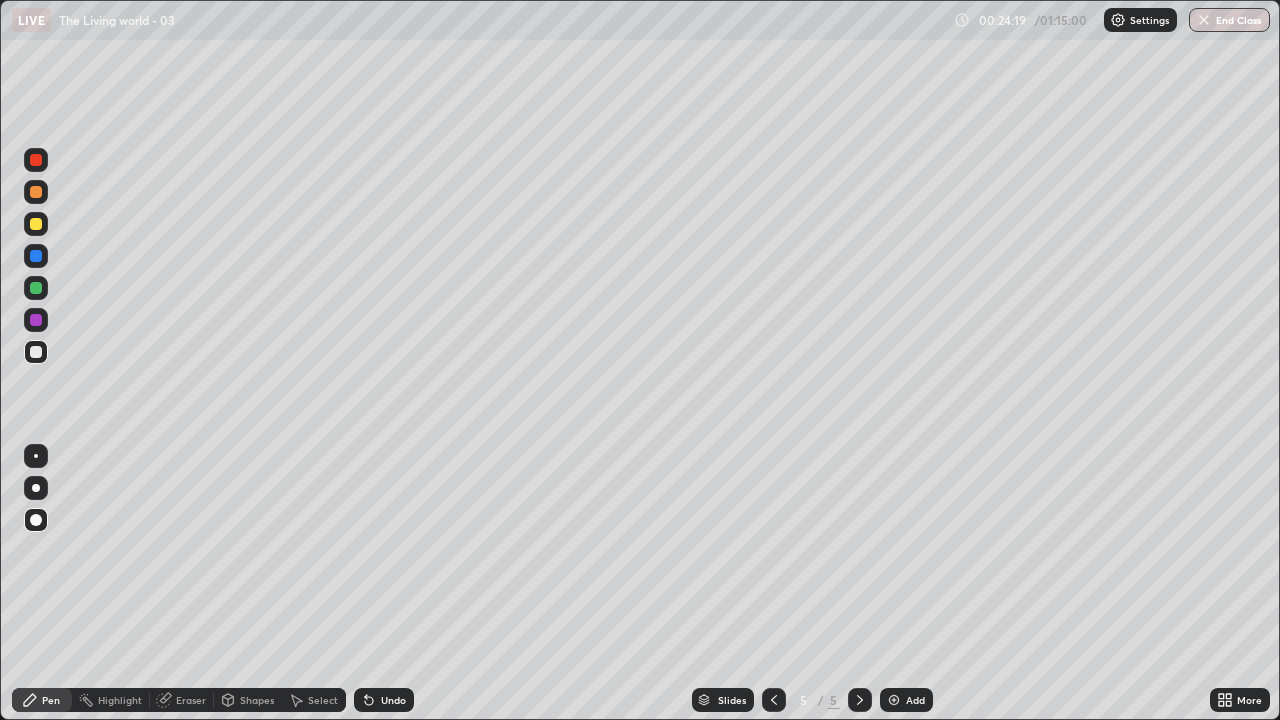 click at bounding box center (36, 192) 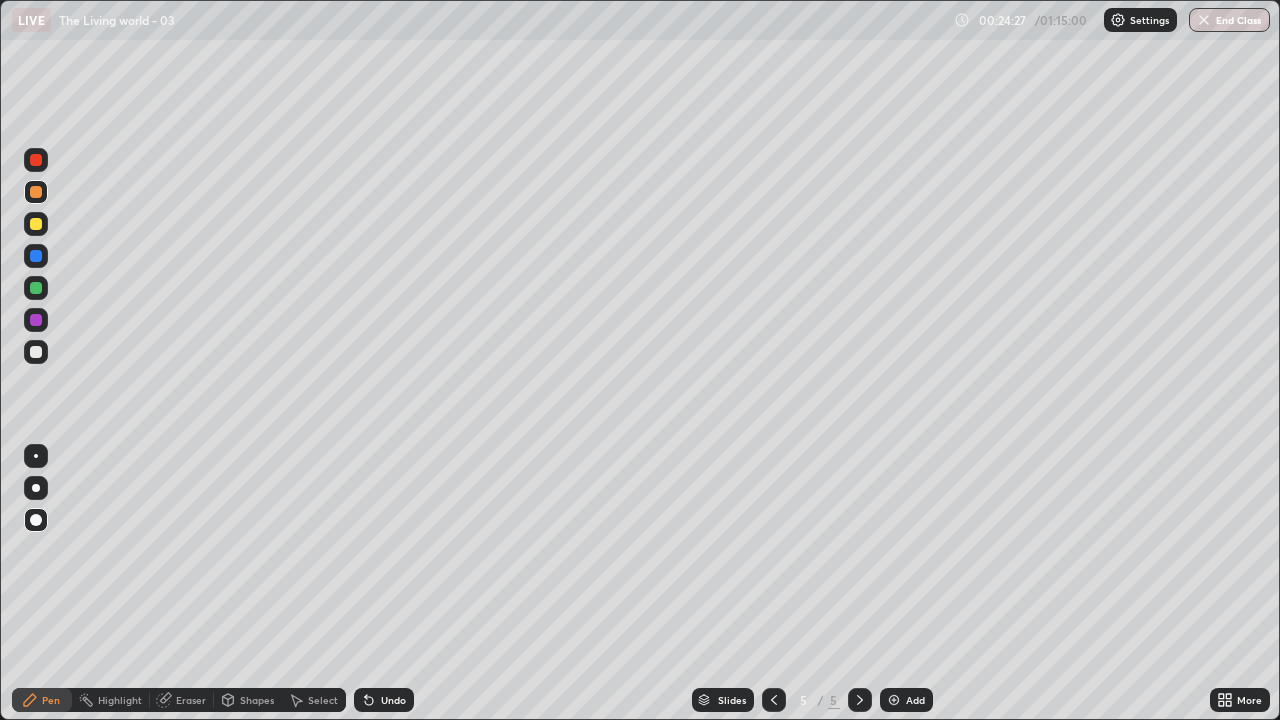click at bounding box center [36, 352] 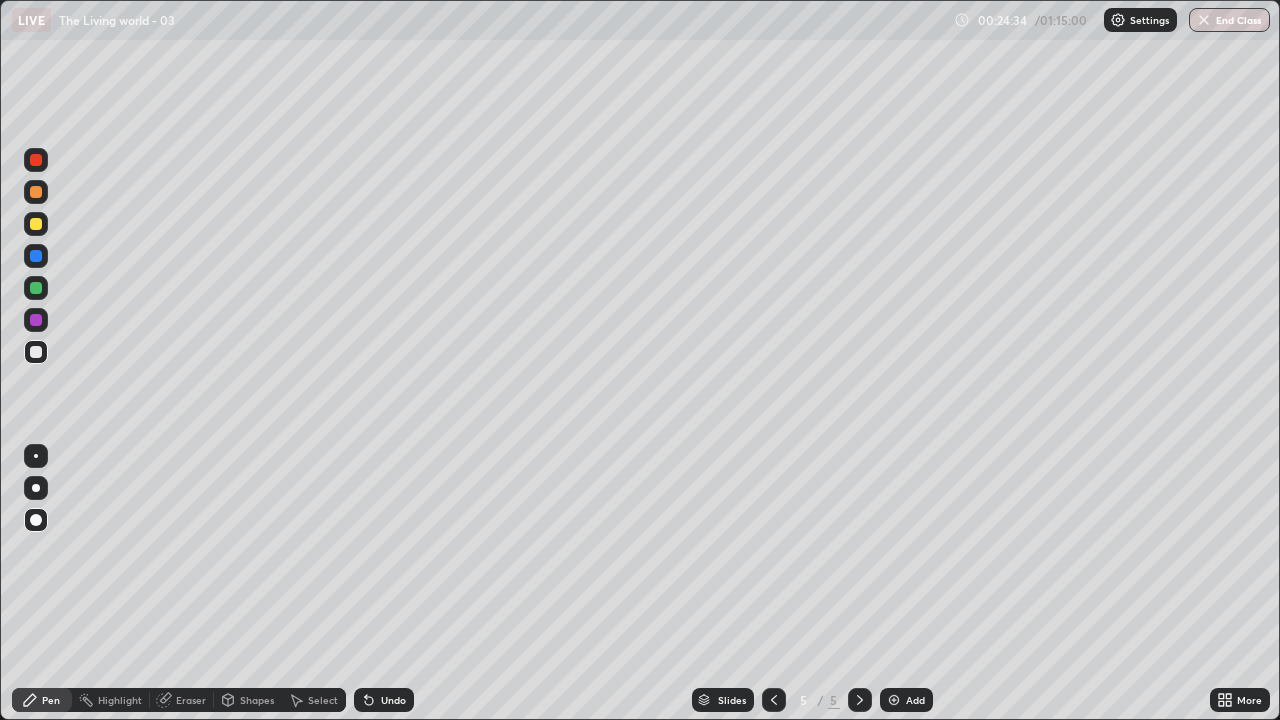 click 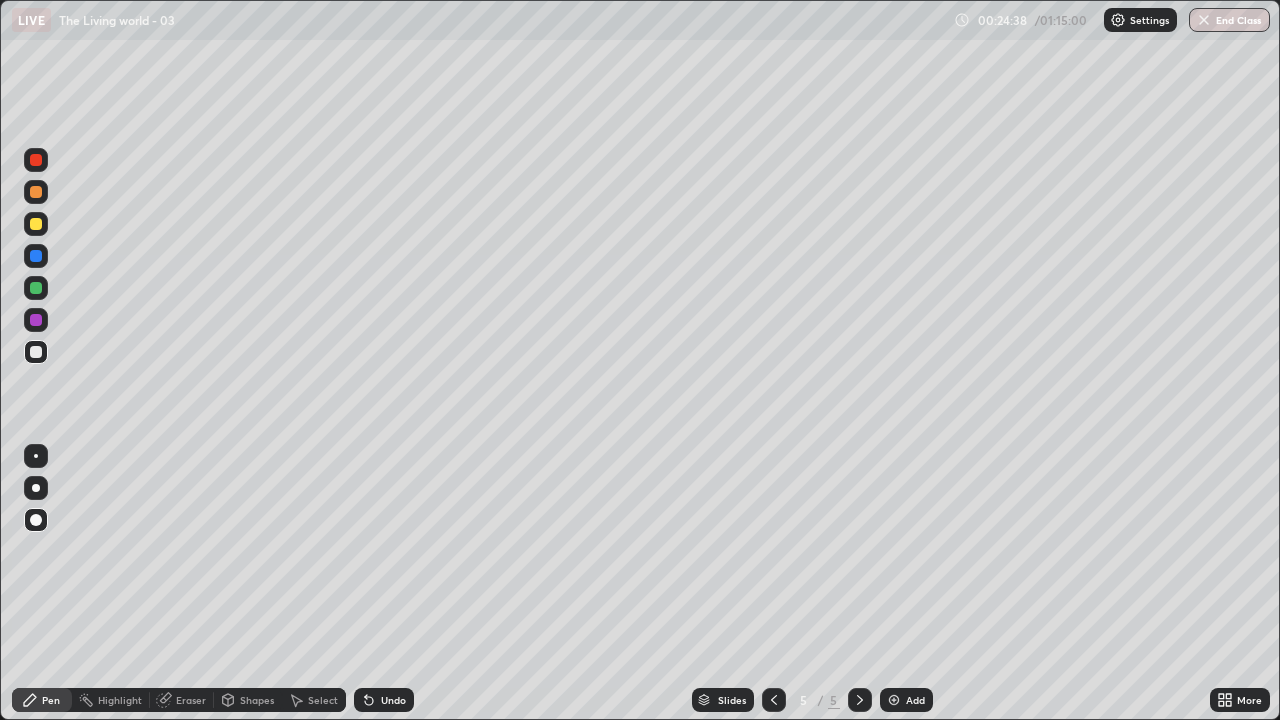 click 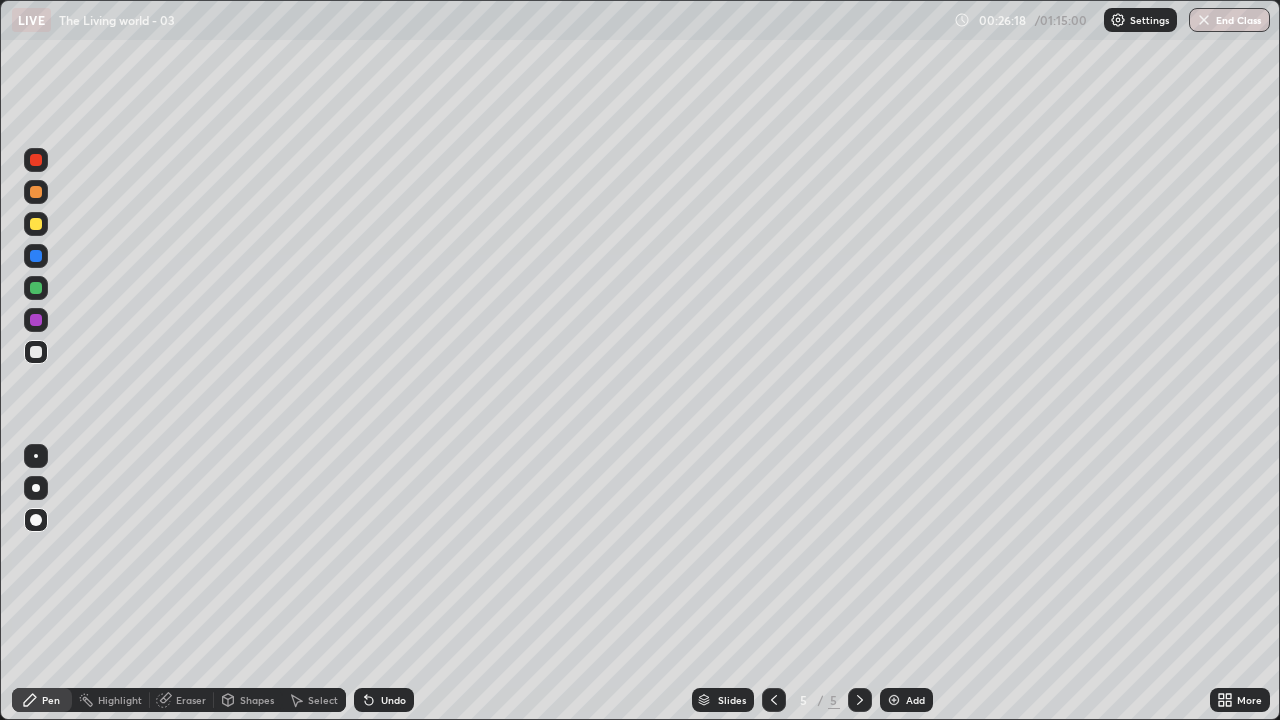 click 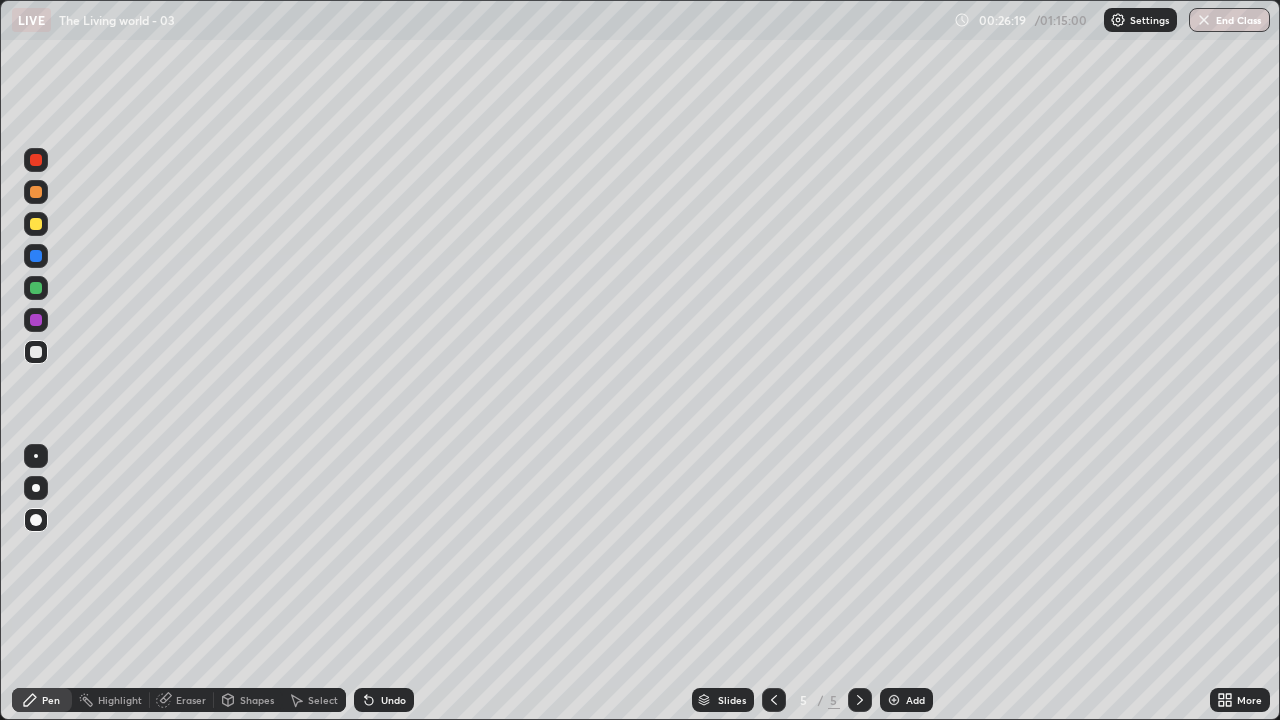 click 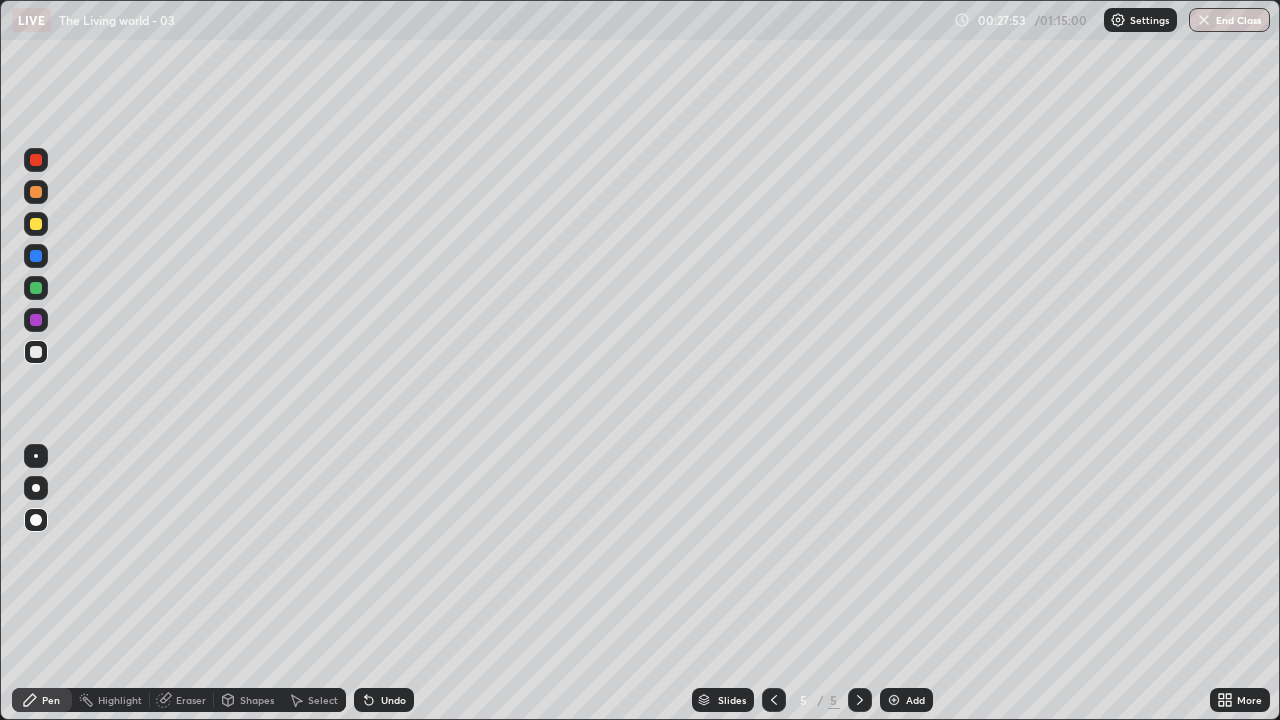 click on "Add" at bounding box center [915, 700] 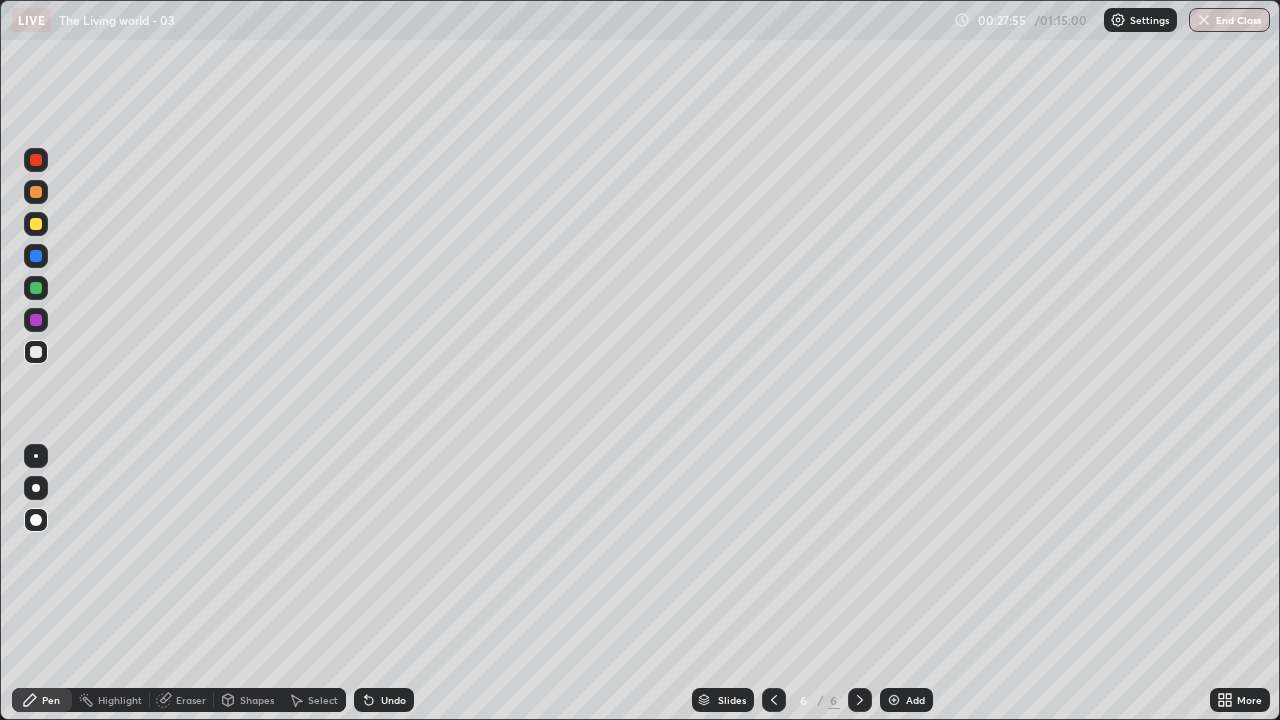 click at bounding box center (36, 320) 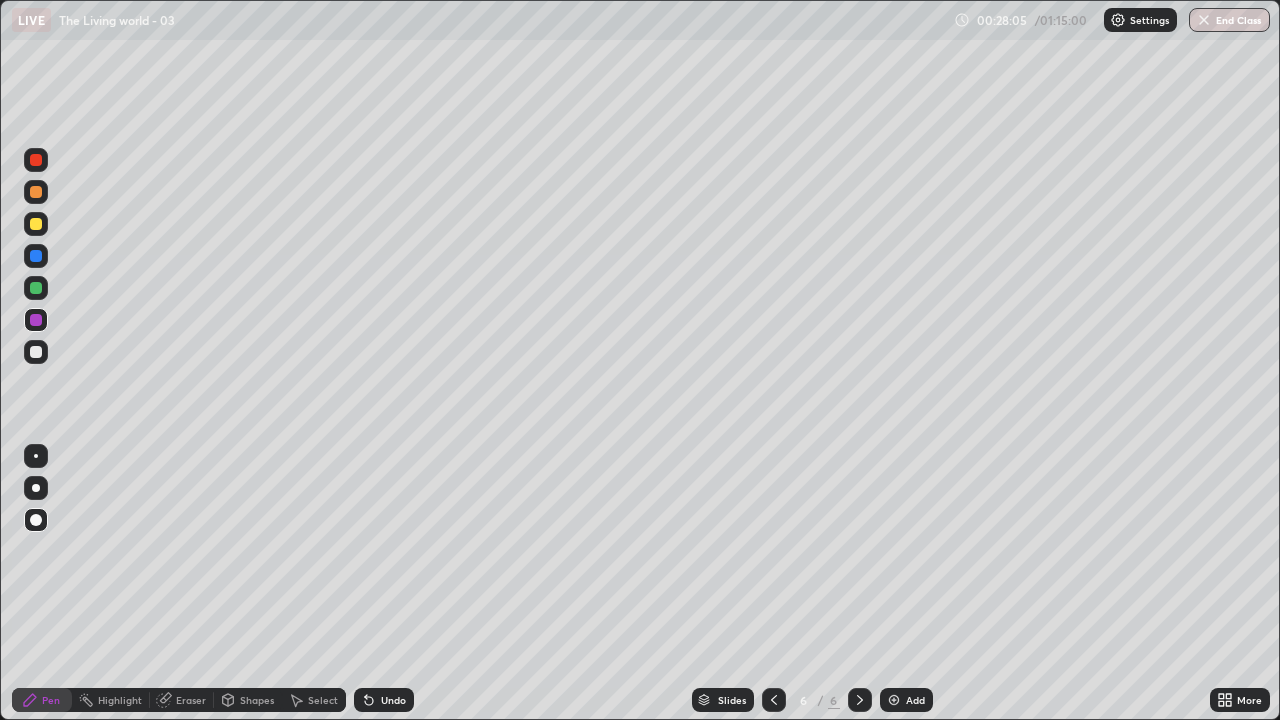 click on "Undo" at bounding box center [384, 700] 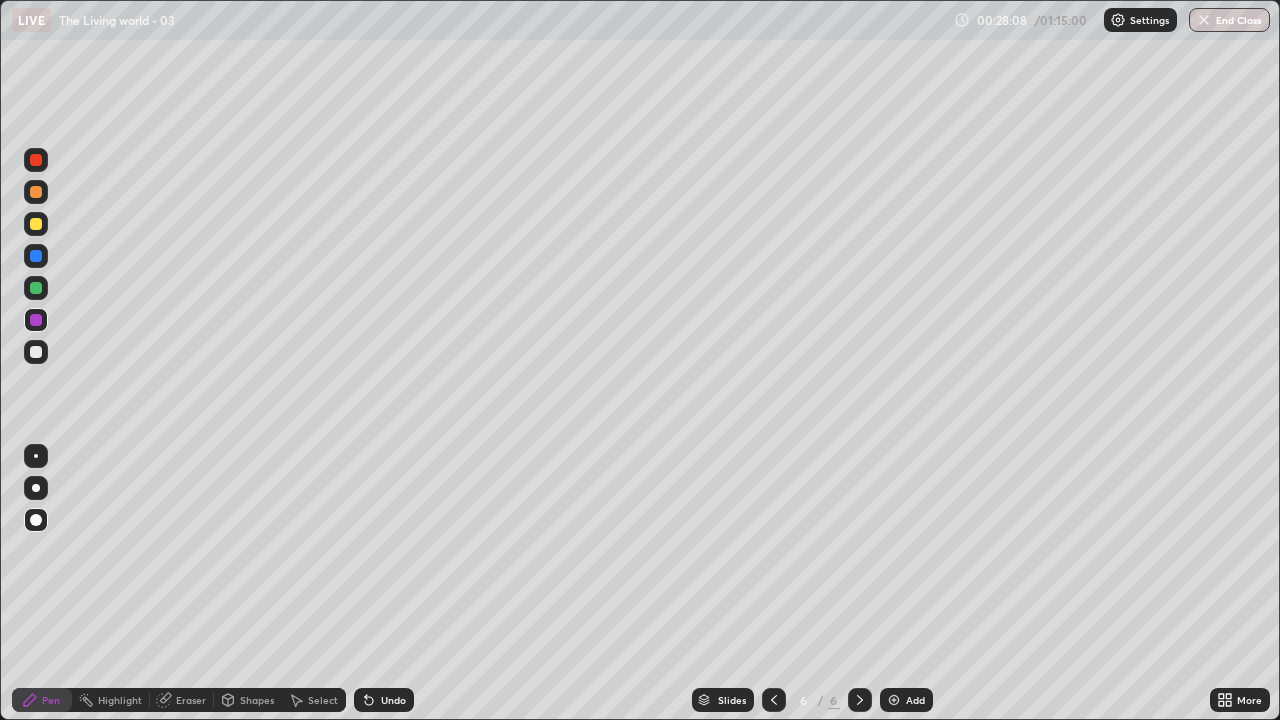 click 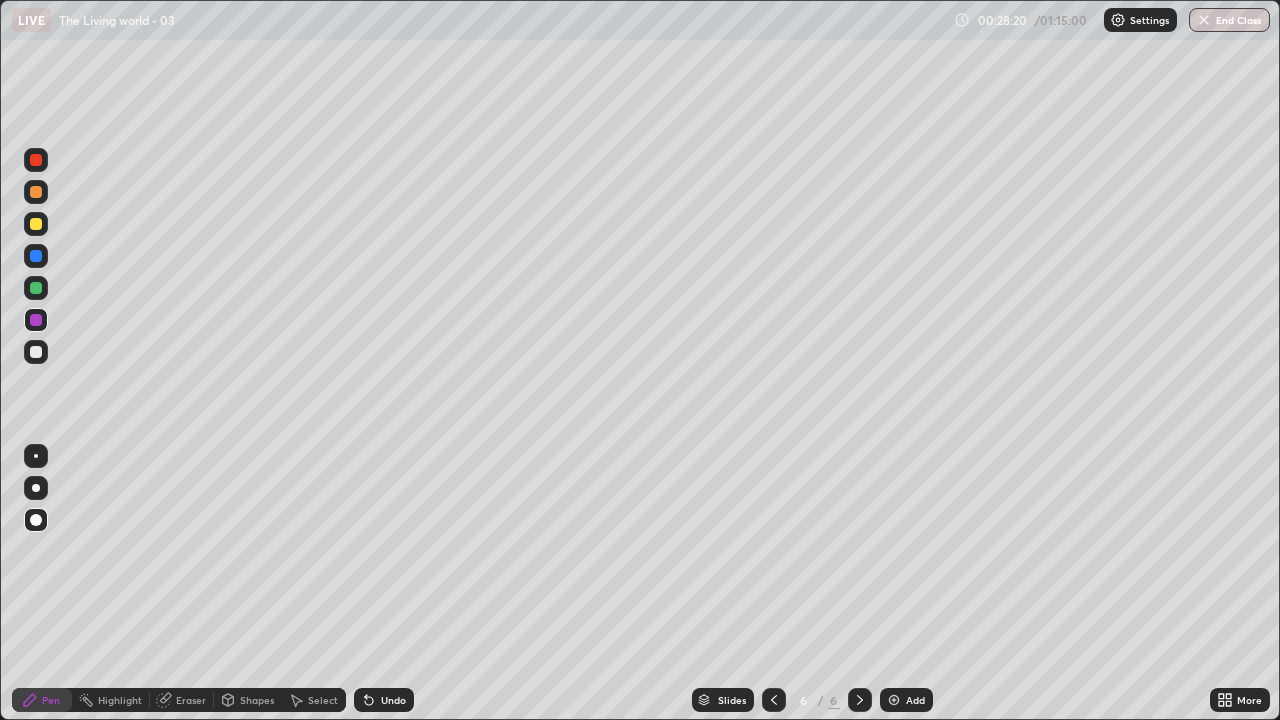 click at bounding box center (36, 224) 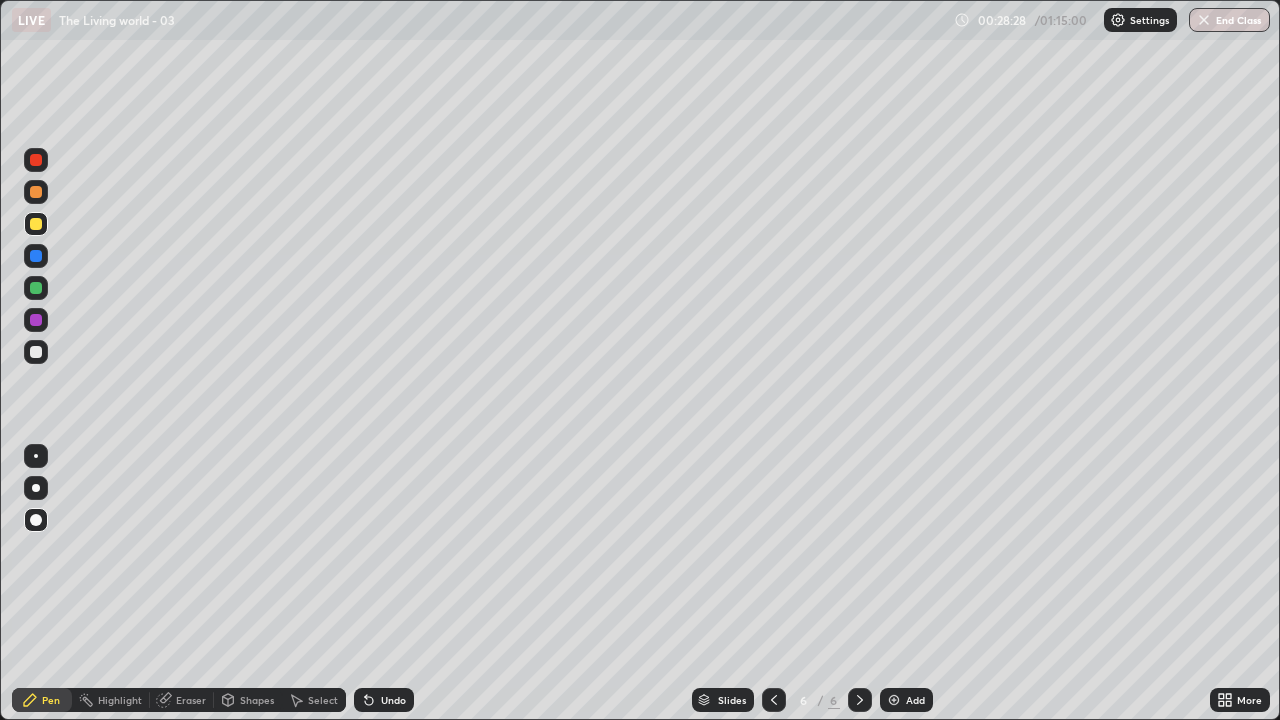 click 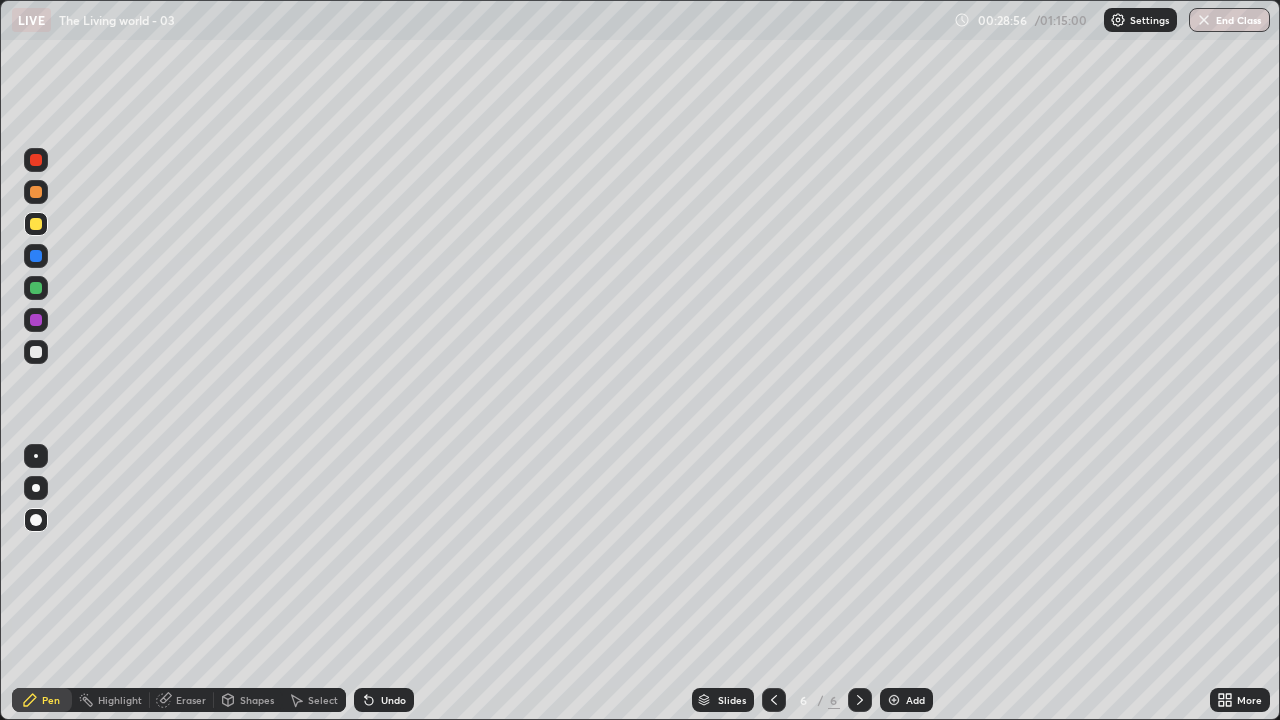 click at bounding box center (36, 192) 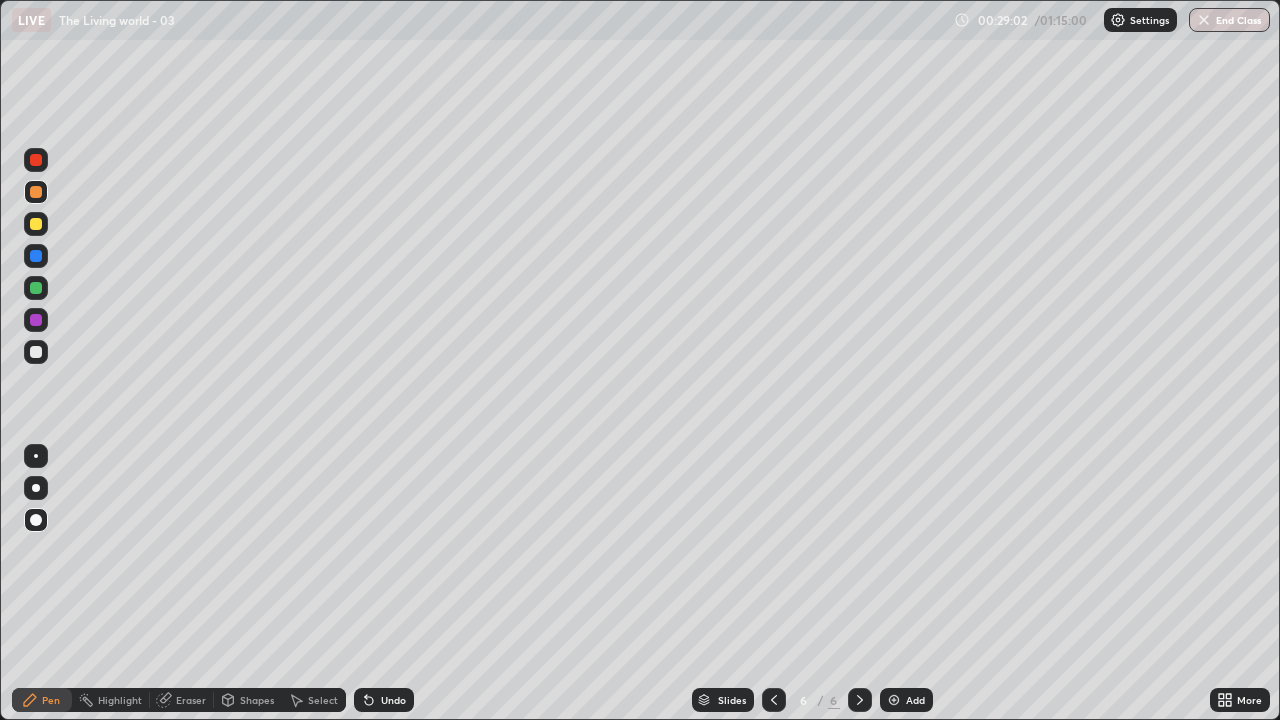 click at bounding box center (36, 288) 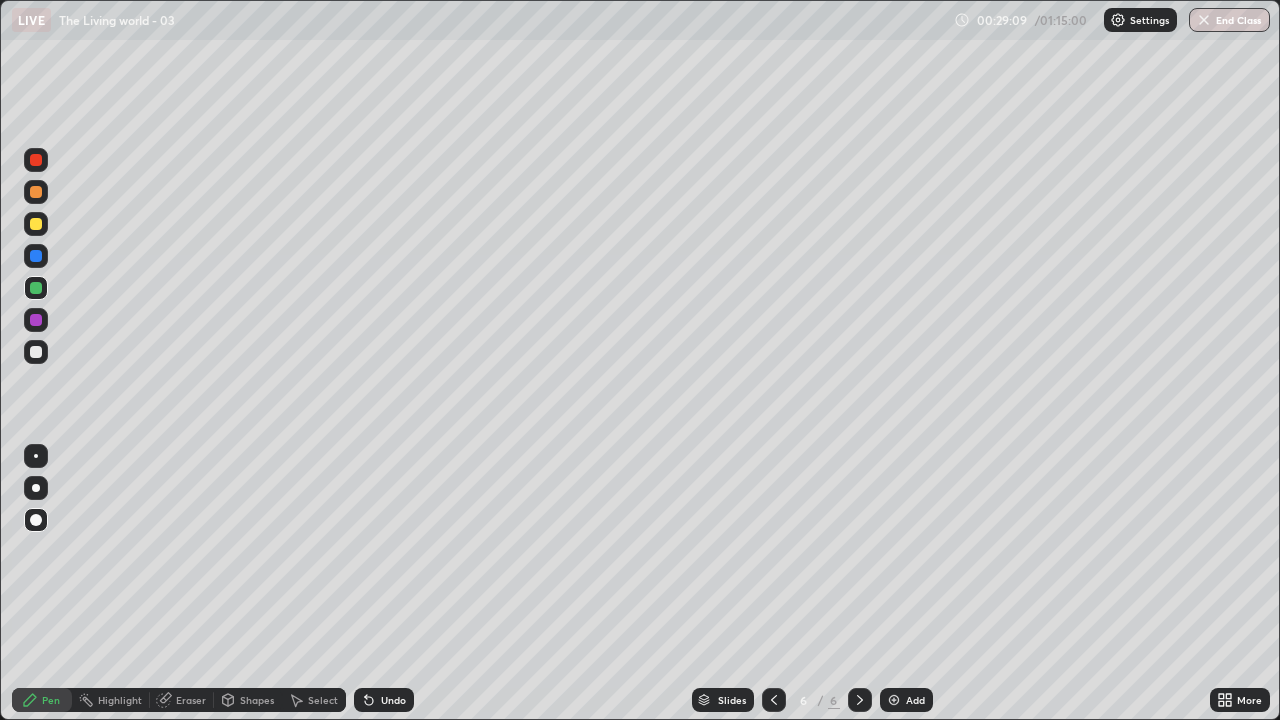 click 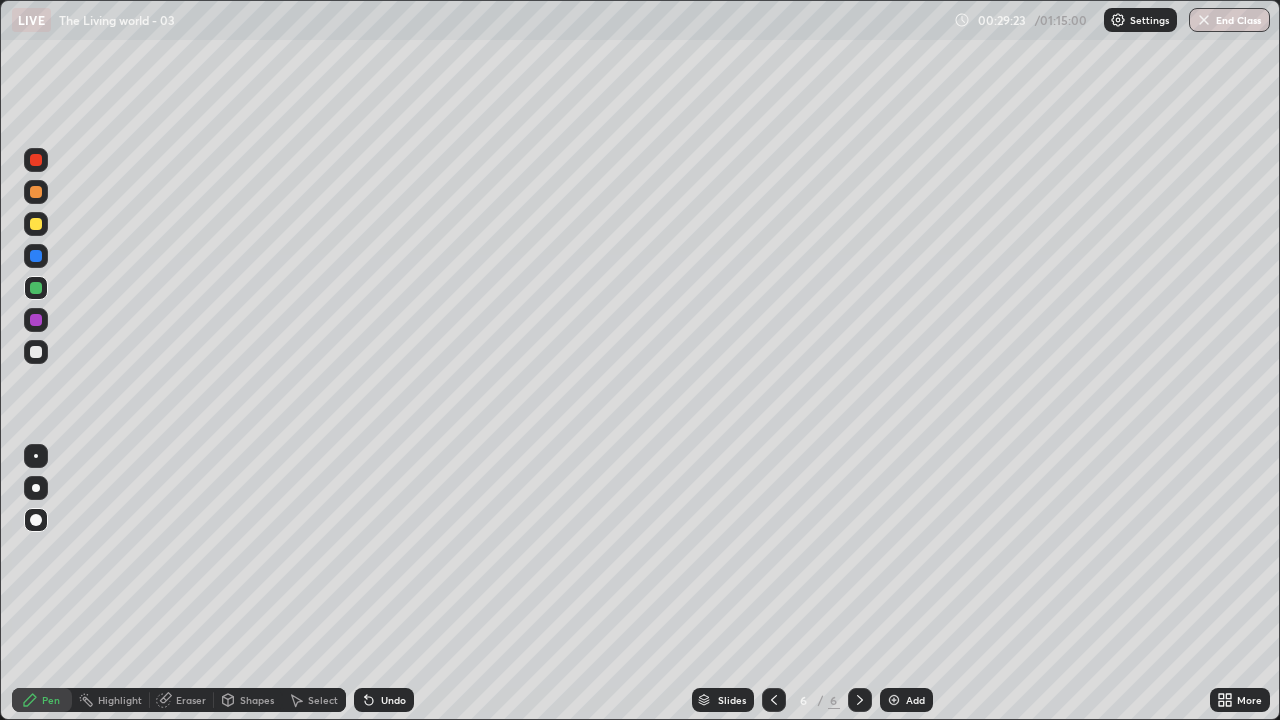 click at bounding box center (36, 256) 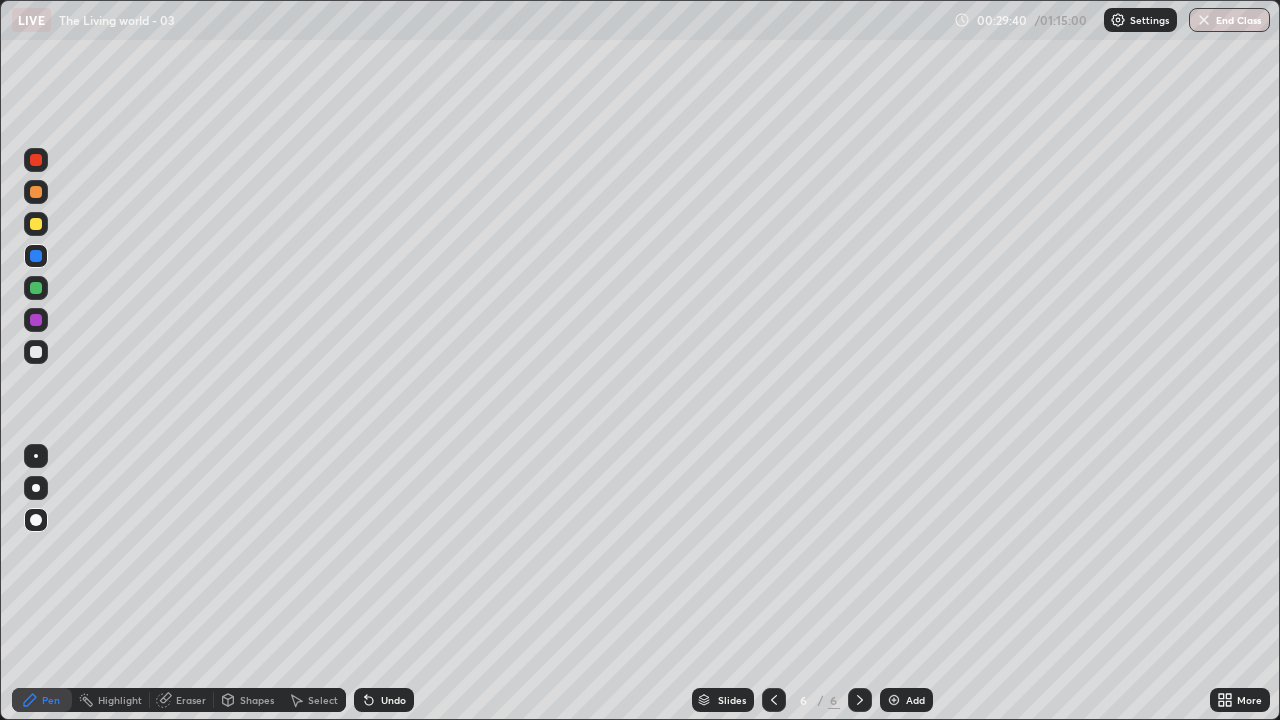 click at bounding box center (36, 320) 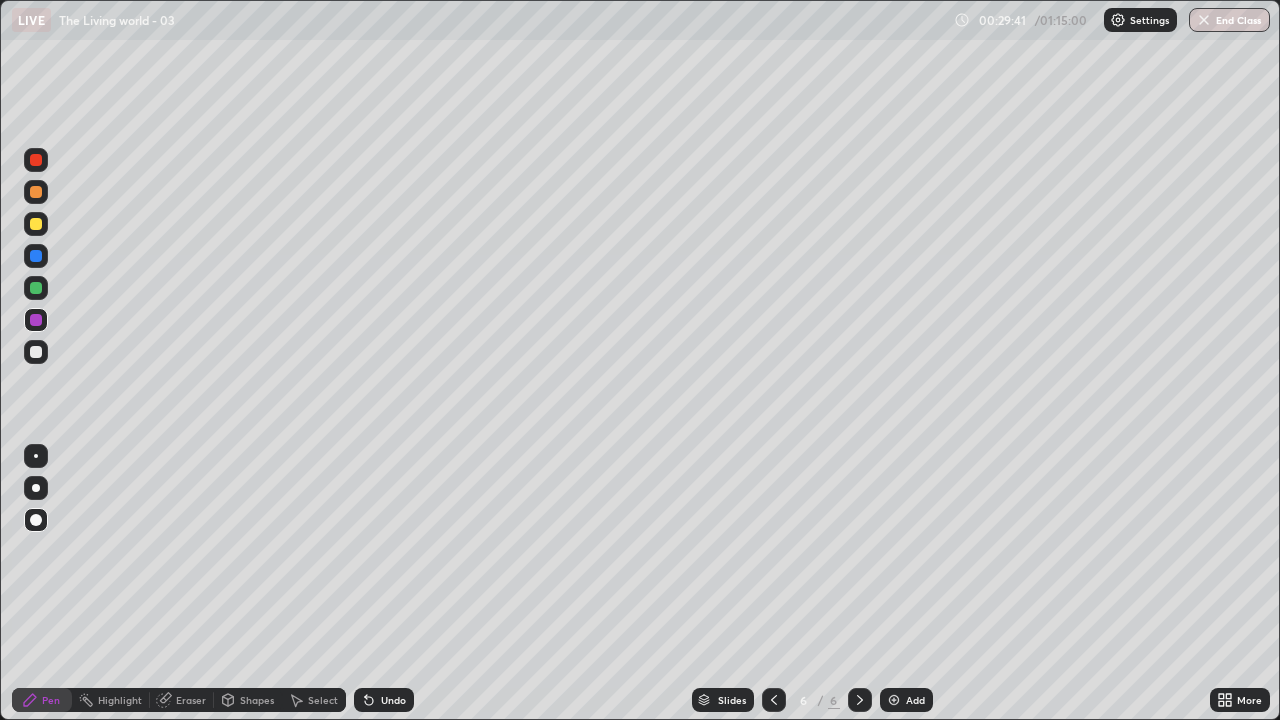 click at bounding box center (36, 160) 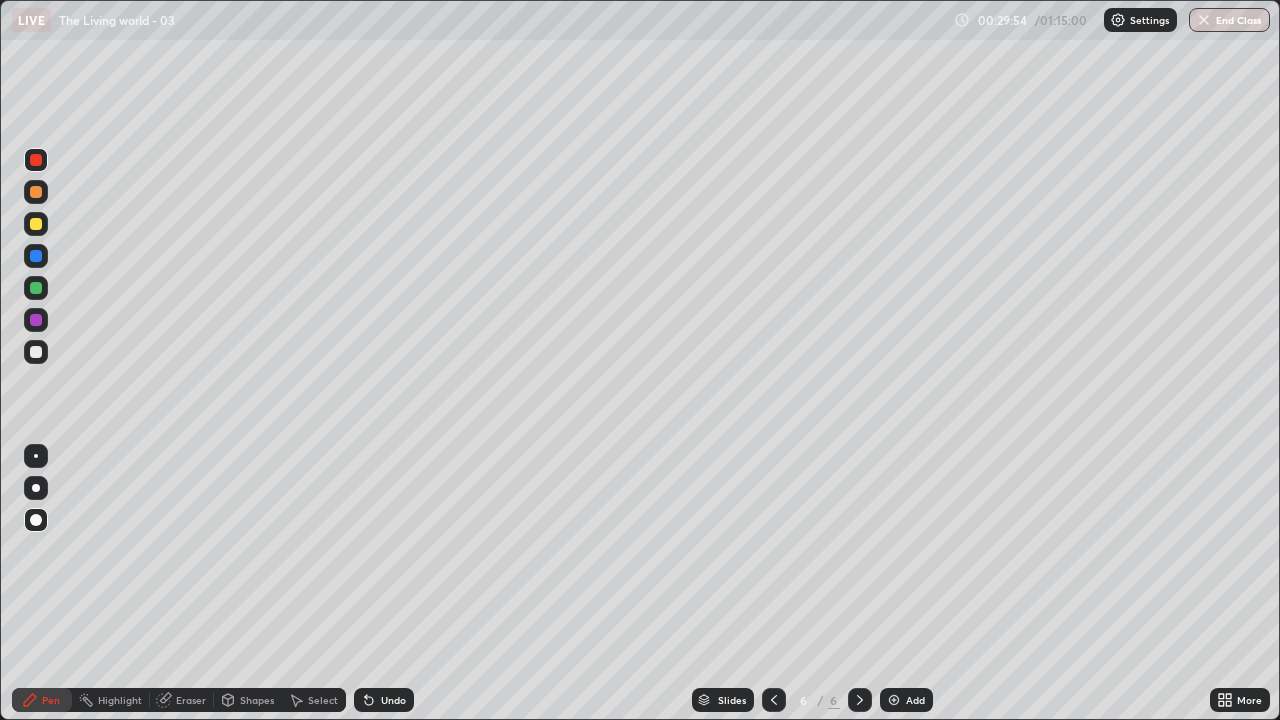 click 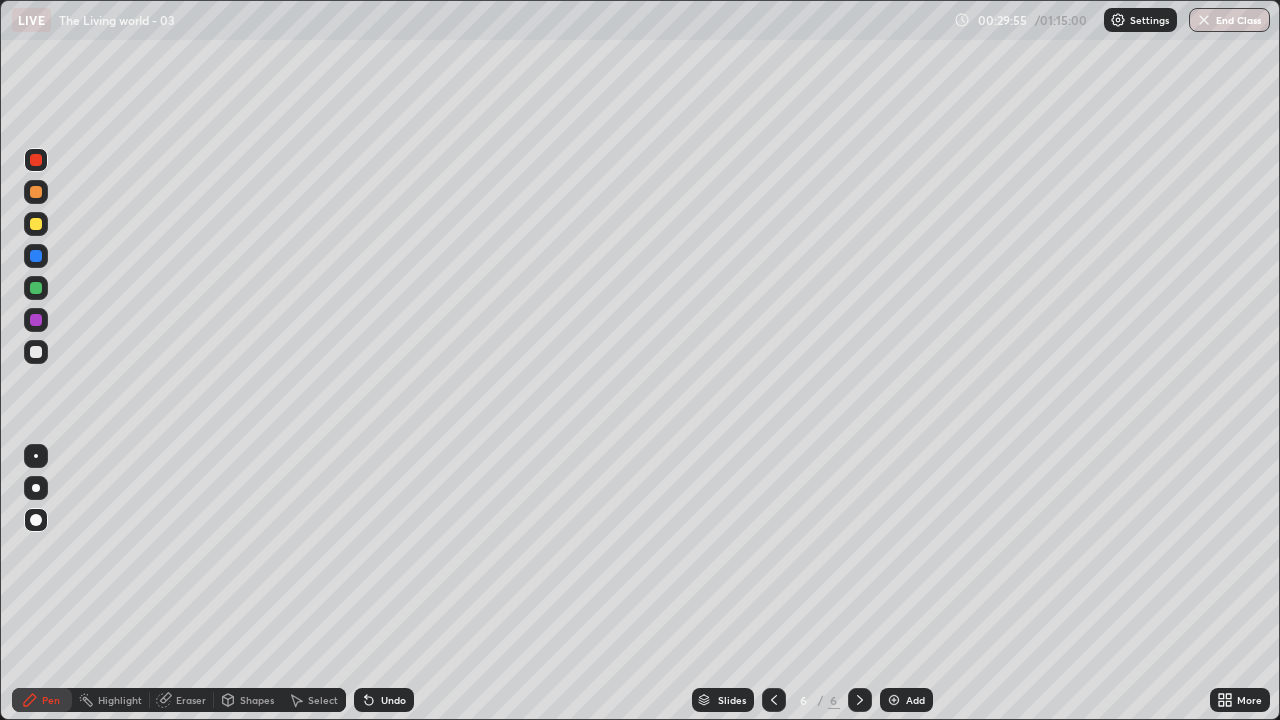 click on "Undo" at bounding box center (384, 700) 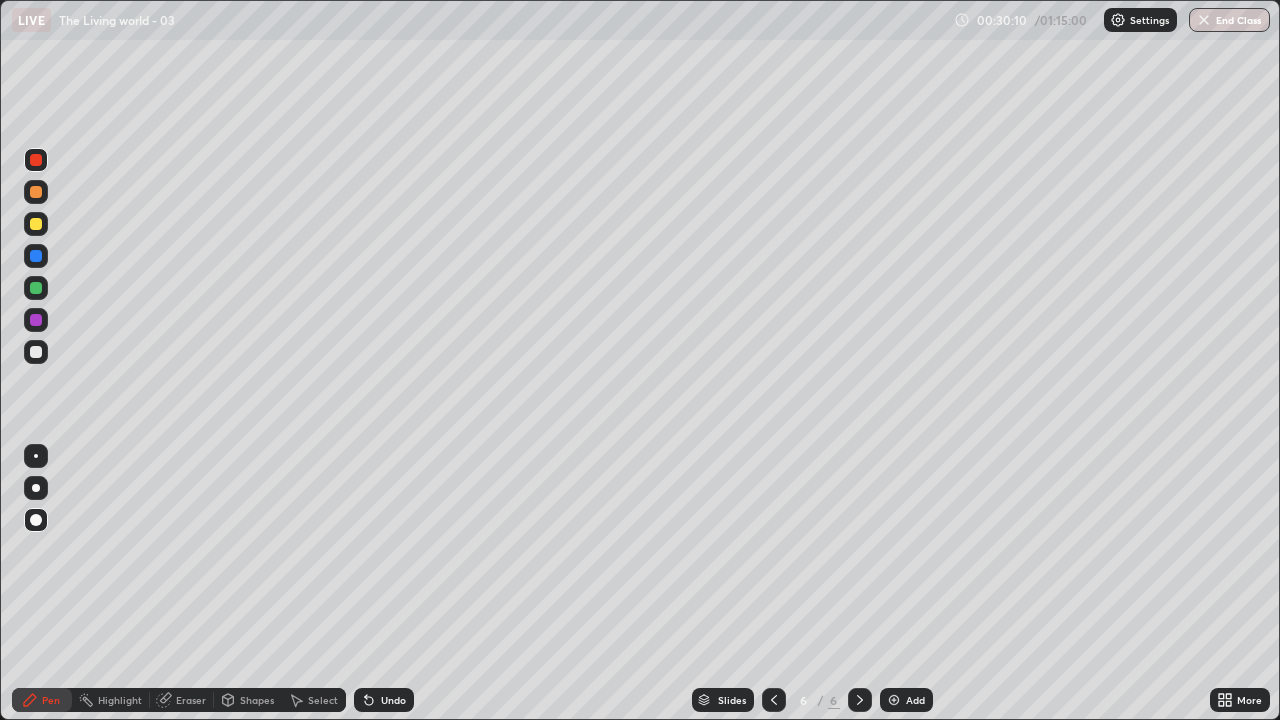 click at bounding box center (36, 352) 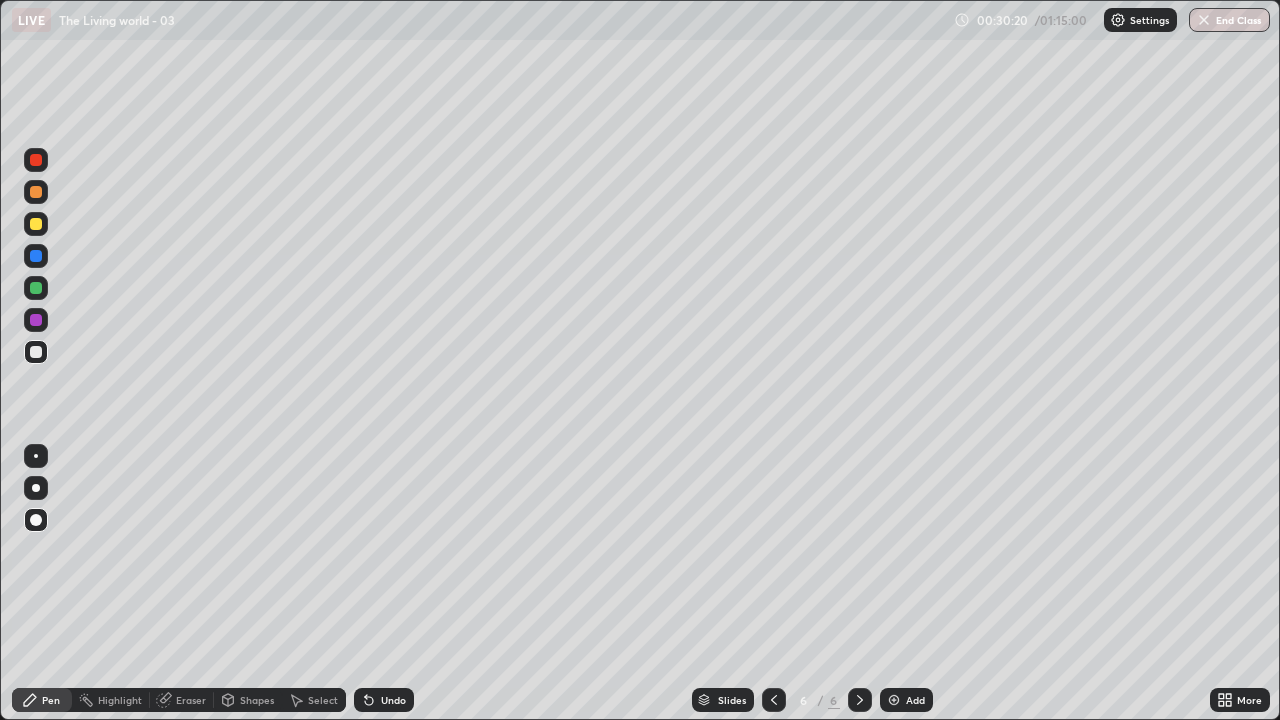 click at bounding box center [36, 192] 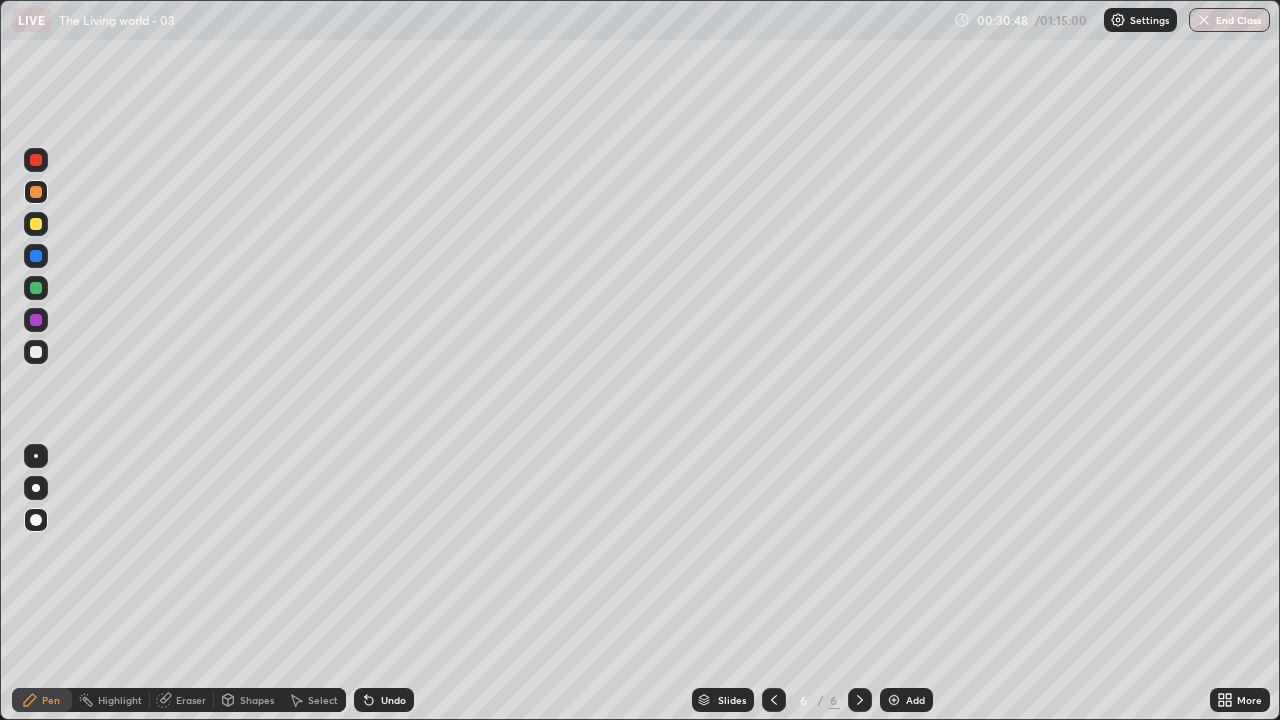 click at bounding box center [36, 352] 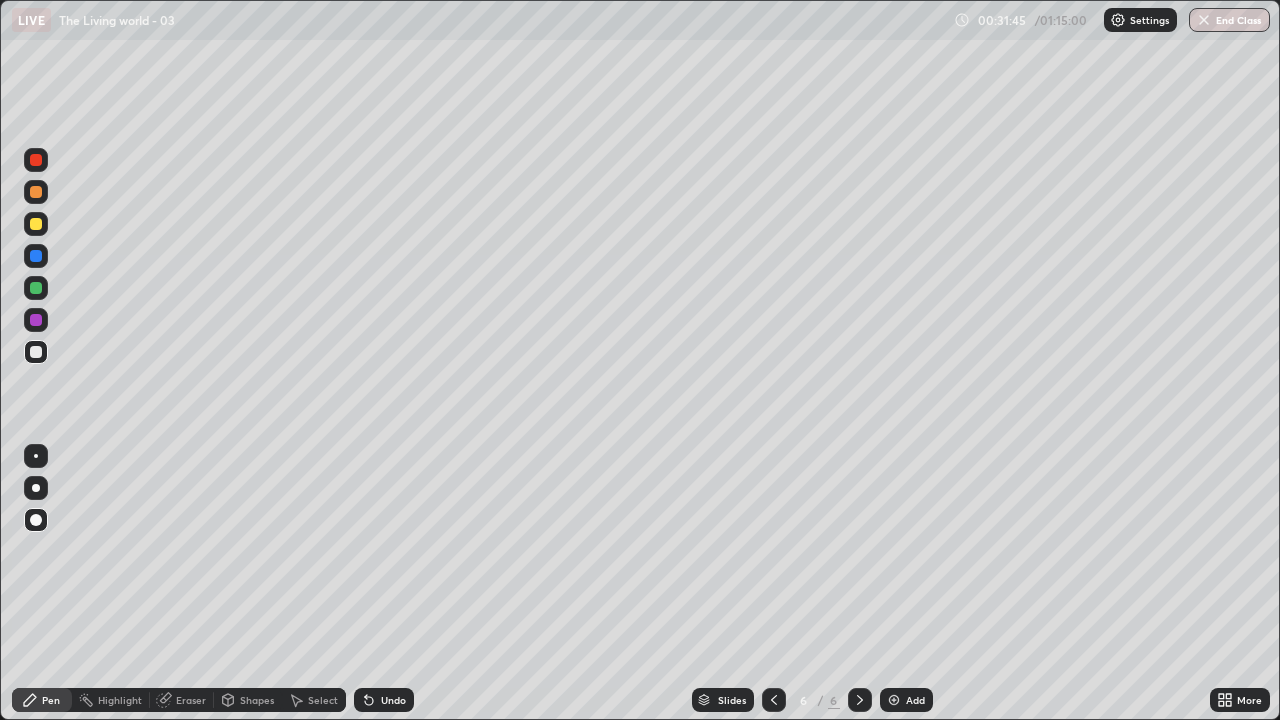 click at bounding box center [36, 192] 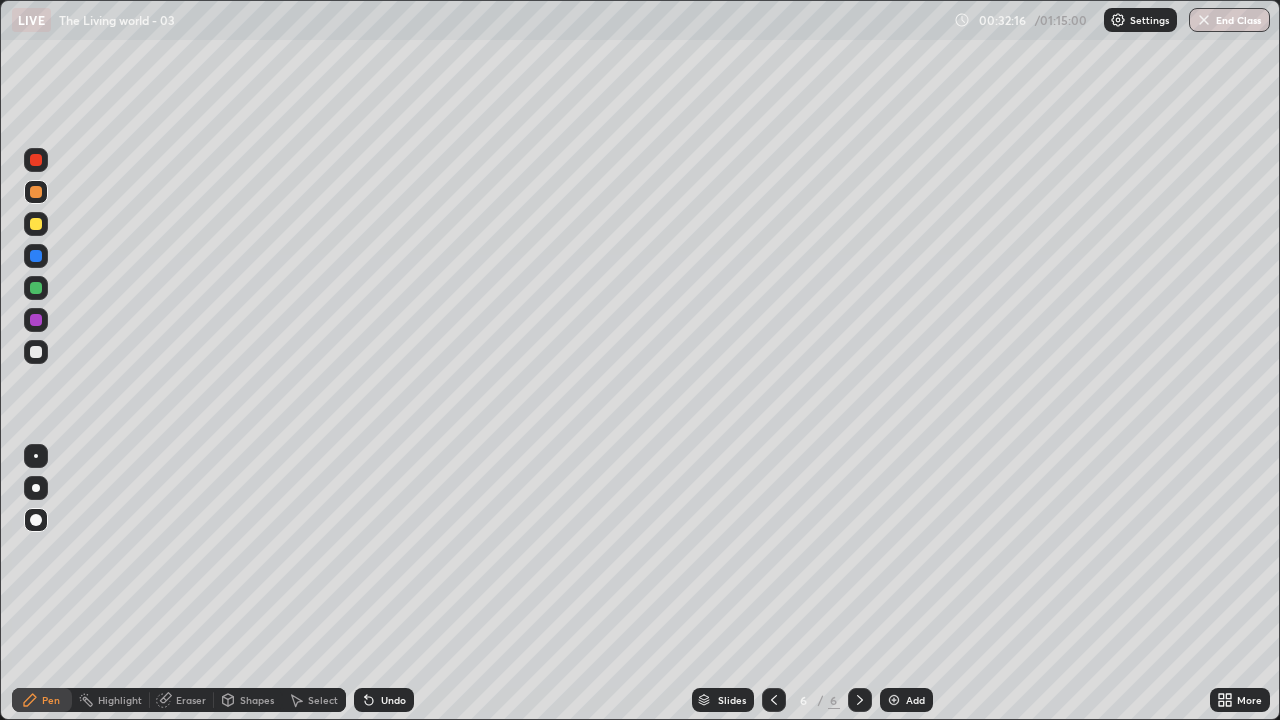 click at bounding box center [36, 352] 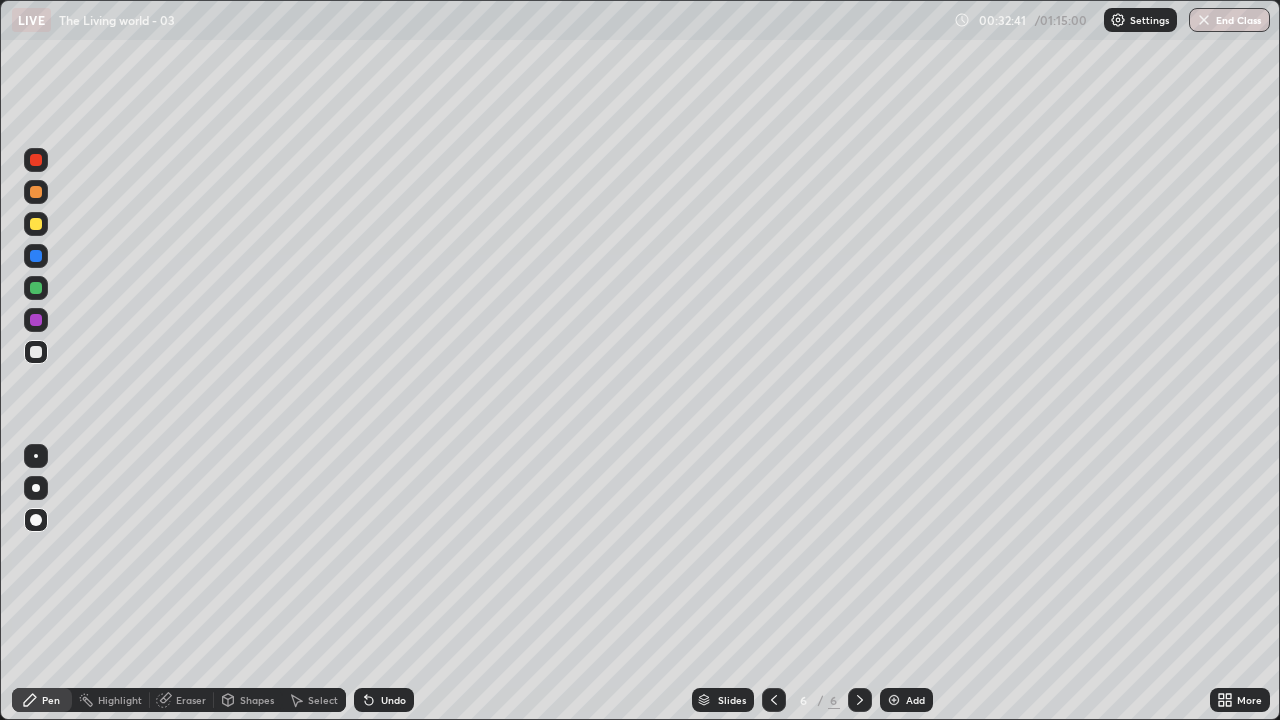 click on "Undo" at bounding box center [393, 700] 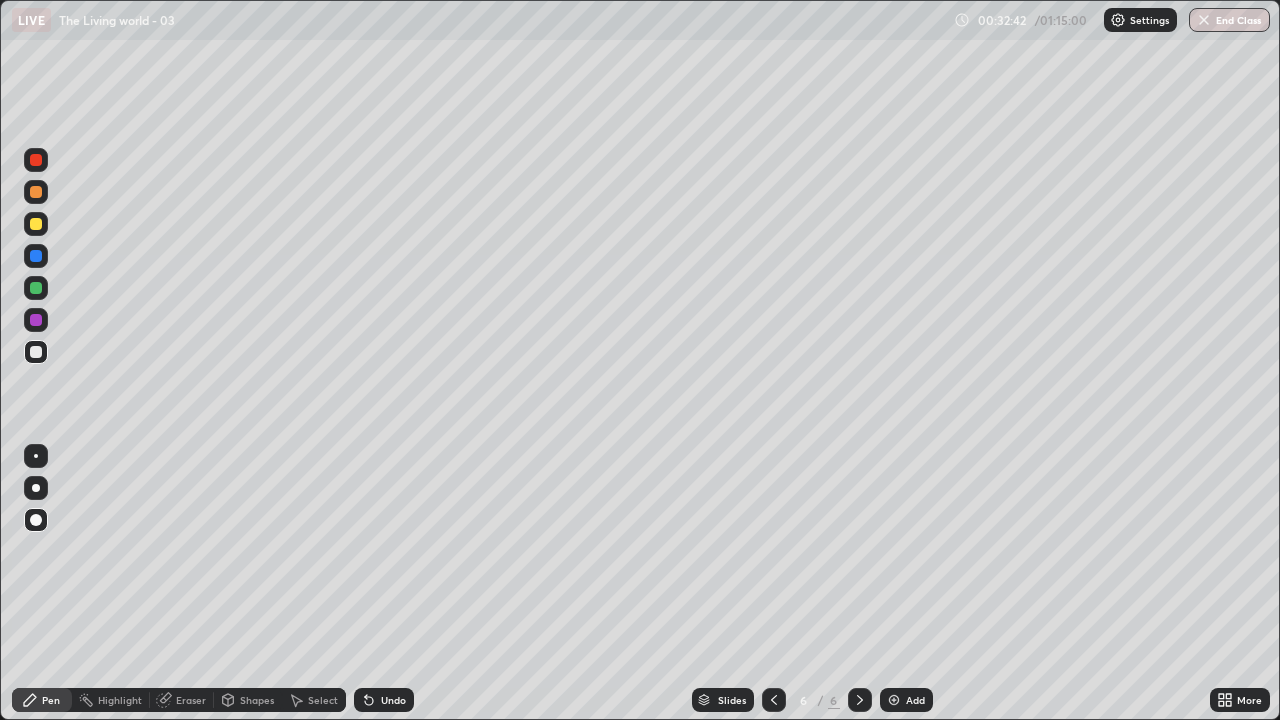 click on "Undo" at bounding box center [384, 700] 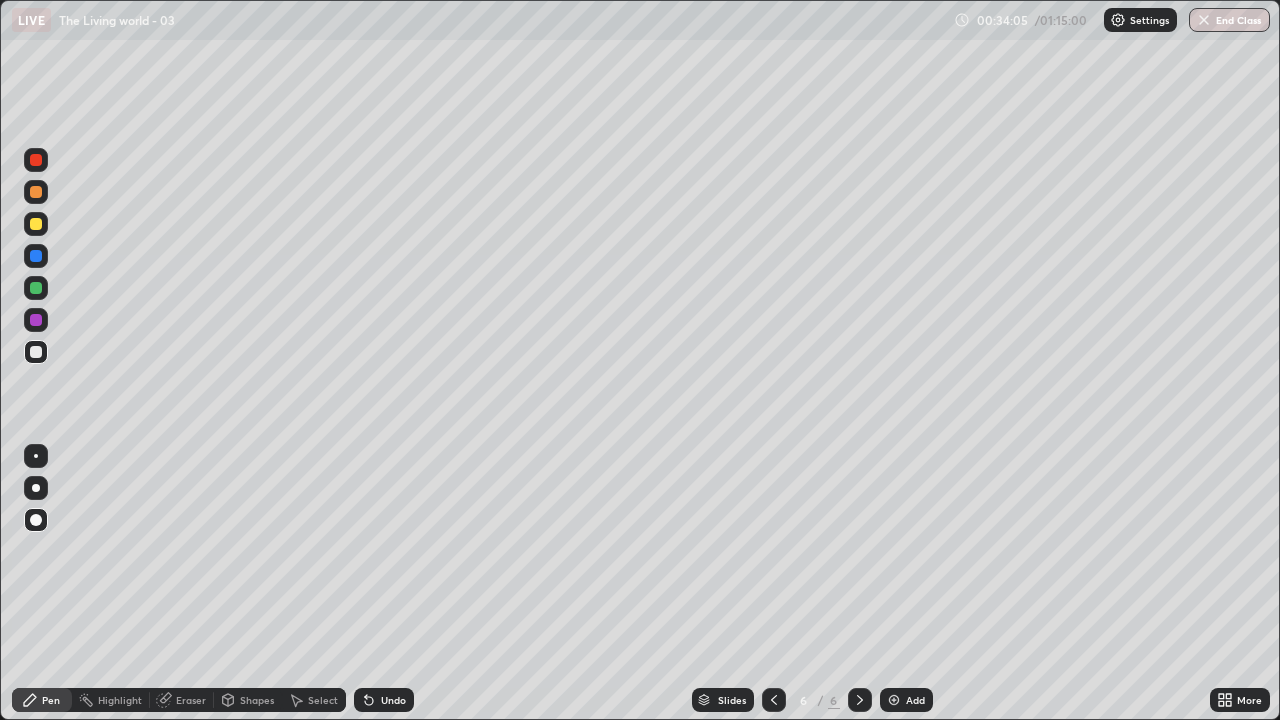 click at bounding box center [36, 192] 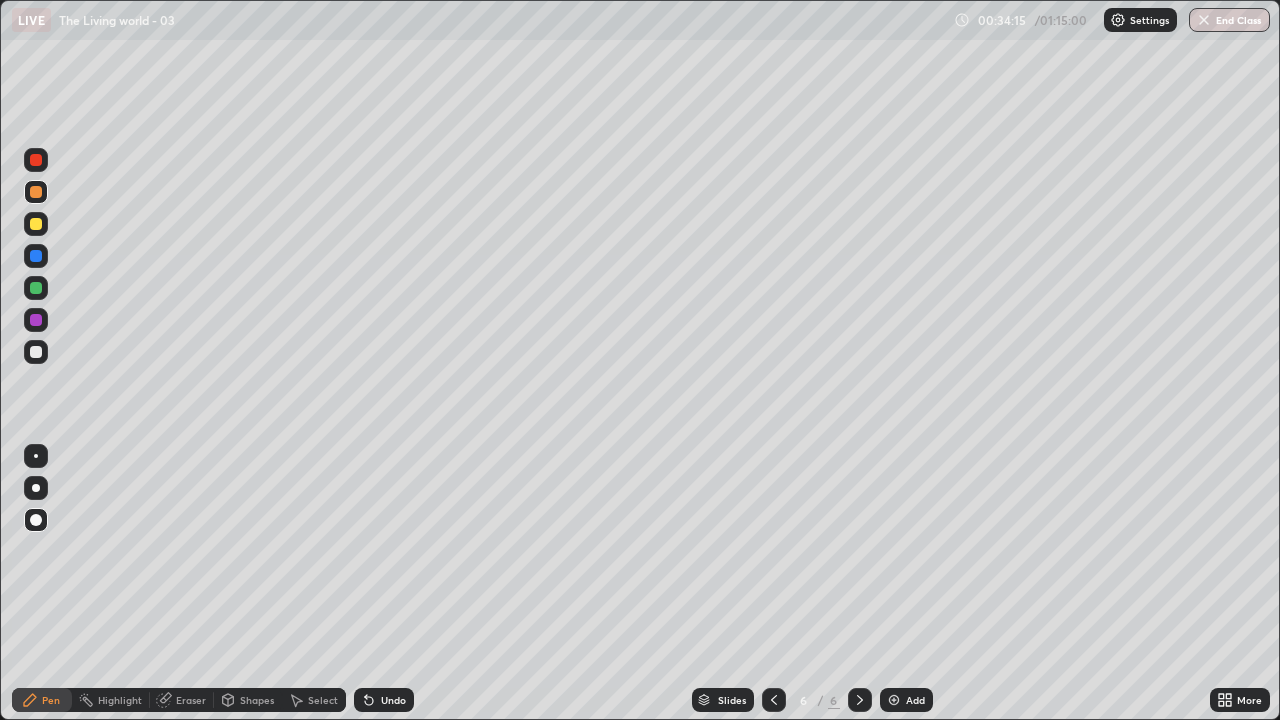 click at bounding box center (36, 352) 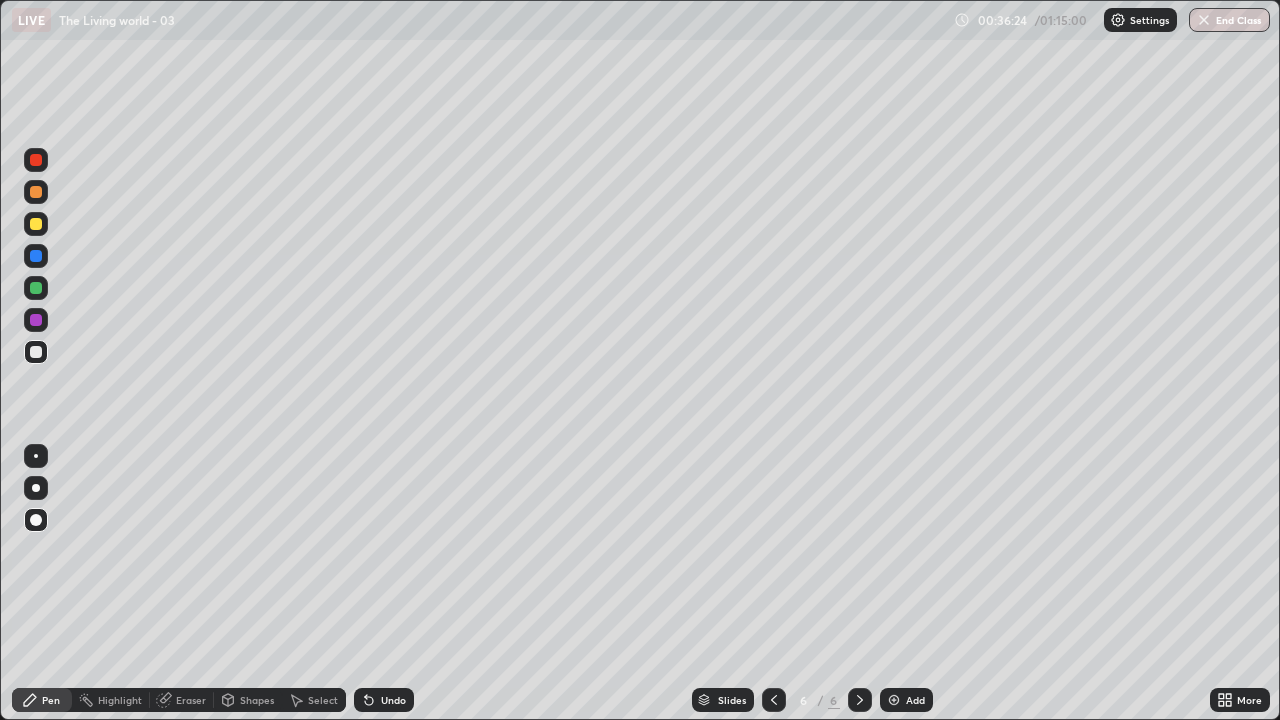click at bounding box center [36, 352] 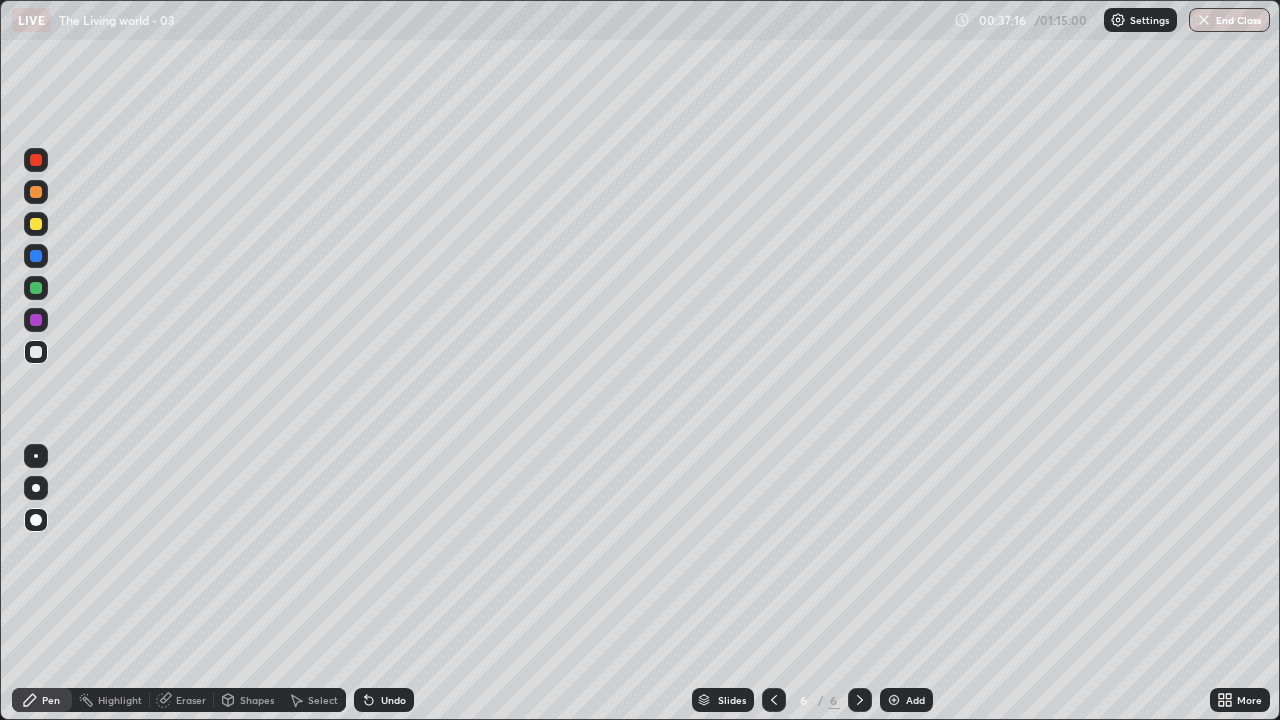 click on "Eraser" at bounding box center (191, 700) 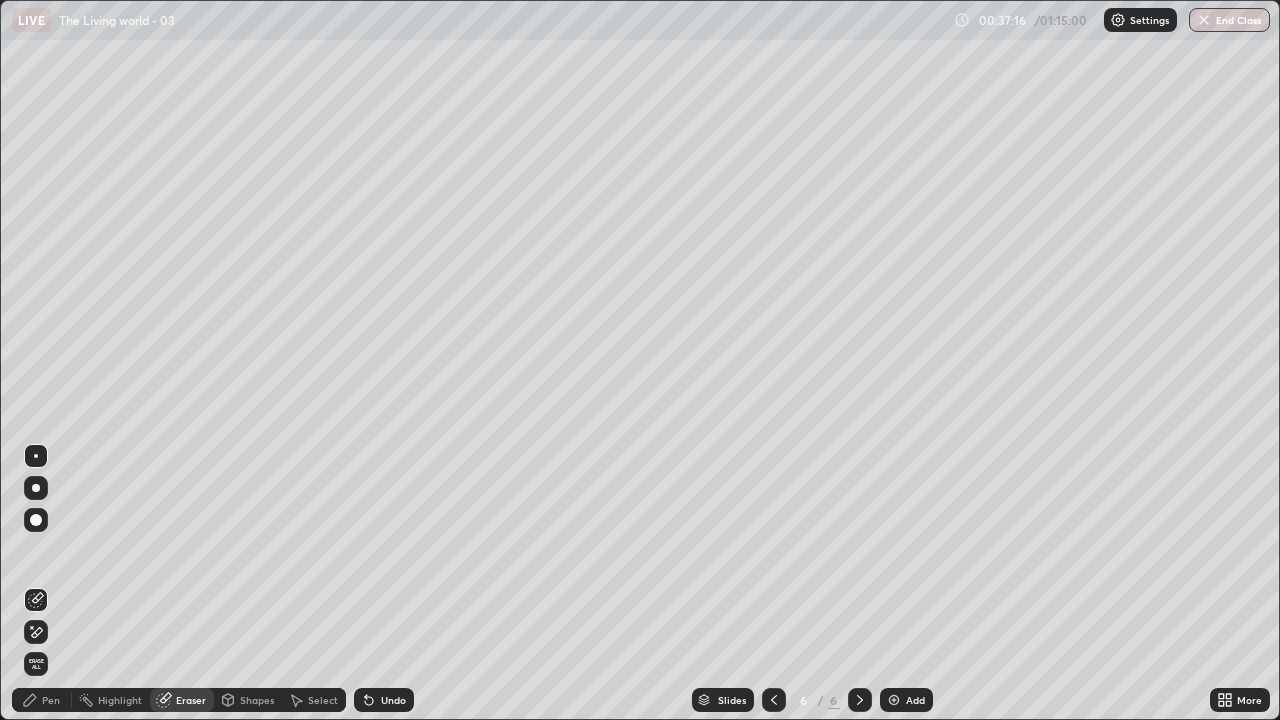 click 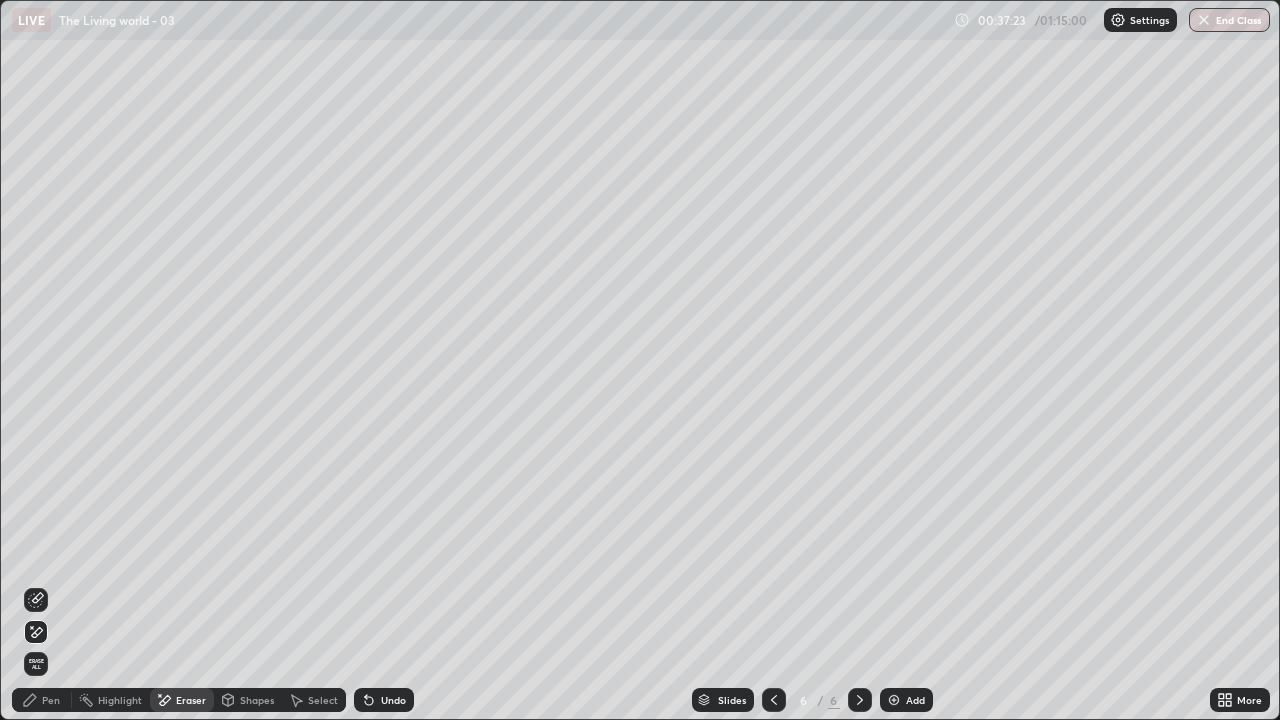 click on "Pen" at bounding box center (51, 700) 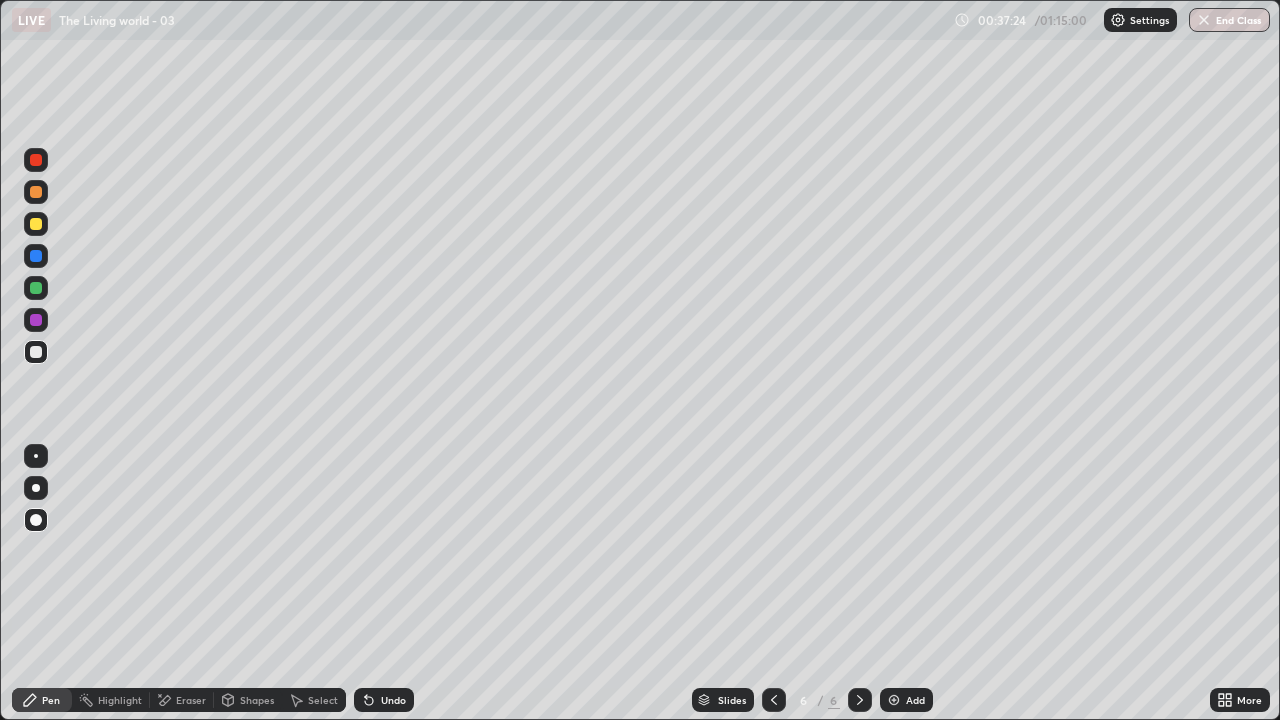 click at bounding box center [36, 192] 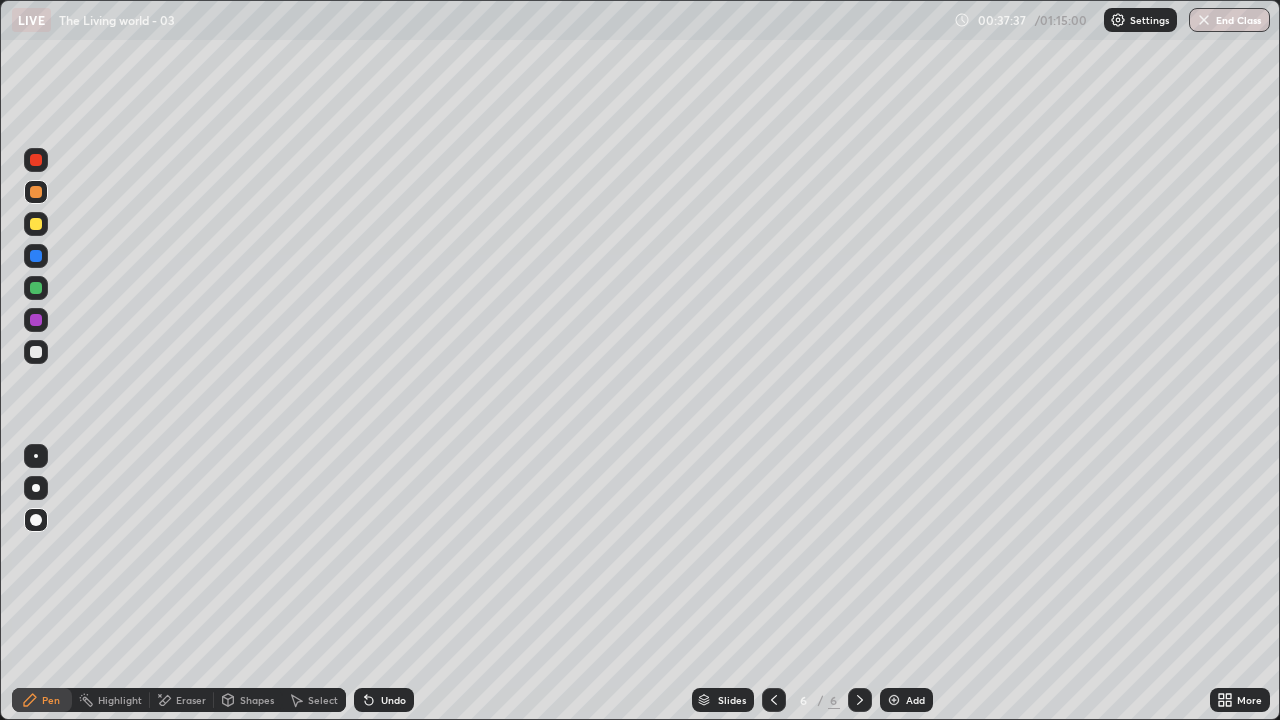click at bounding box center (36, 352) 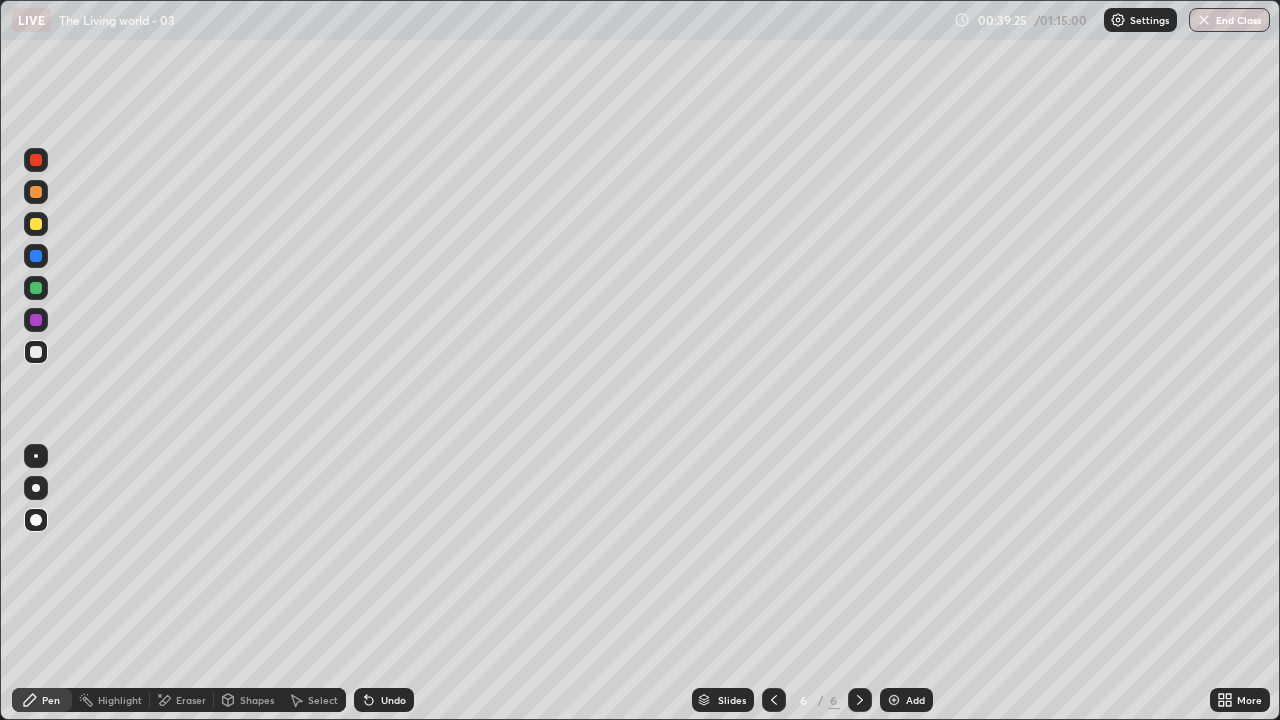 click at bounding box center [36, 192] 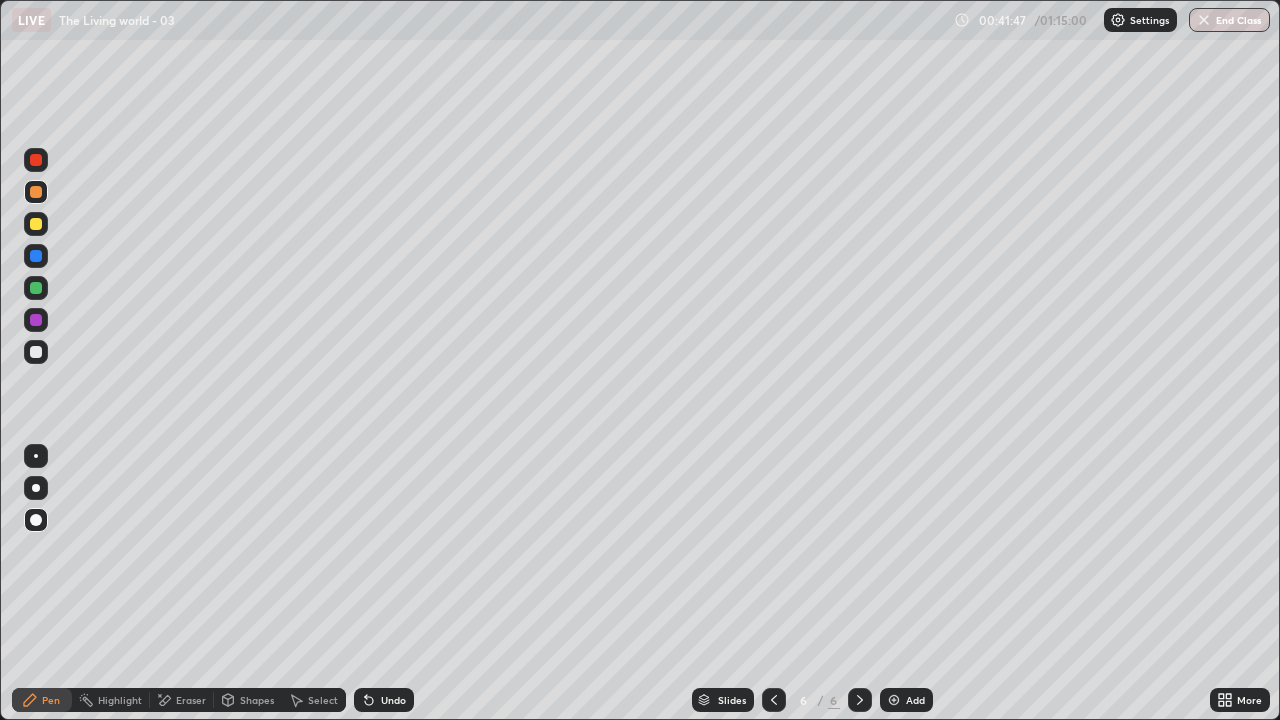 click on "Add" at bounding box center (906, 700) 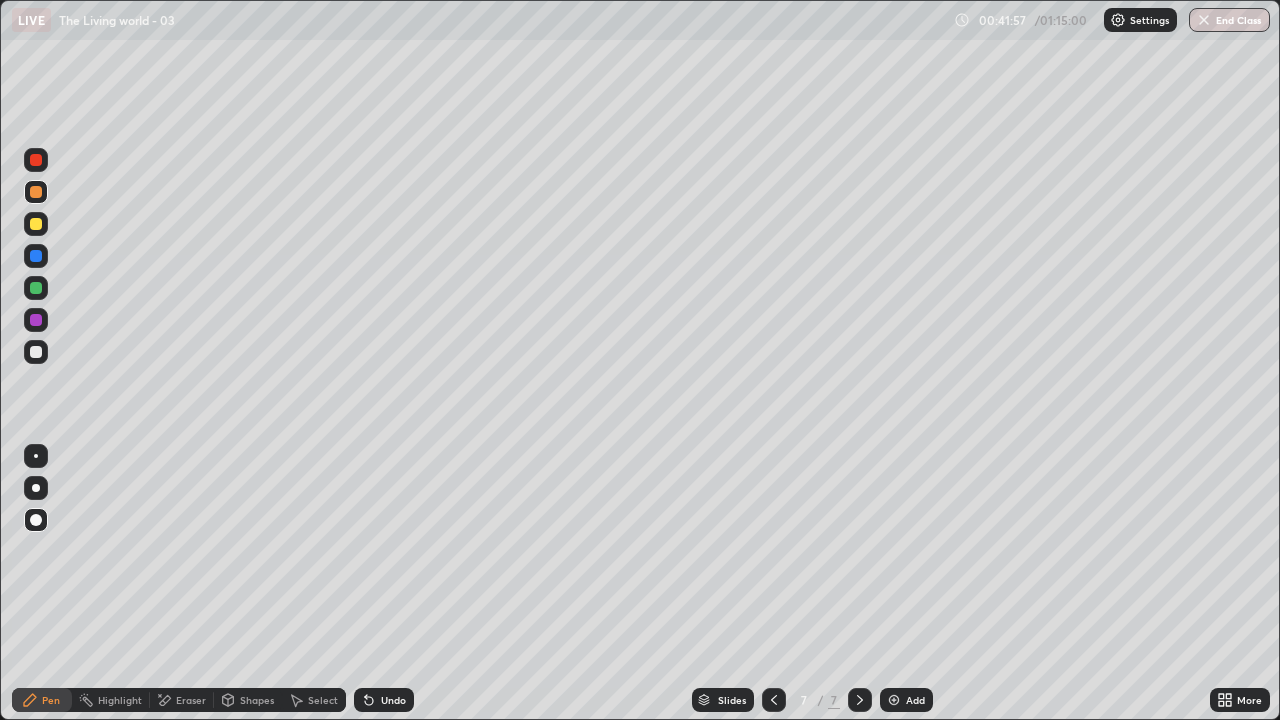 click at bounding box center (36, 320) 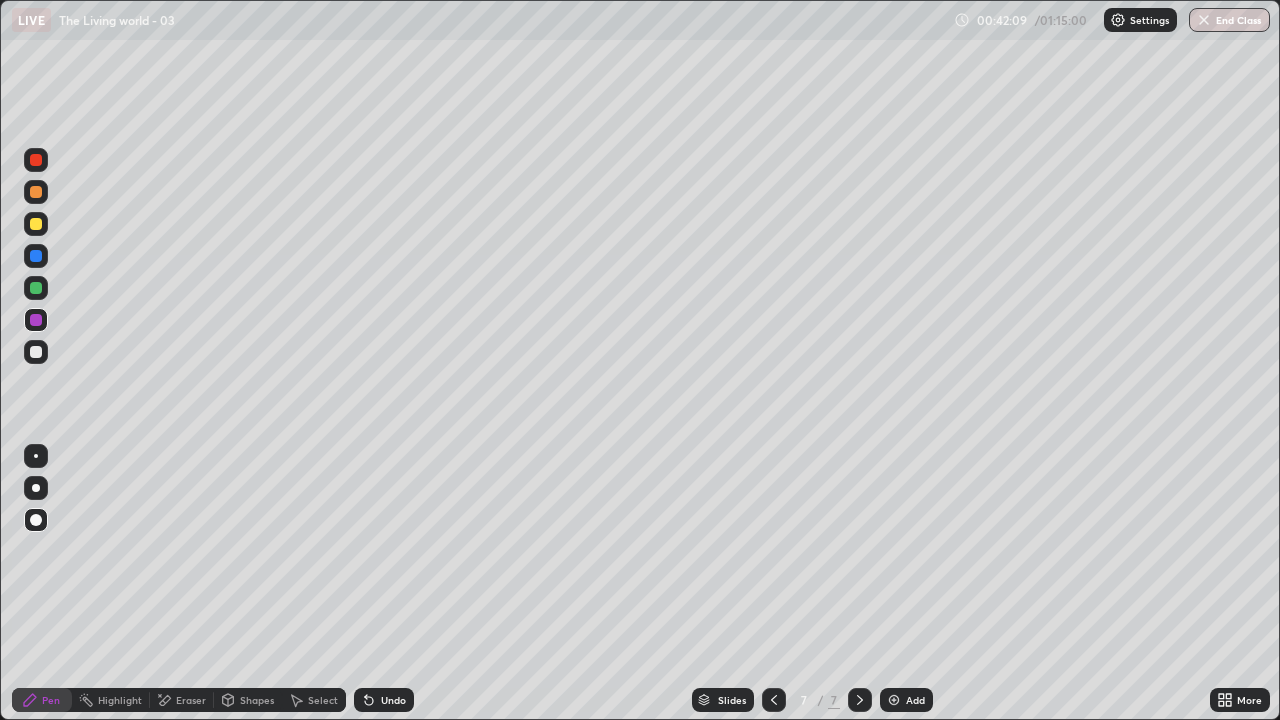 click at bounding box center (36, 256) 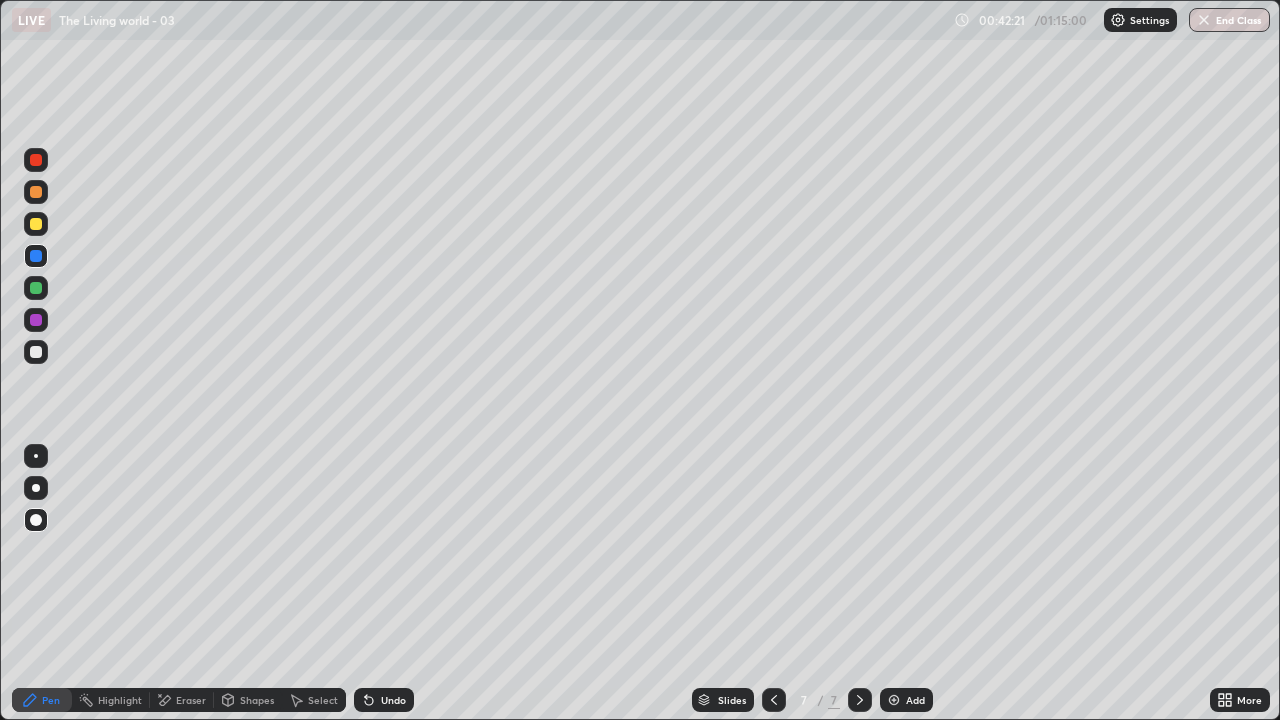 click at bounding box center (36, 192) 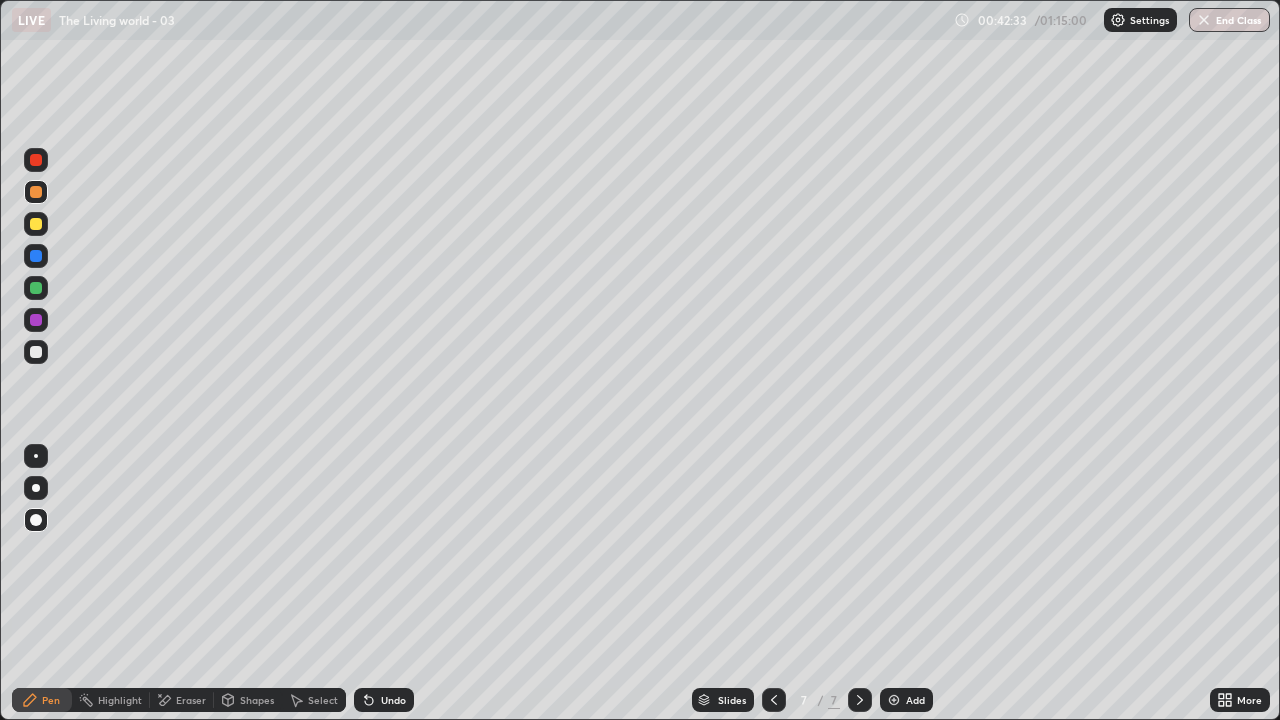 click at bounding box center (36, 288) 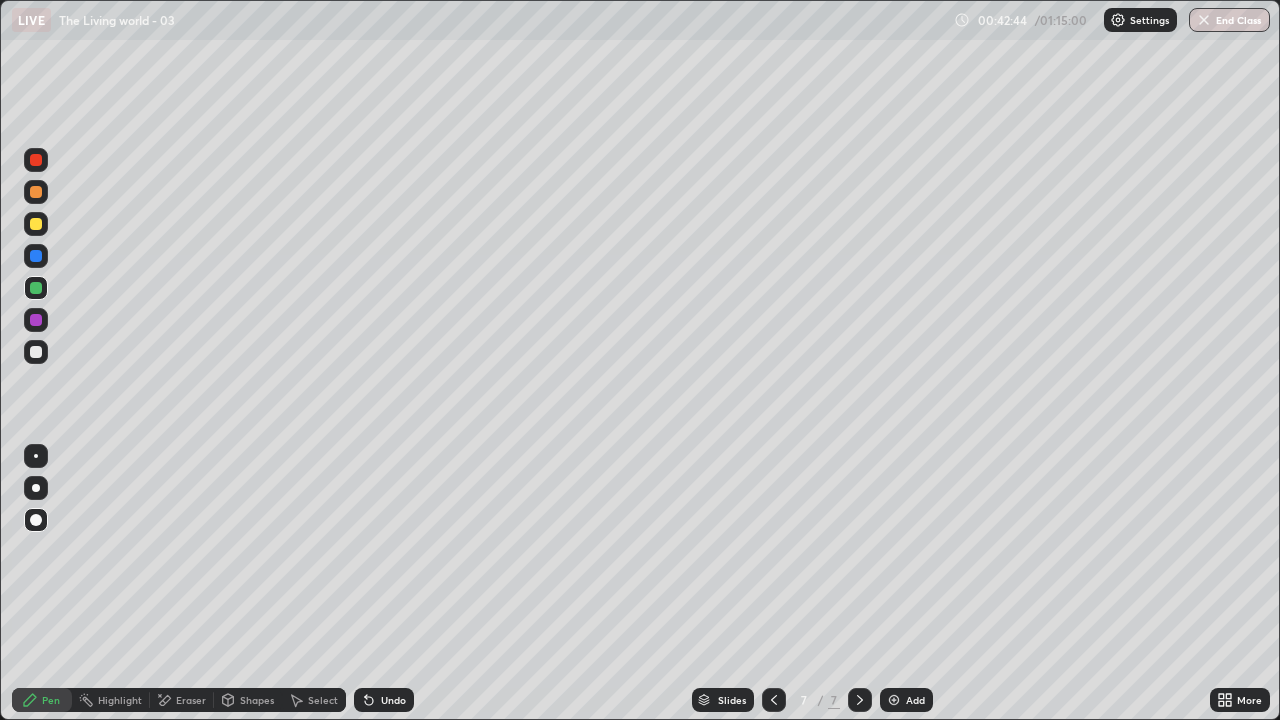 click at bounding box center (36, 160) 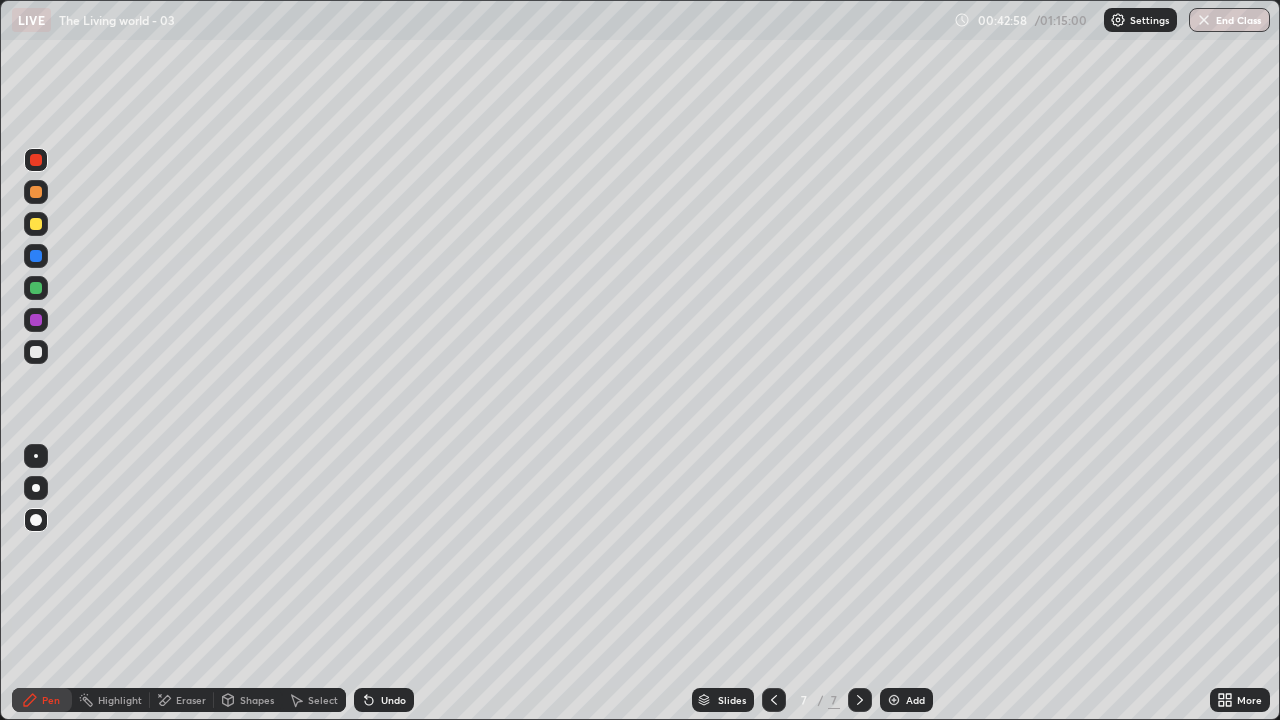 click at bounding box center [36, 352] 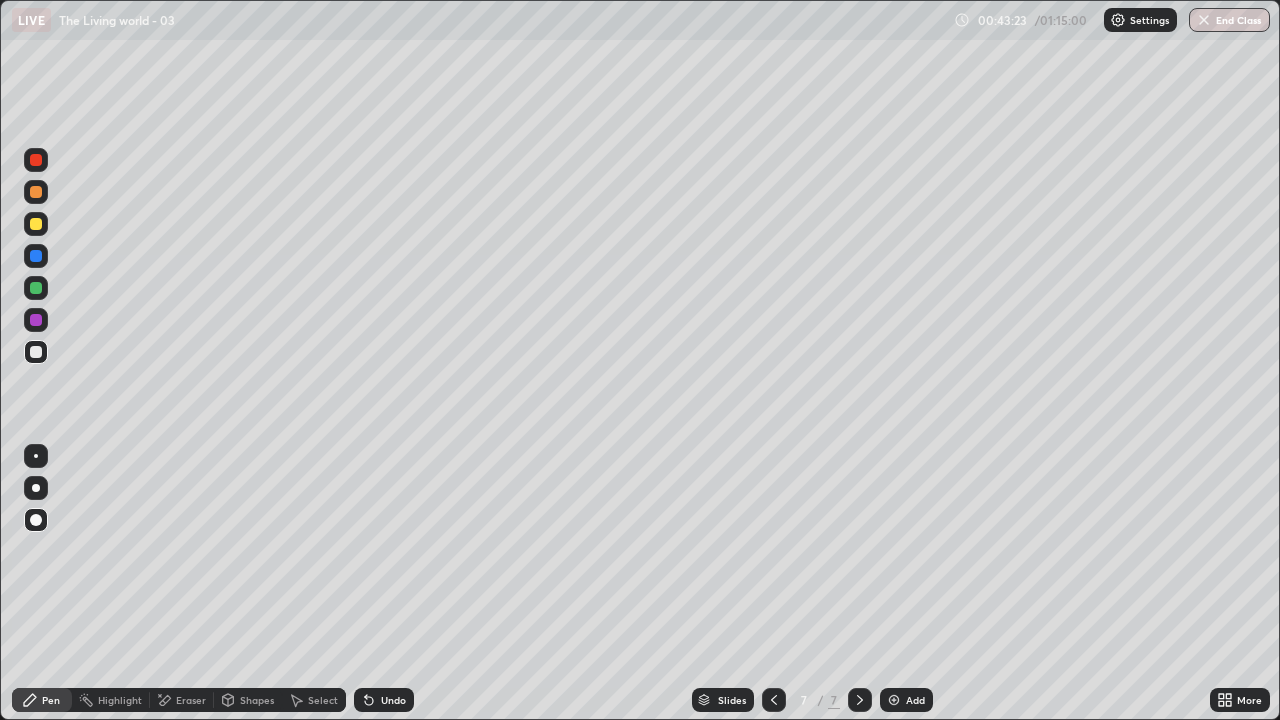 click at bounding box center (36, 224) 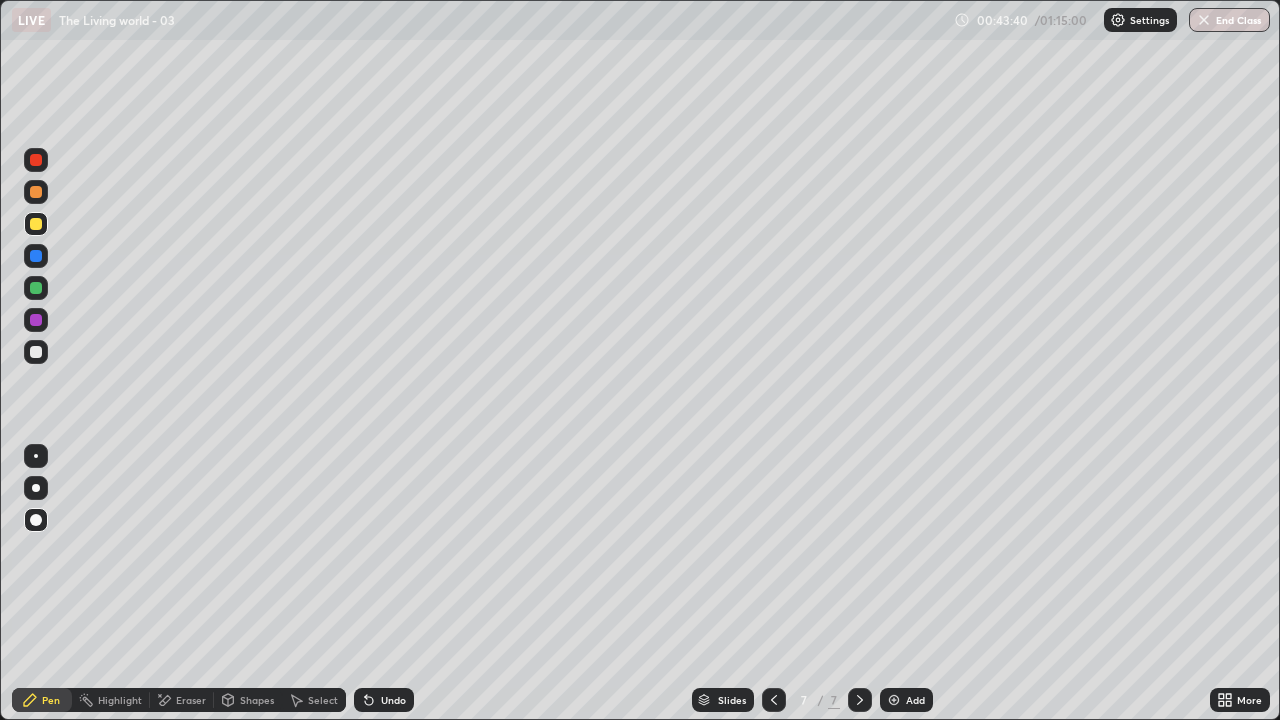 click at bounding box center [36, 224] 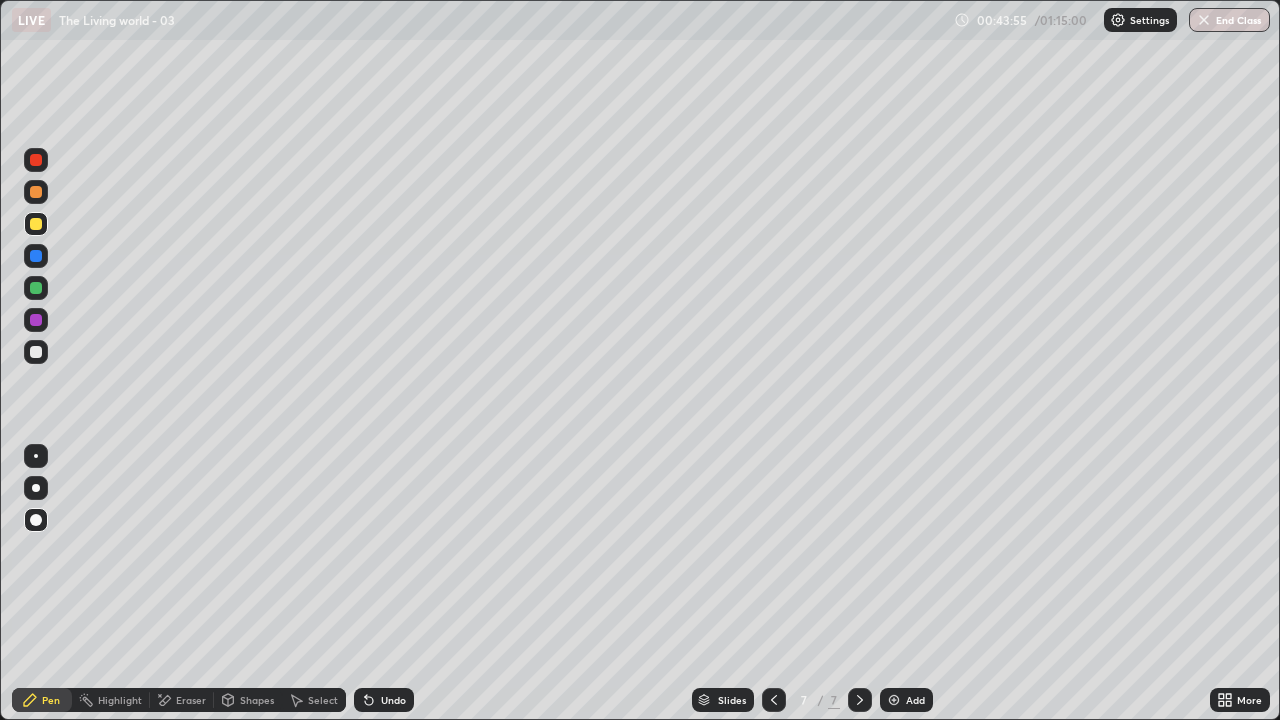 click at bounding box center [36, 352] 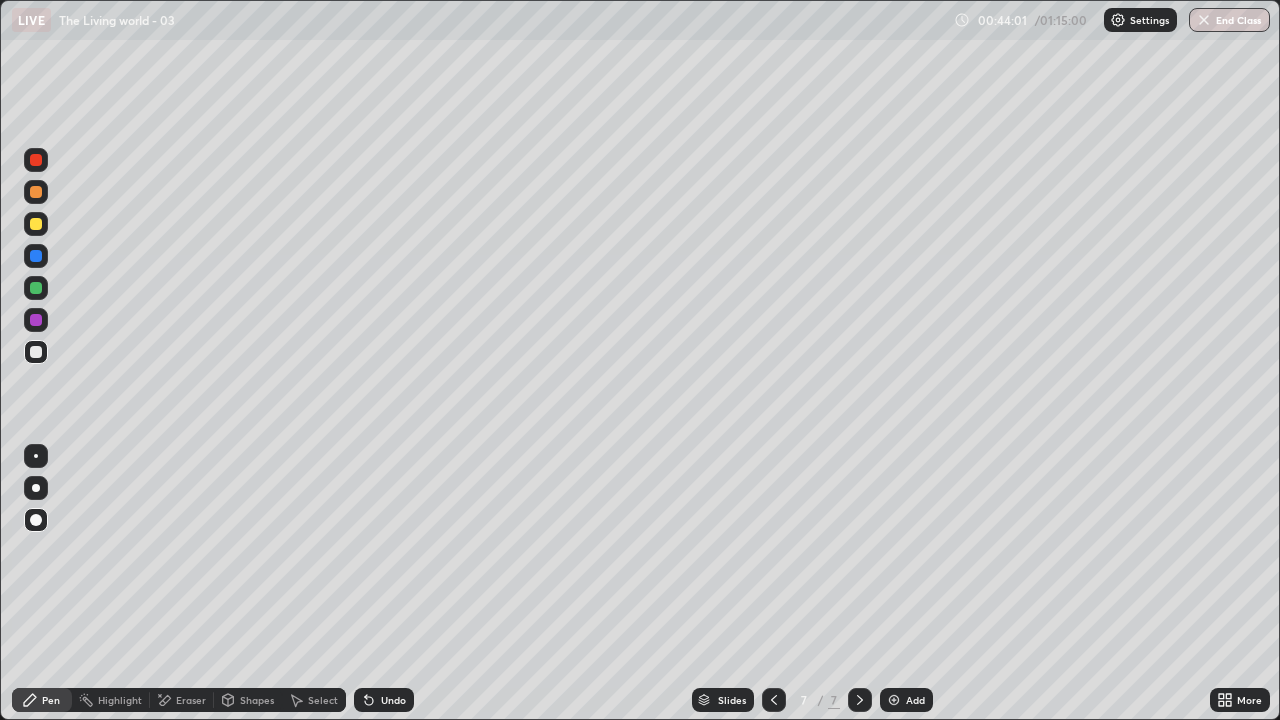 click at bounding box center [36, 352] 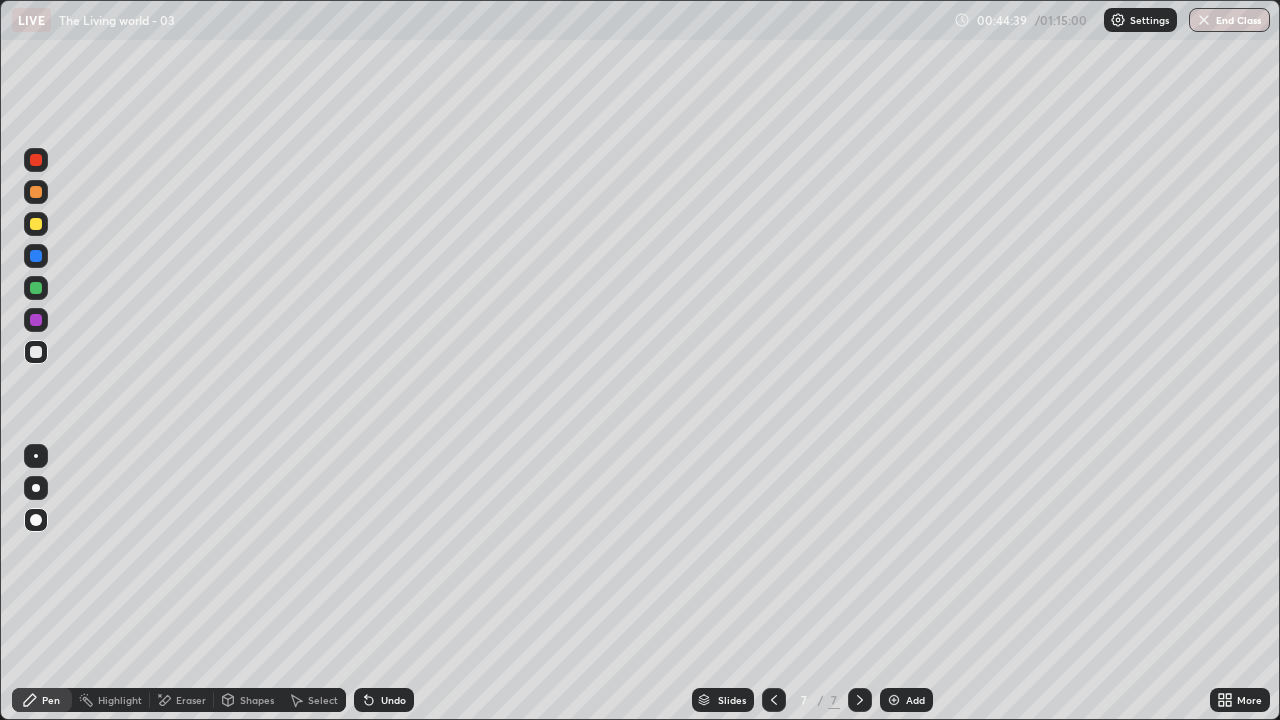 click at bounding box center (36, 192) 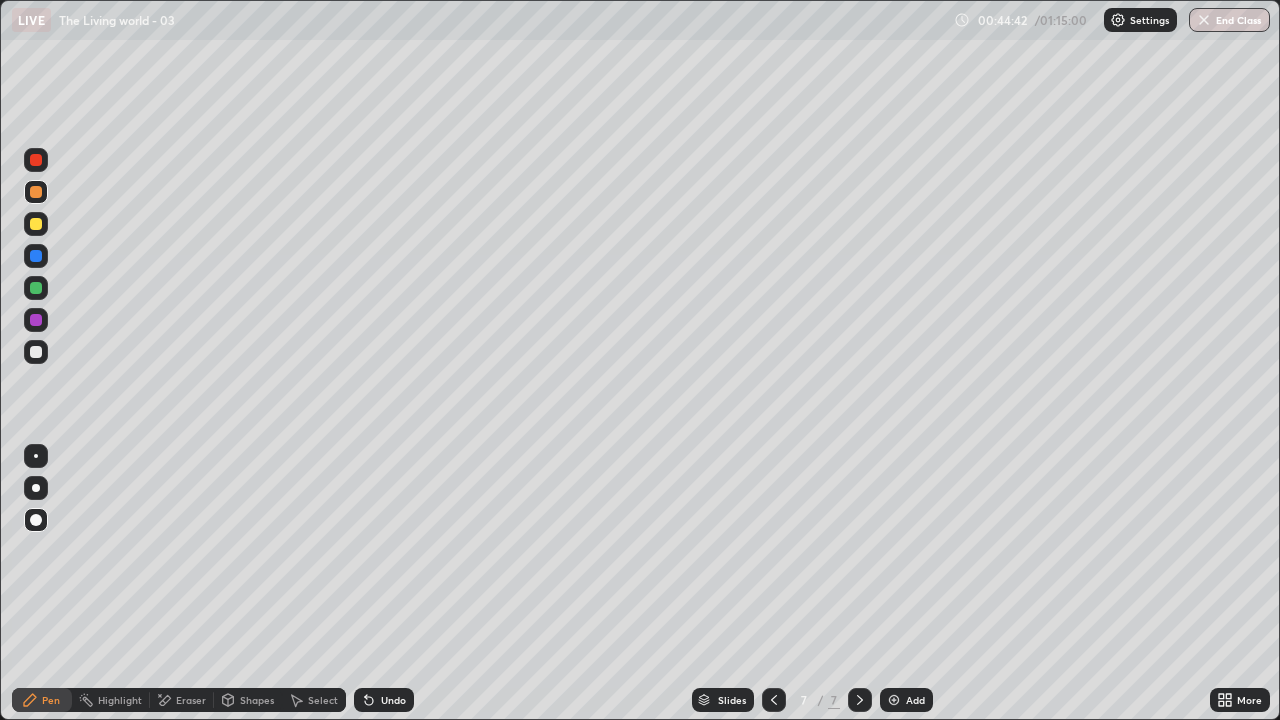 click at bounding box center (36, 224) 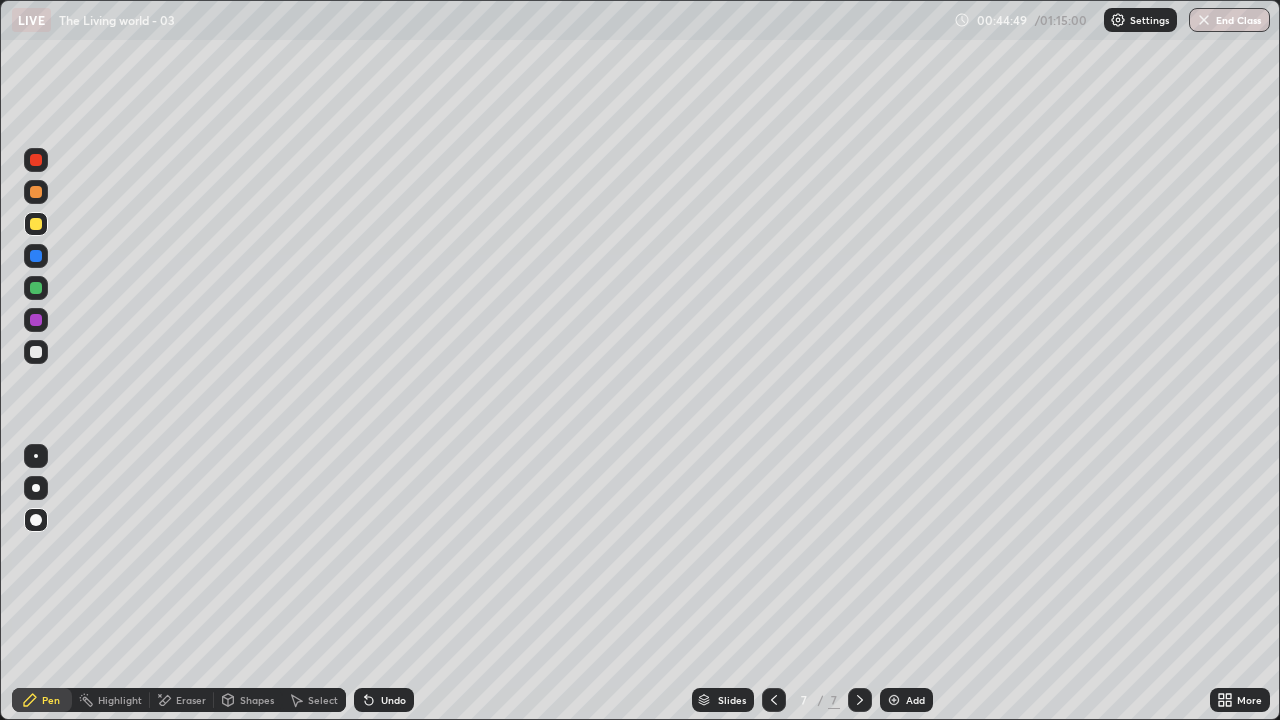 click at bounding box center (36, 352) 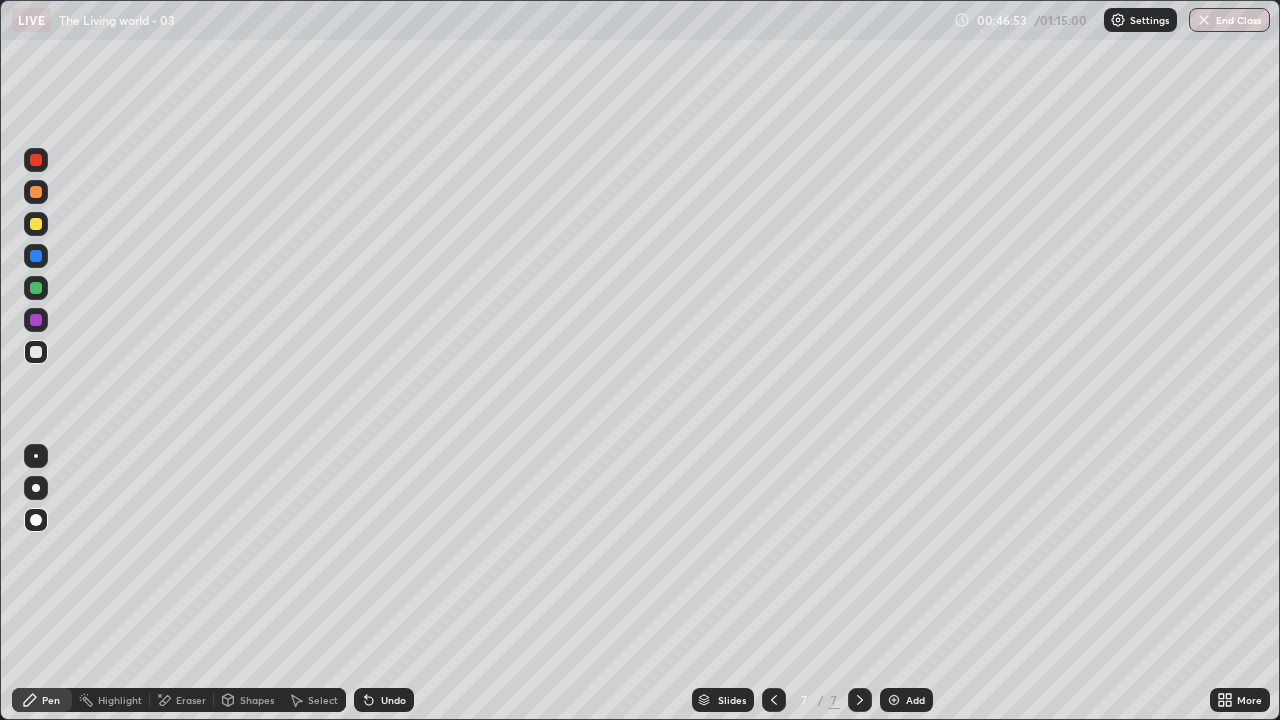click at bounding box center [36, 224] 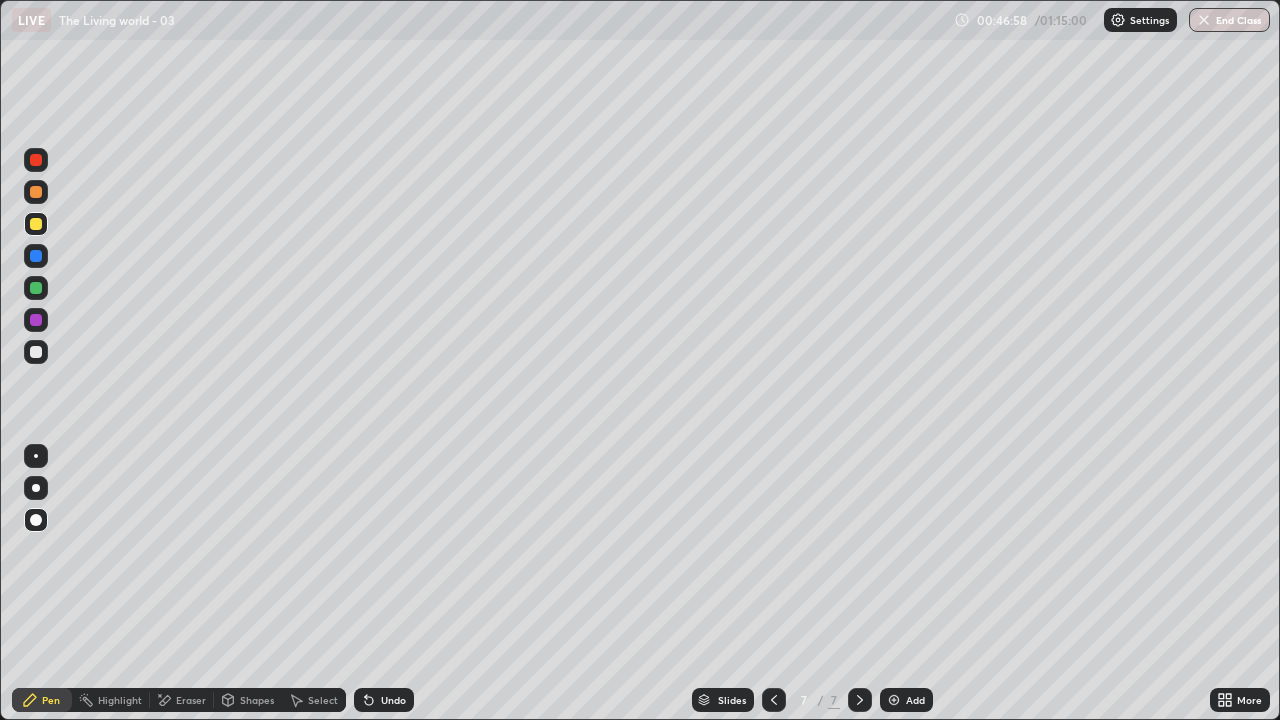 click at bounding box center (36, 224) 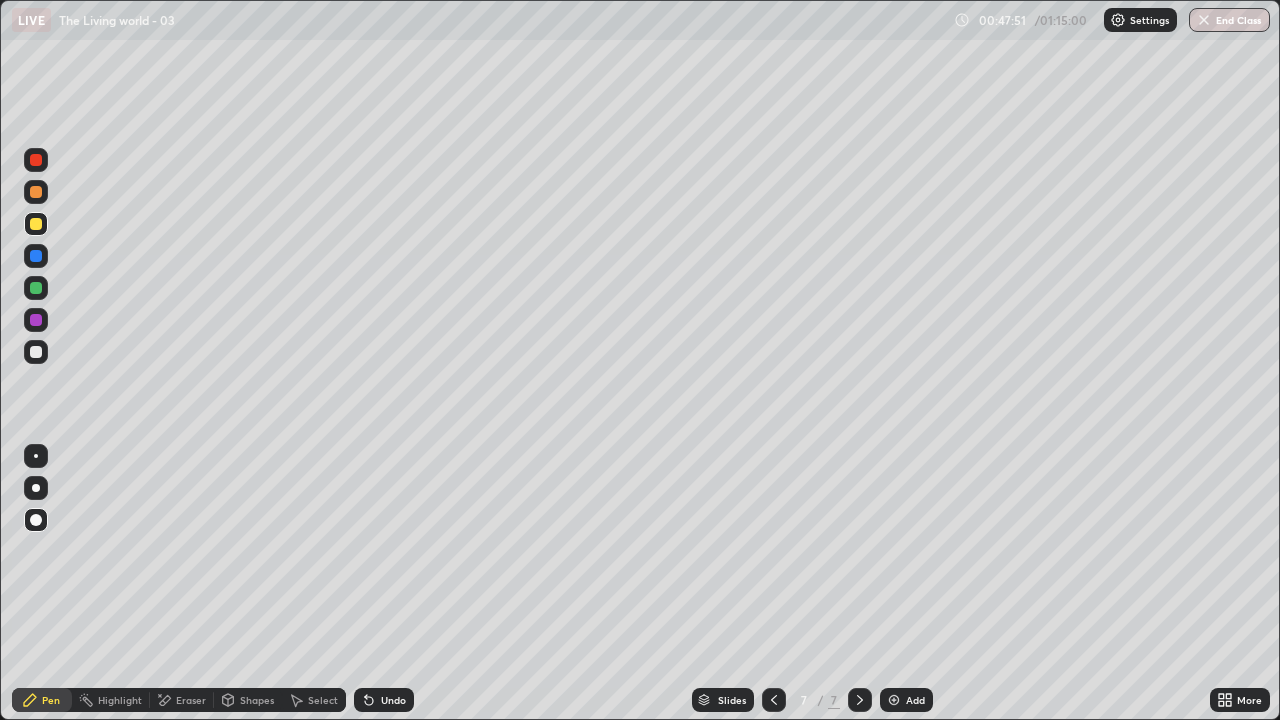 click 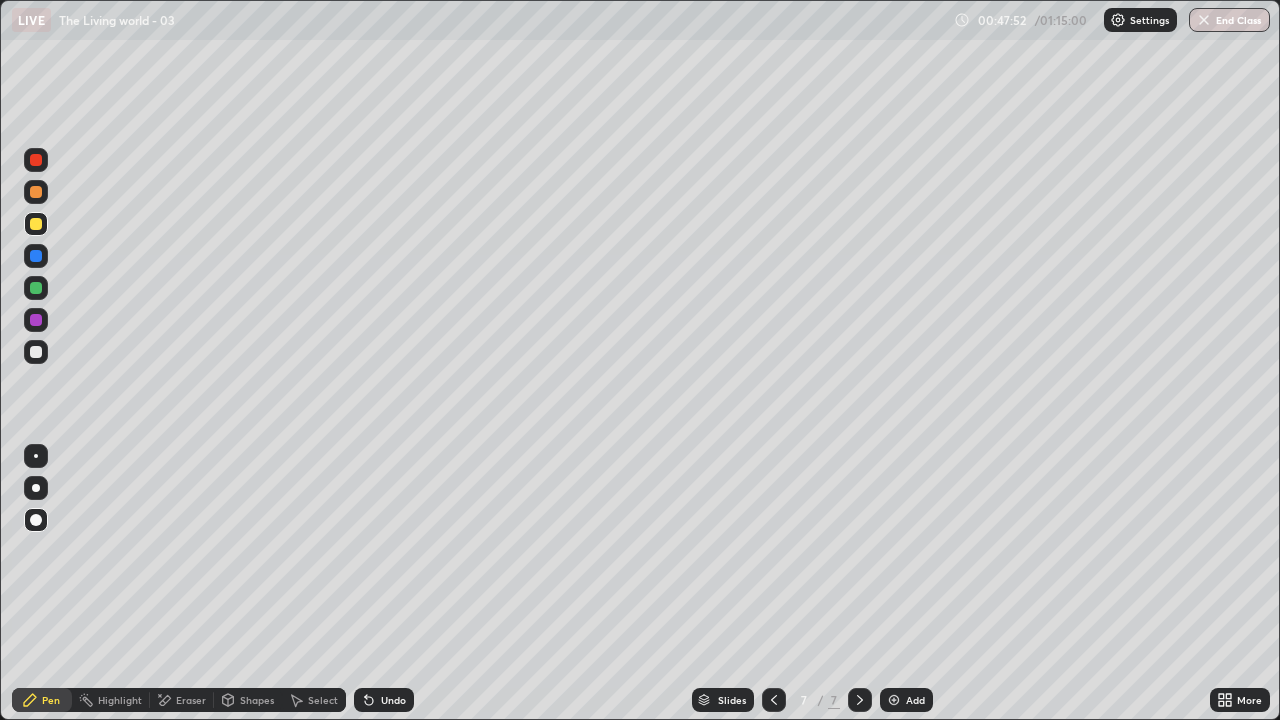 click at bounding box center [36, 352] 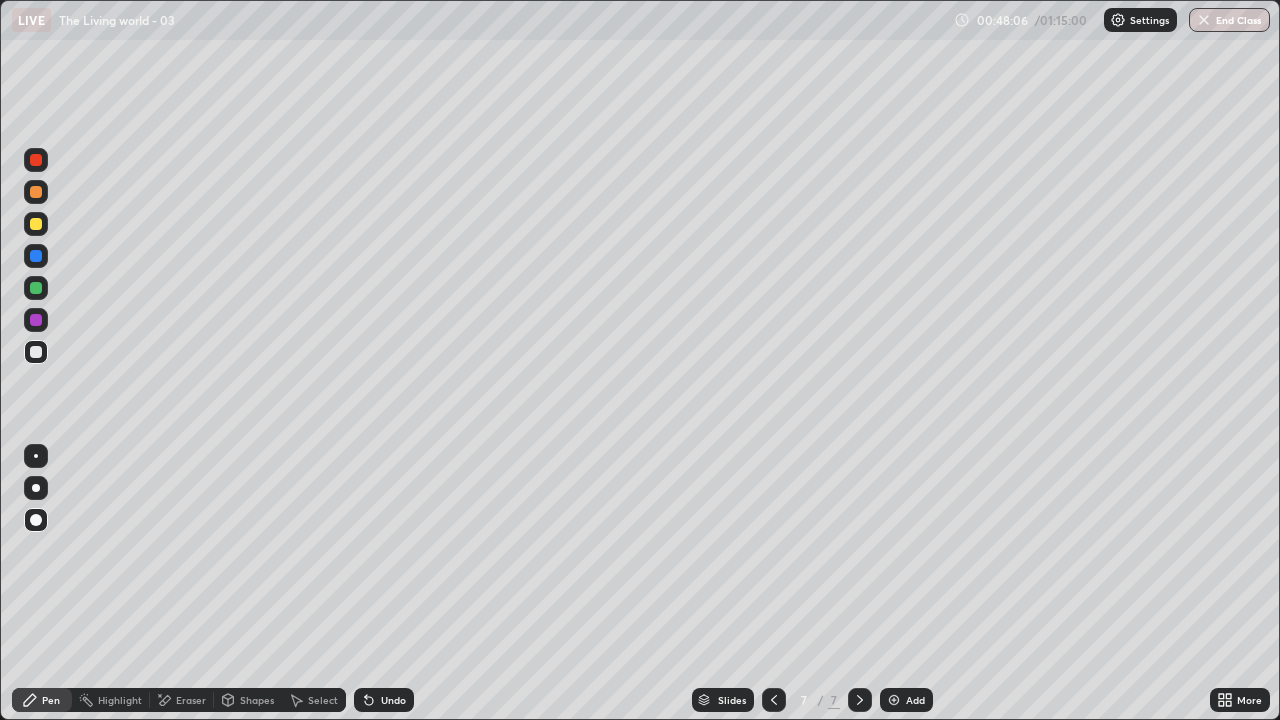 click at bounding box center [36, 224] 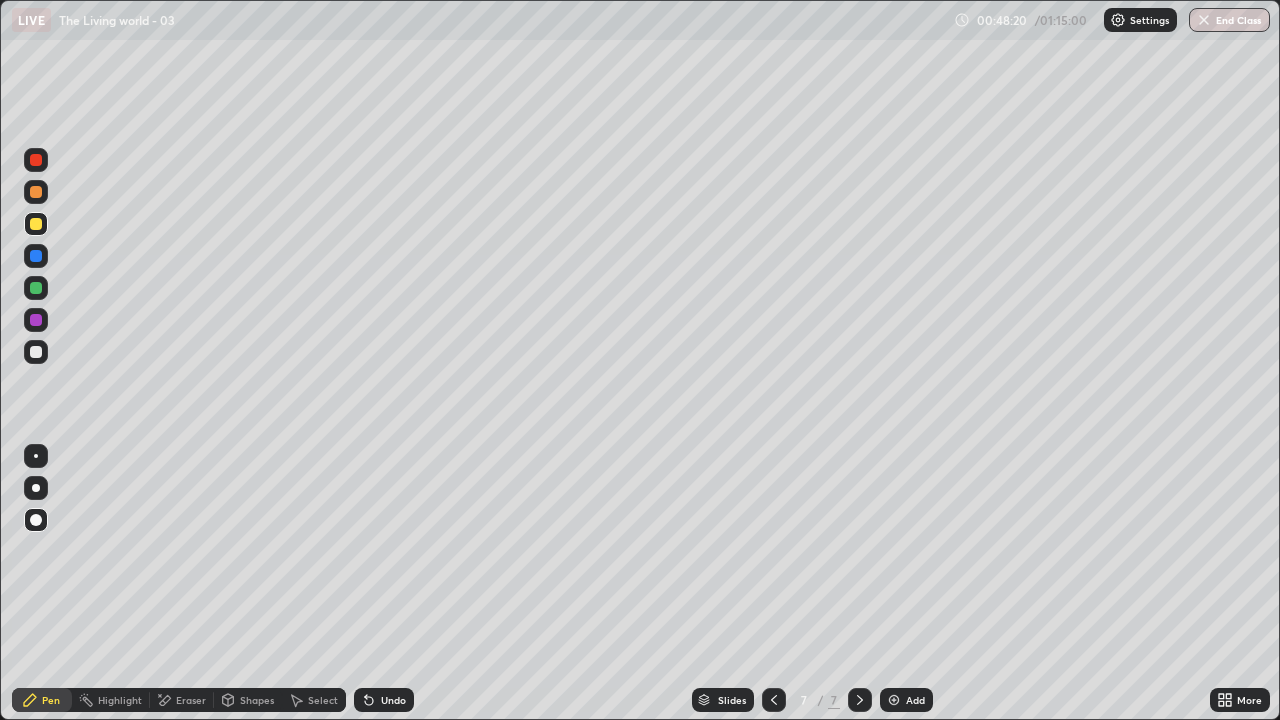 click at bounding box center (36, 224) 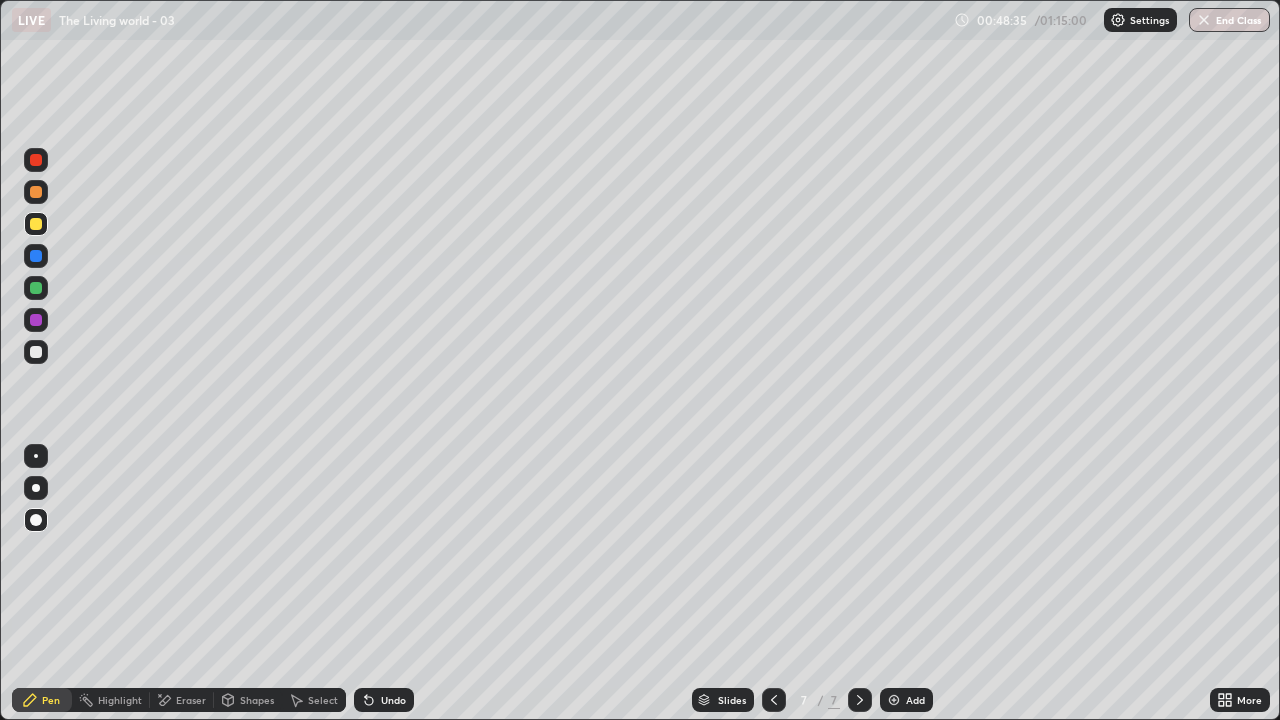 click 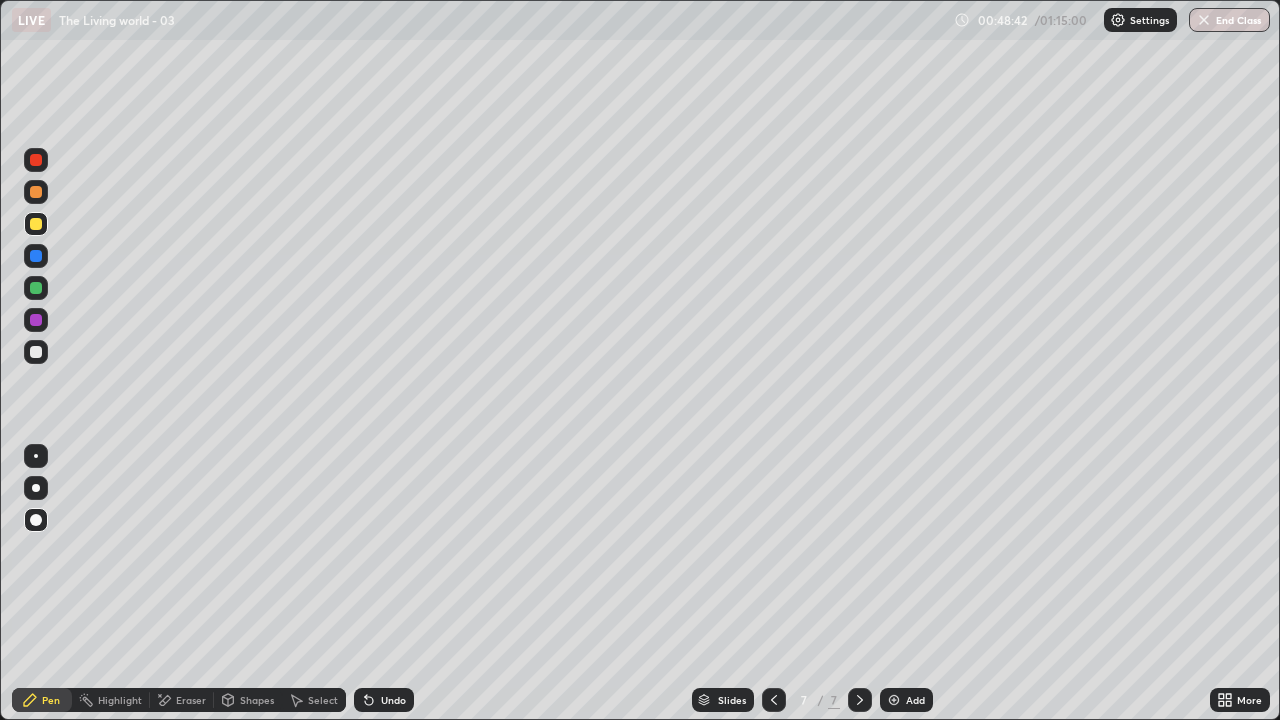click at bounding box center (36, 352) 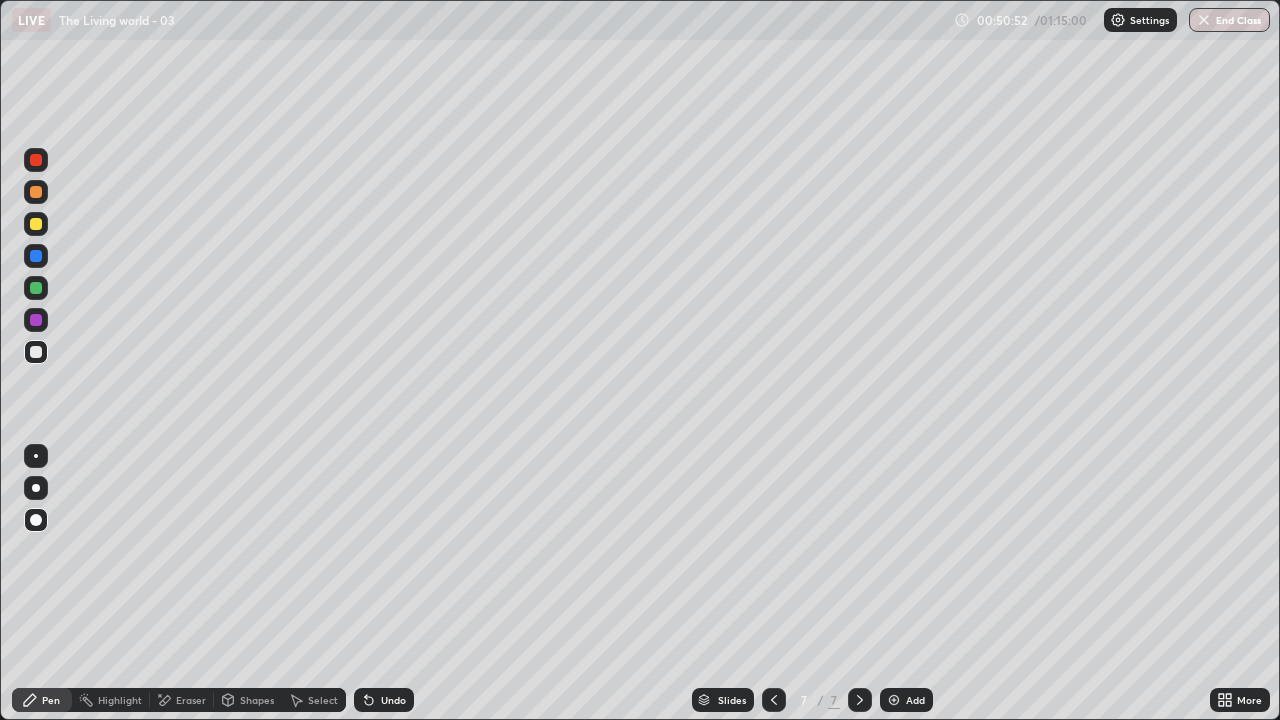 click at bounding box center [36, 224] 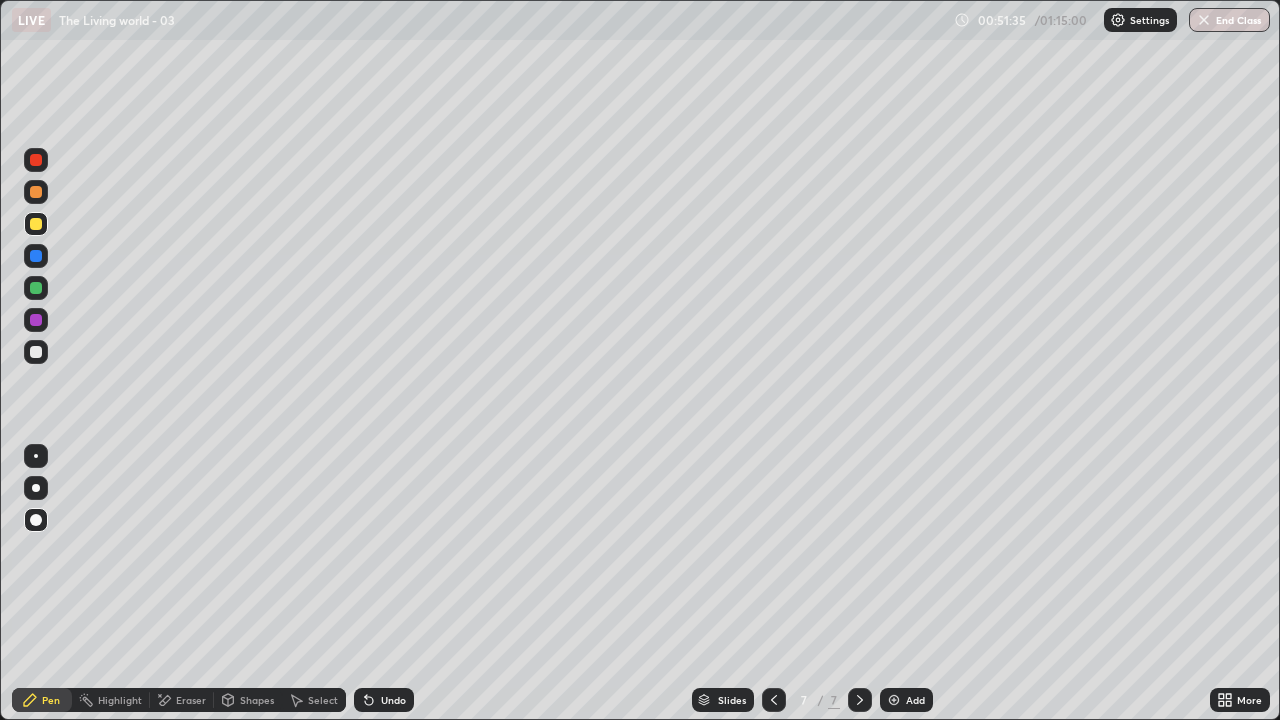 click at bounding box center [36, 352] 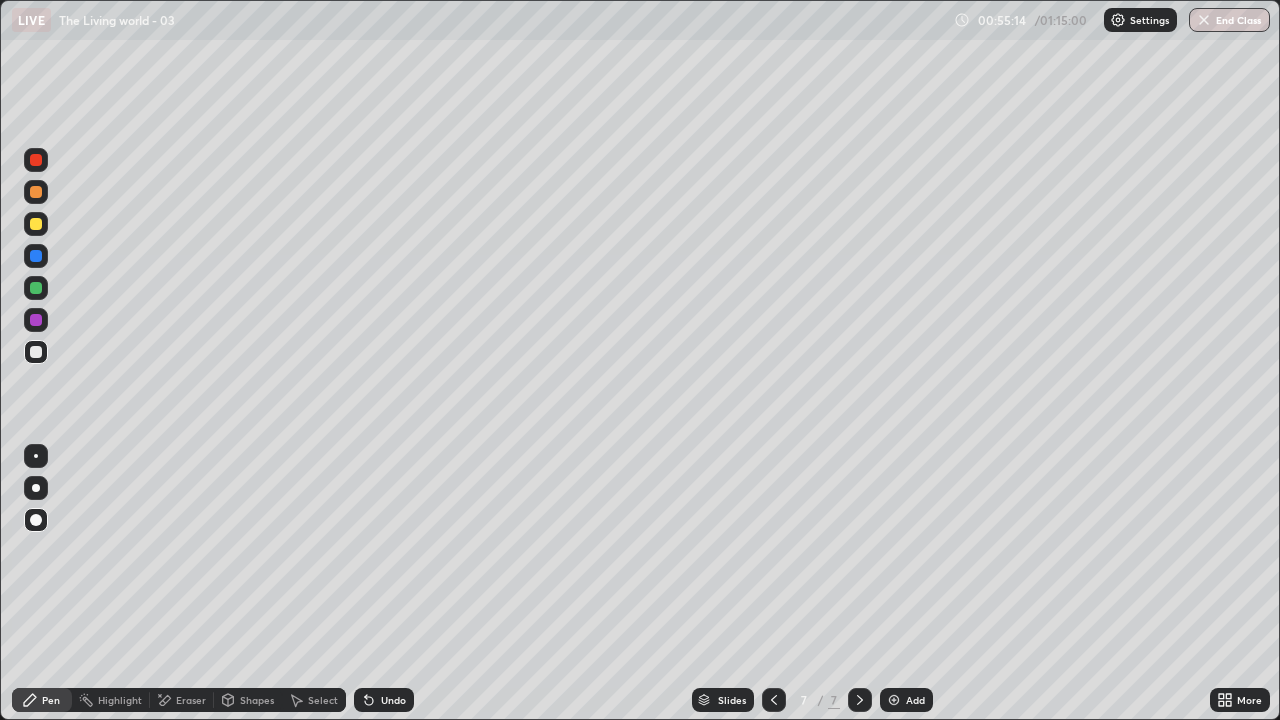 click at bounding box center [36, 320] 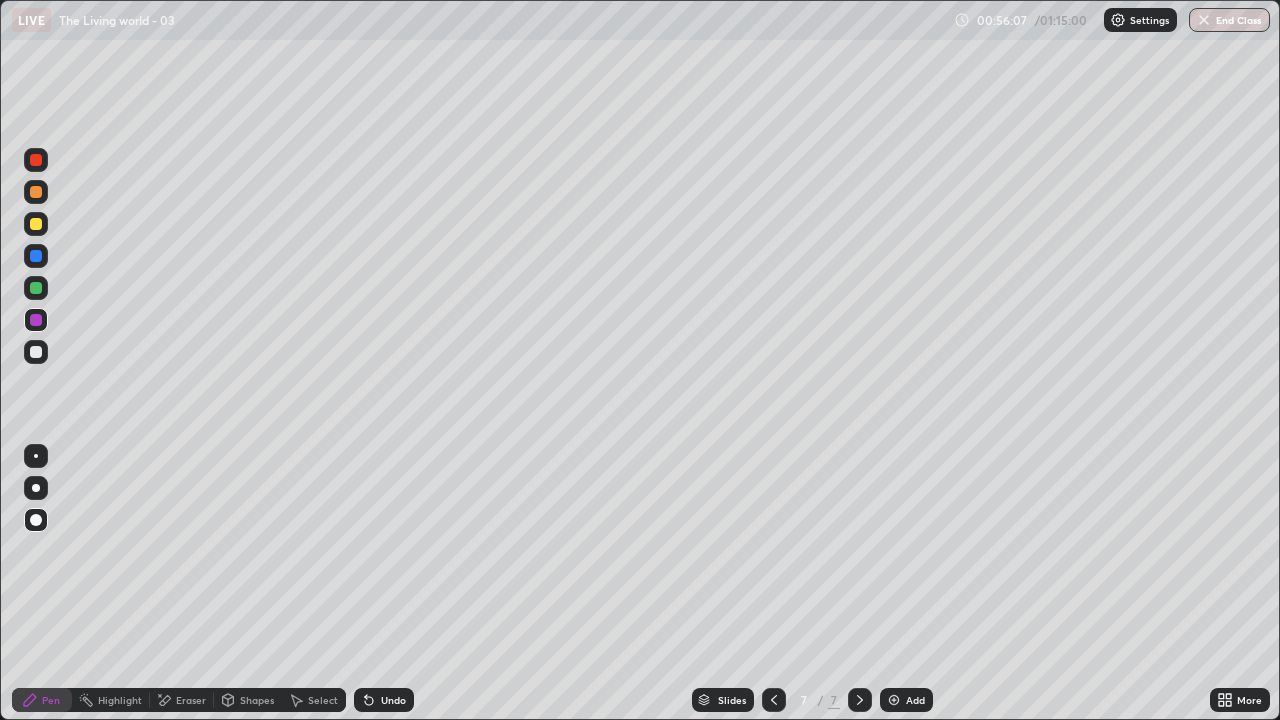 click on "Add" at bounding box center (915, 700) 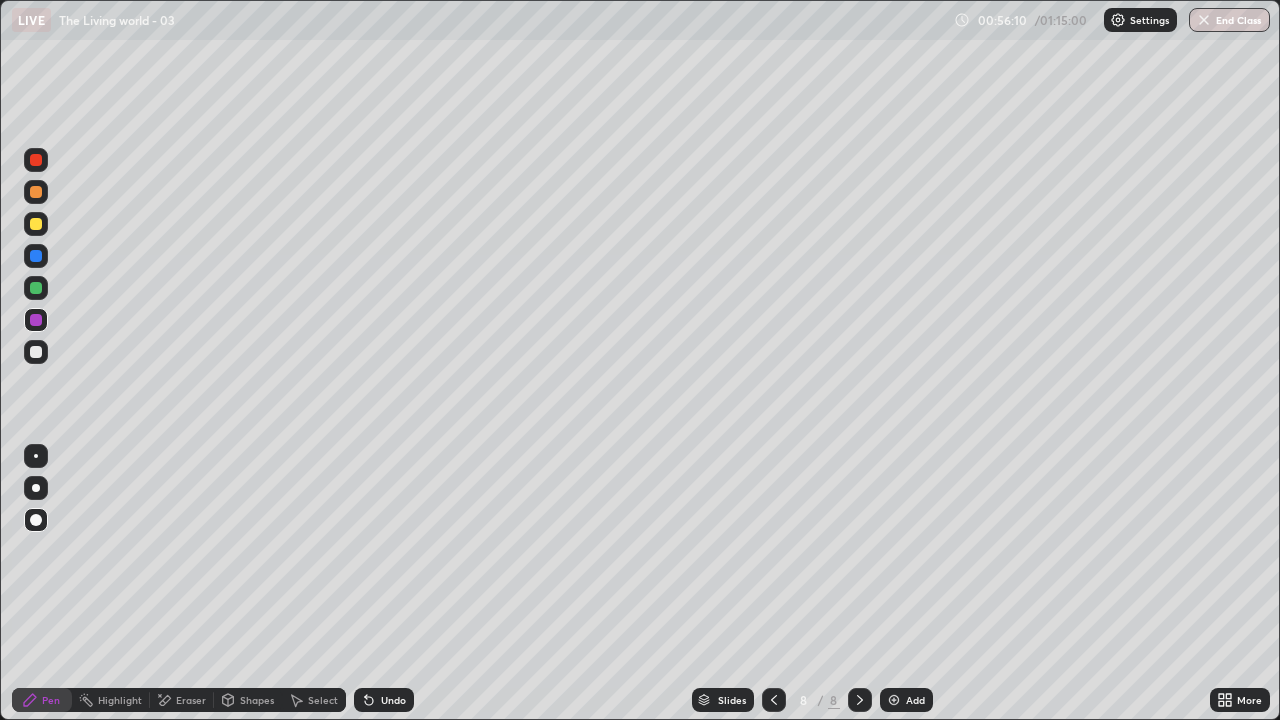 click at bounding box center [36, 352] 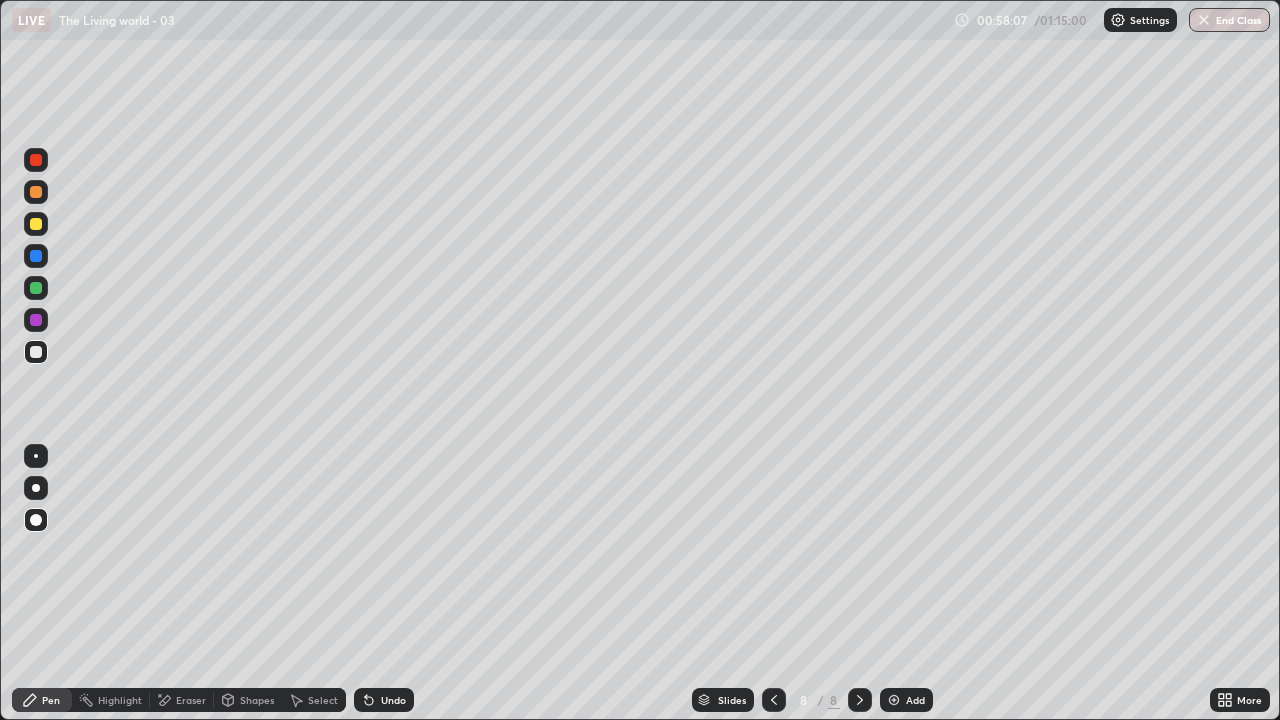 click 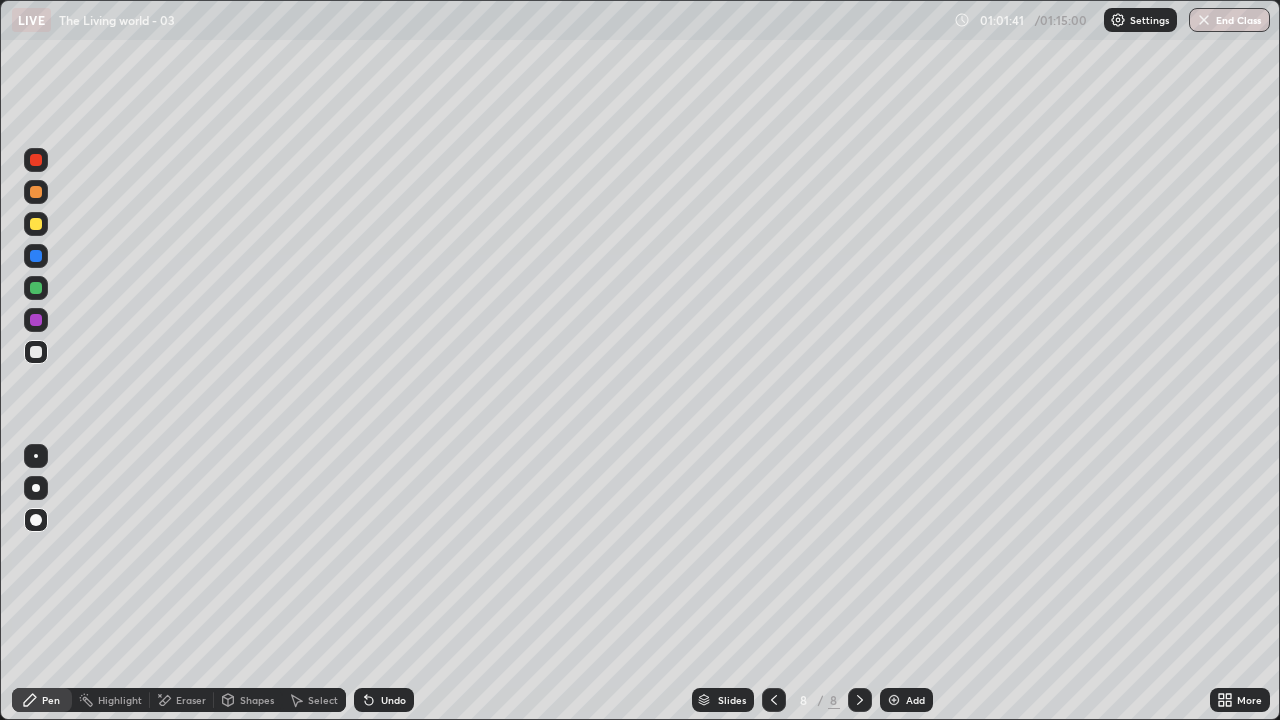 click at bounding box center [894, 700] 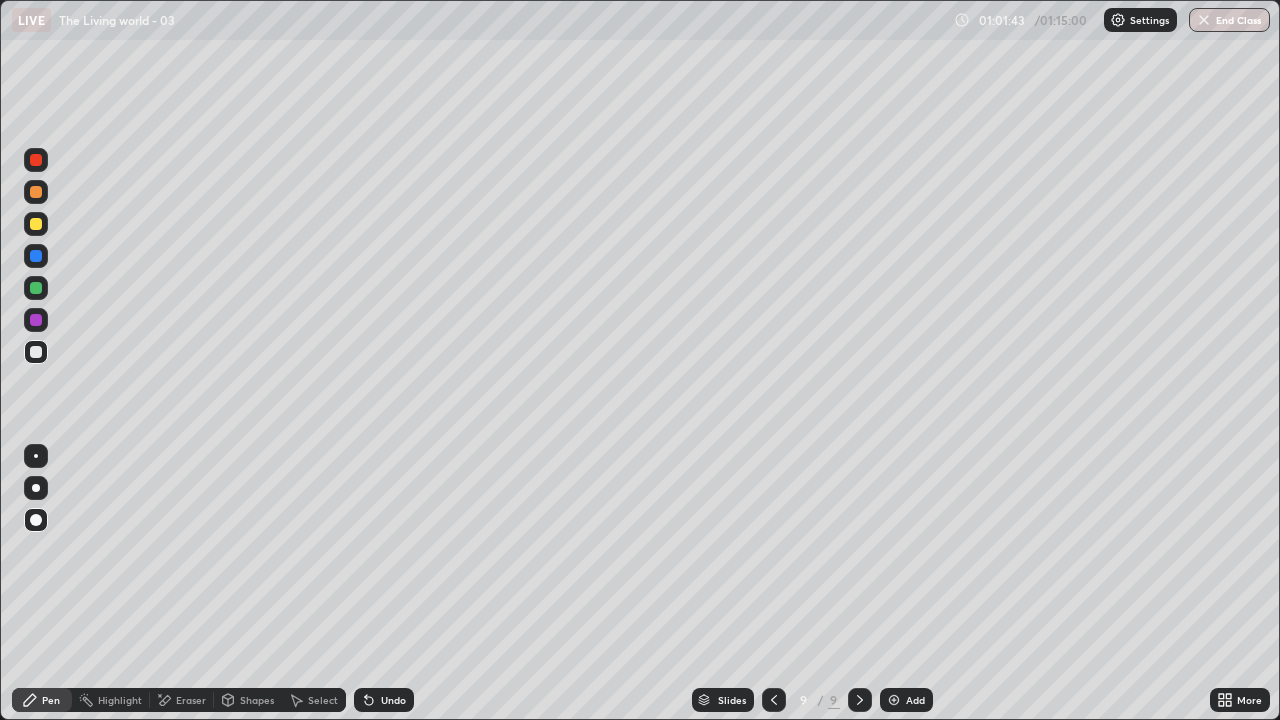 click at bounding box center (36, 192) 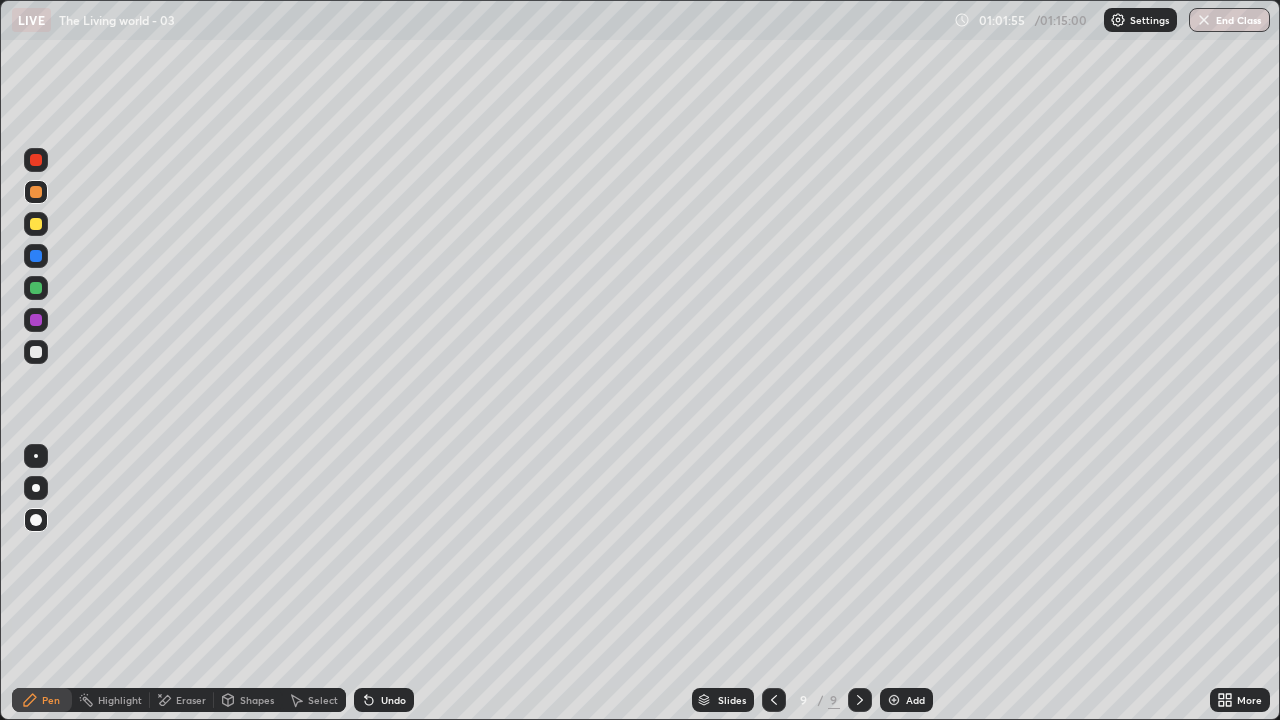 click 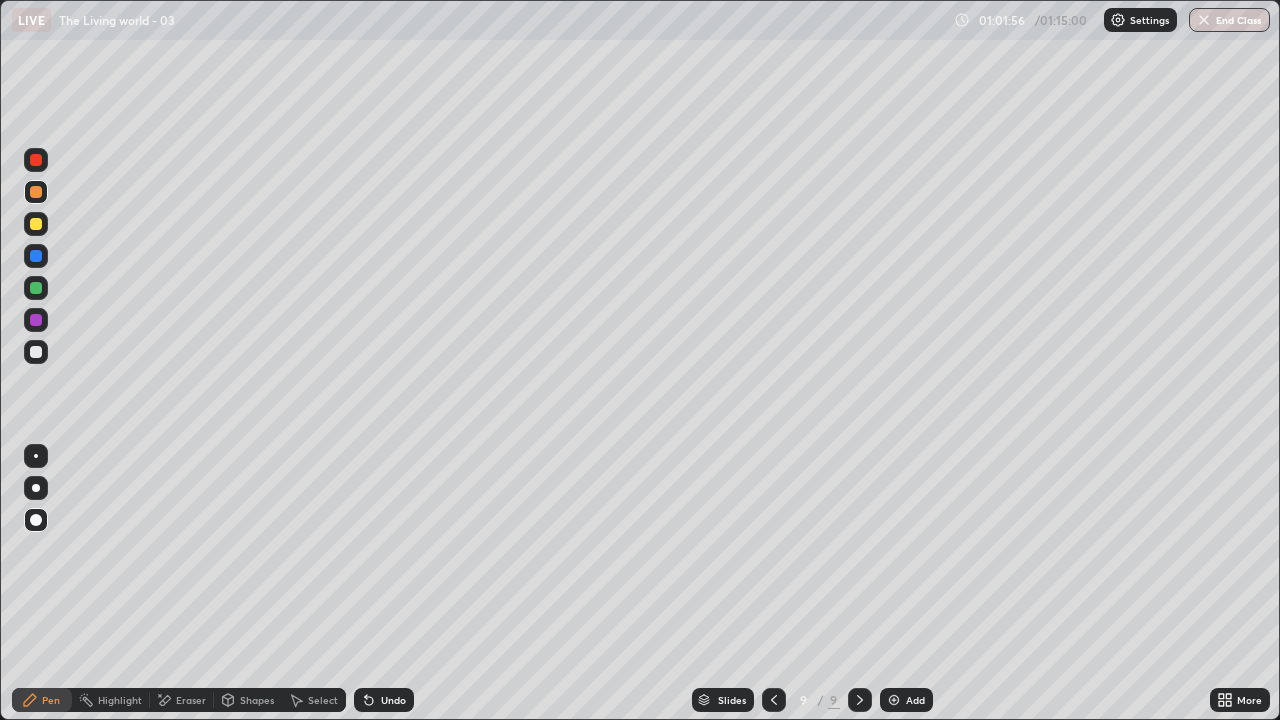 click at bounding box center (36, 352) 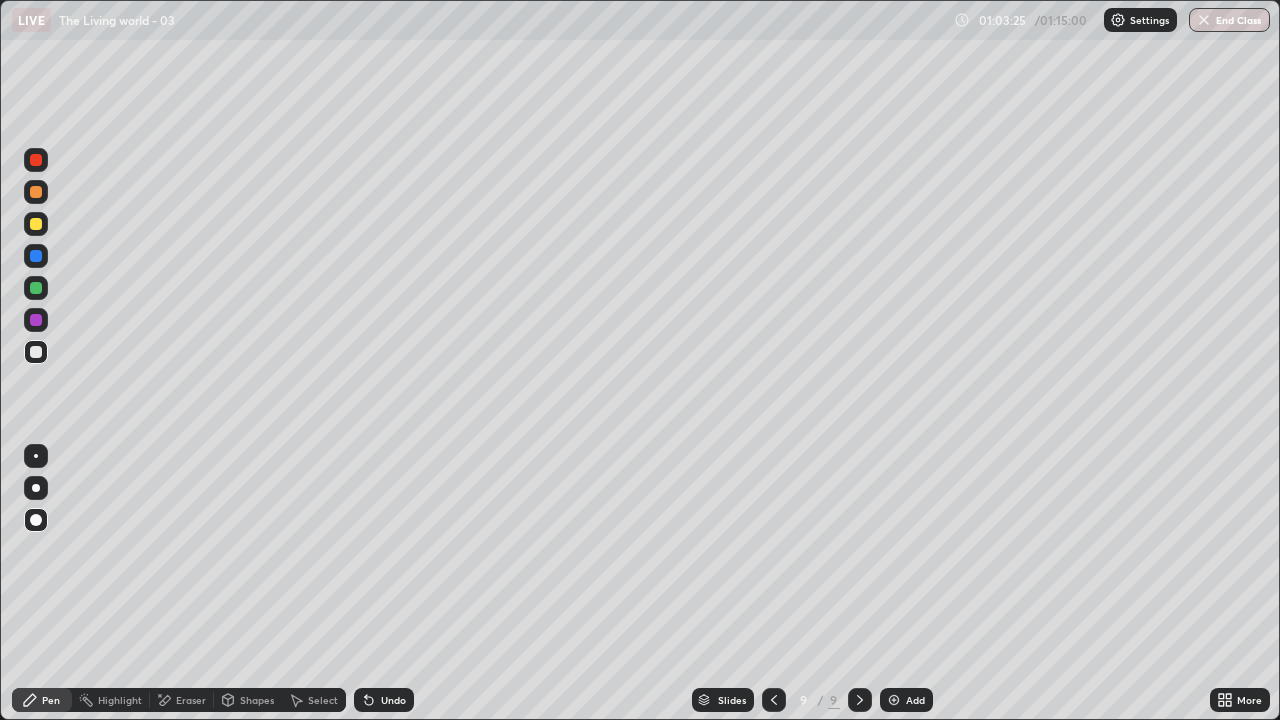 click at bounding box center (36, 224) 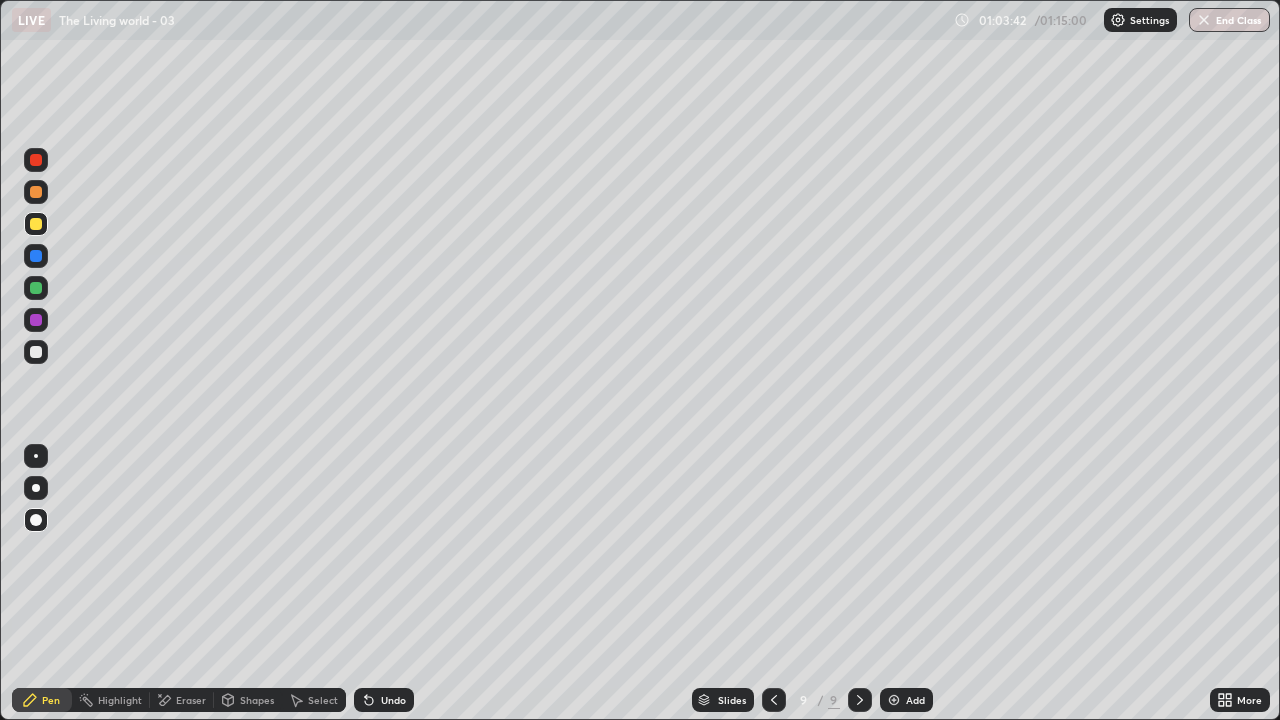 click at bounding box center (36, 352) 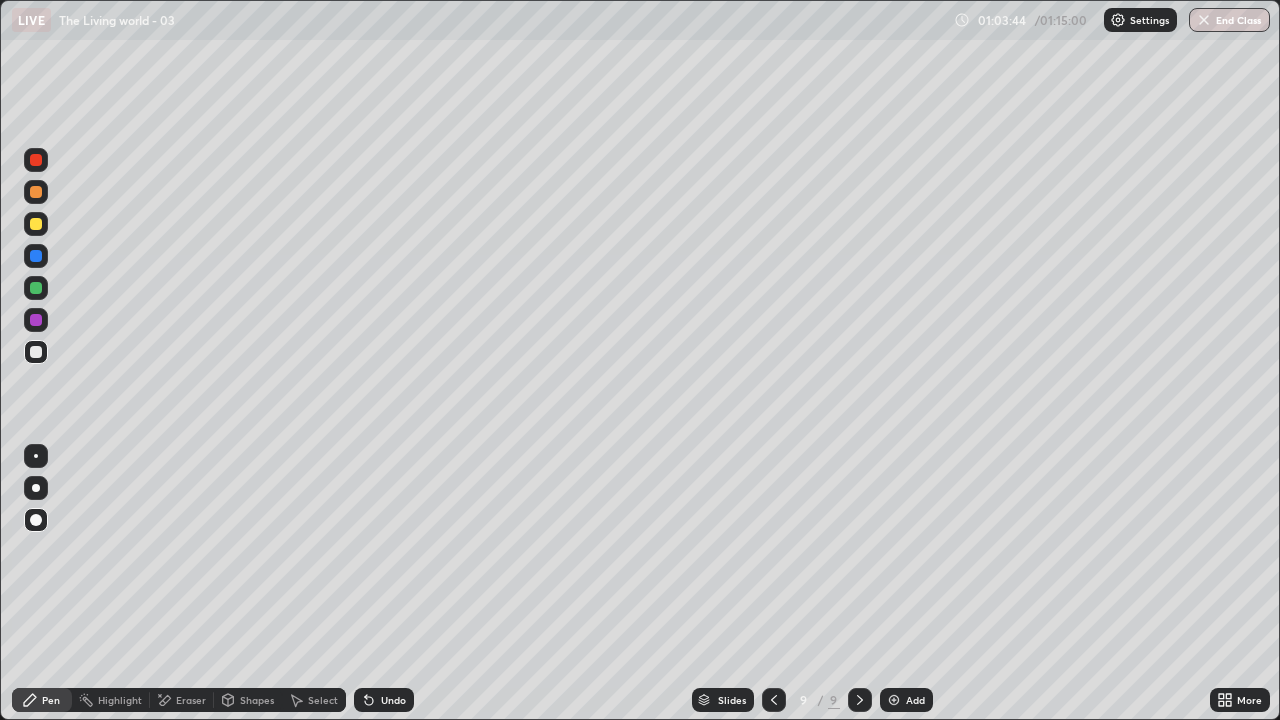 click on "Shapes" at bounding box center [257, 700] 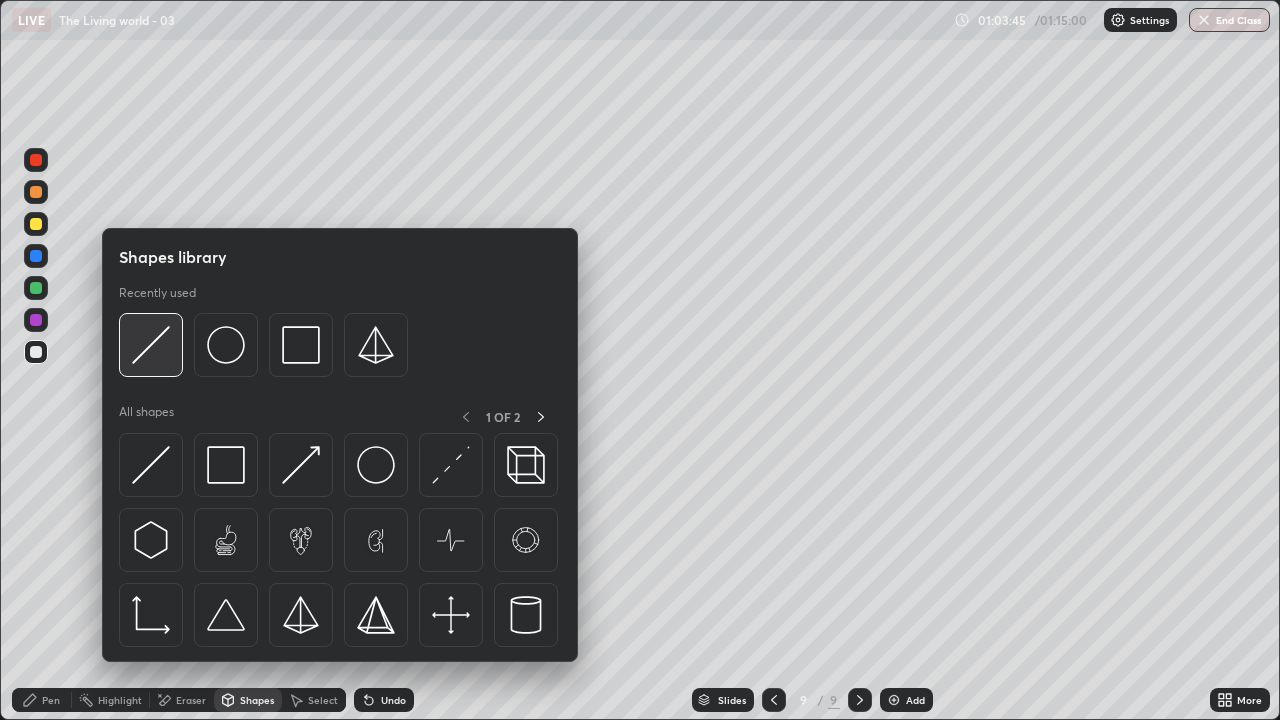 click at bounding box center (151, 345) 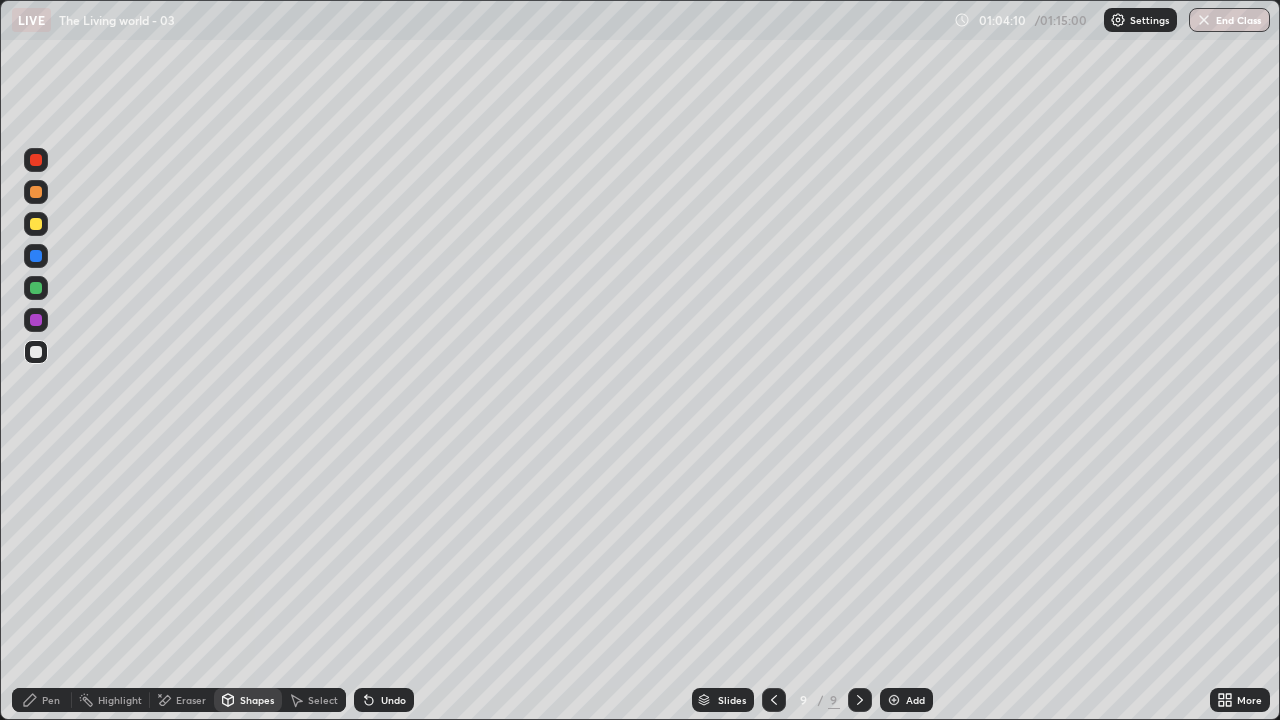 click on "Pen" at bounding box center (42, 700) 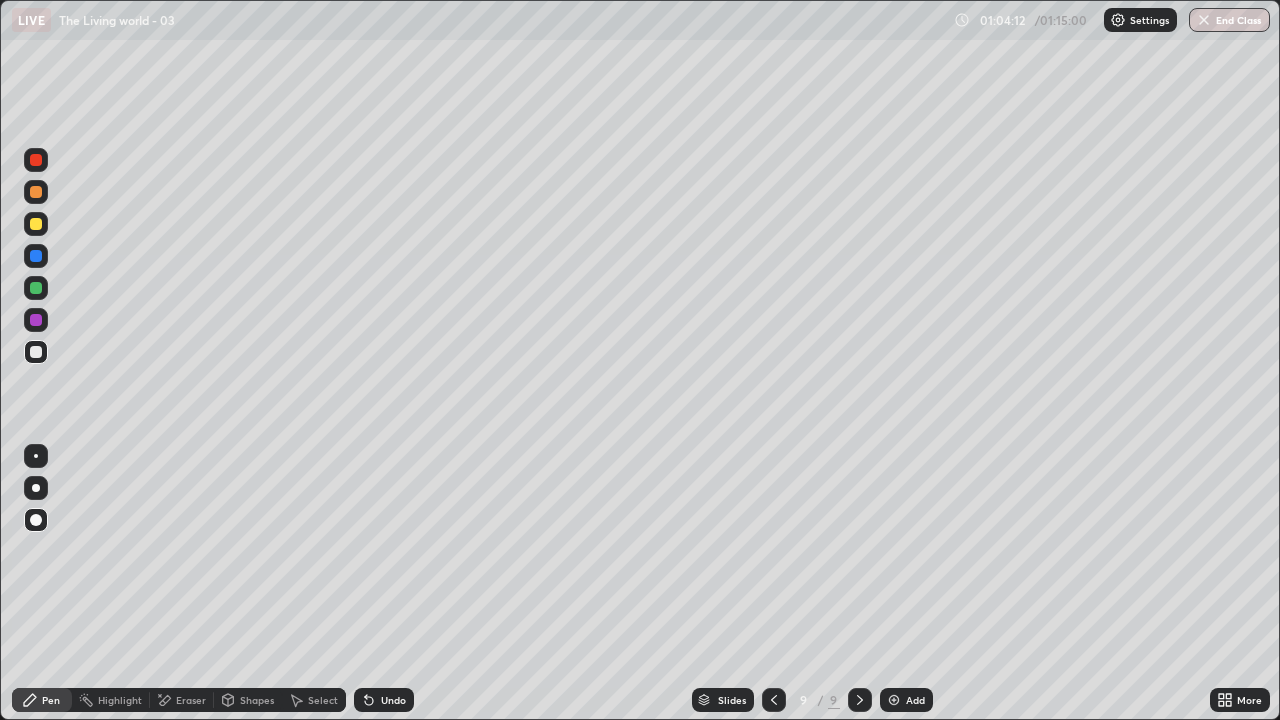 click at bounding box center (36, 288) 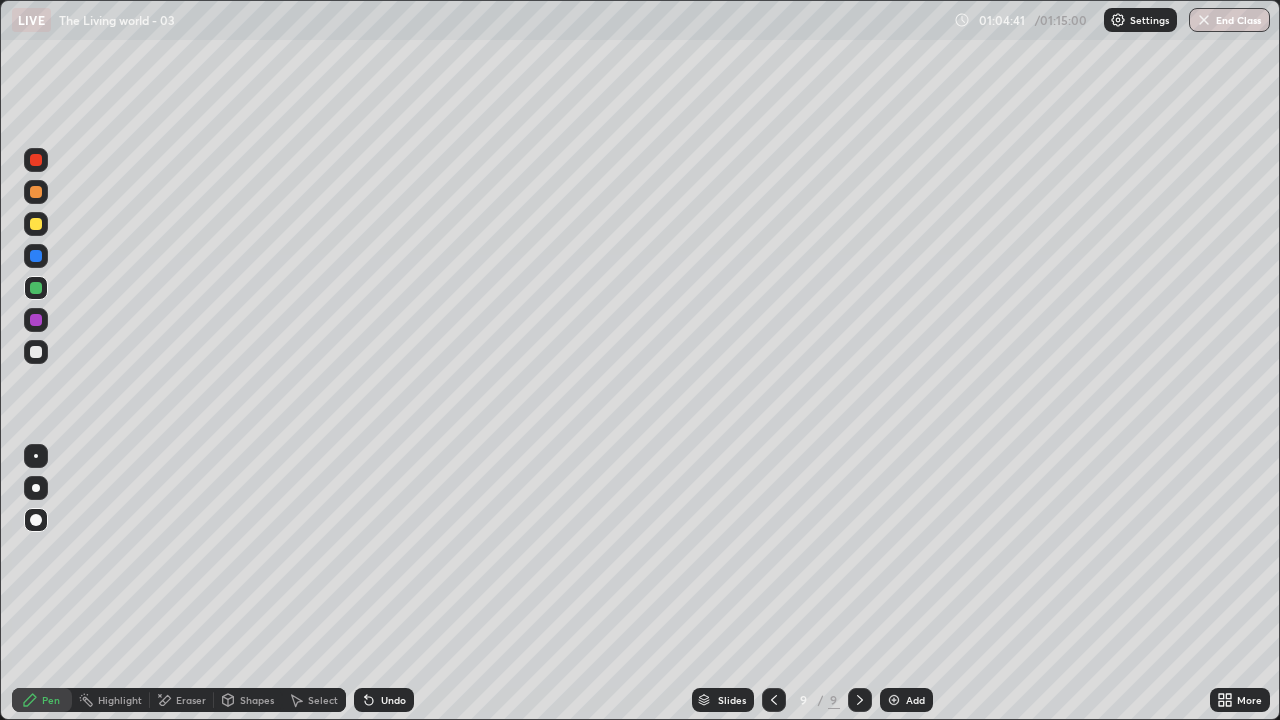 click at bounding box center [36, 352] 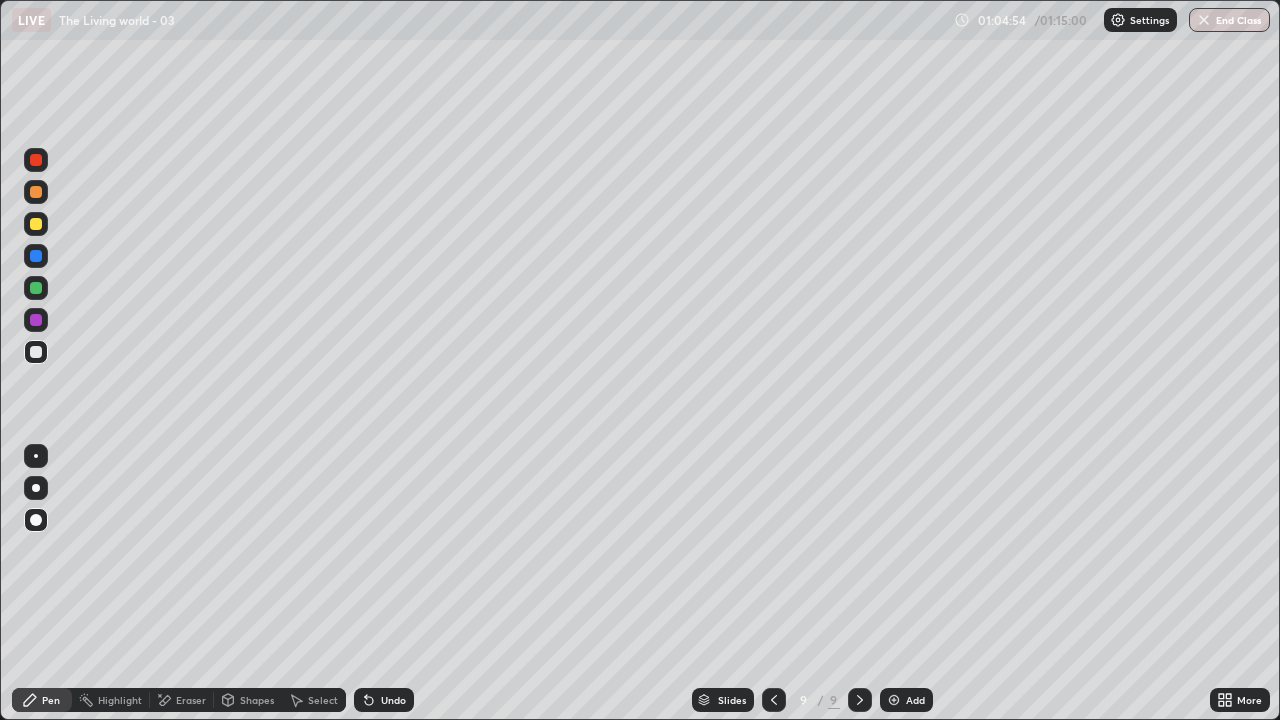 click at bounding box center (36, 320) 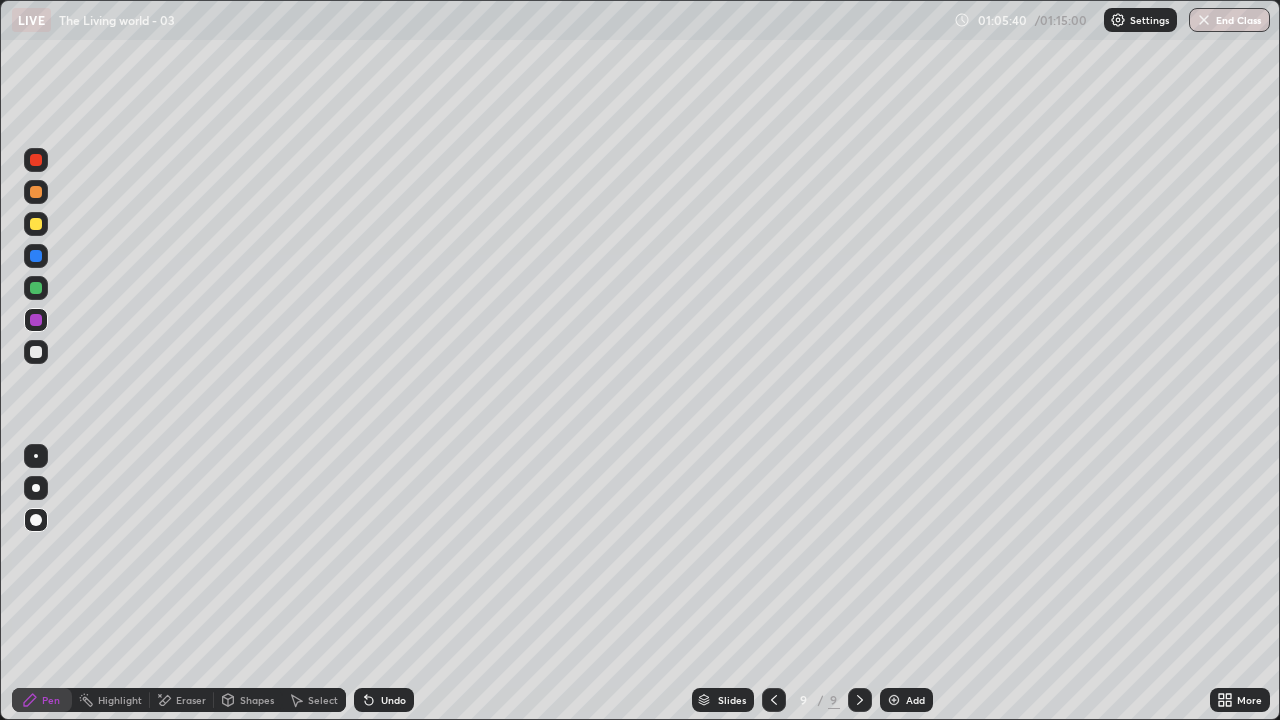 click 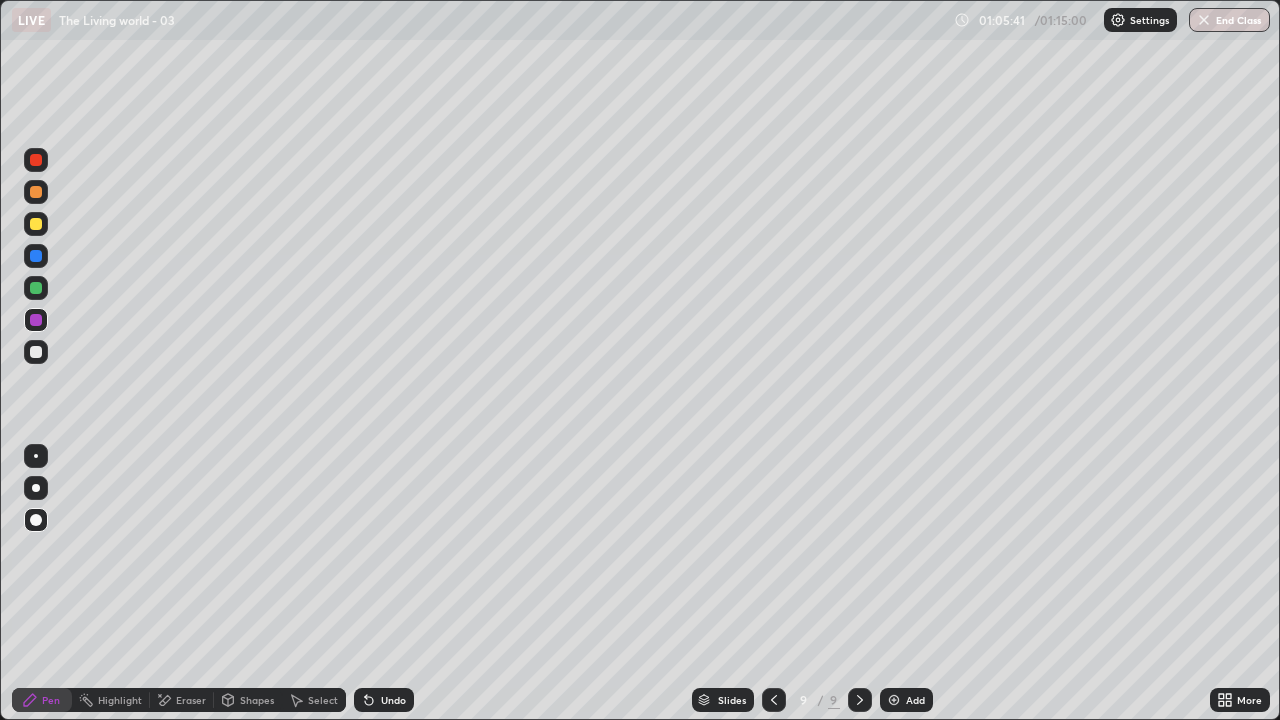 click 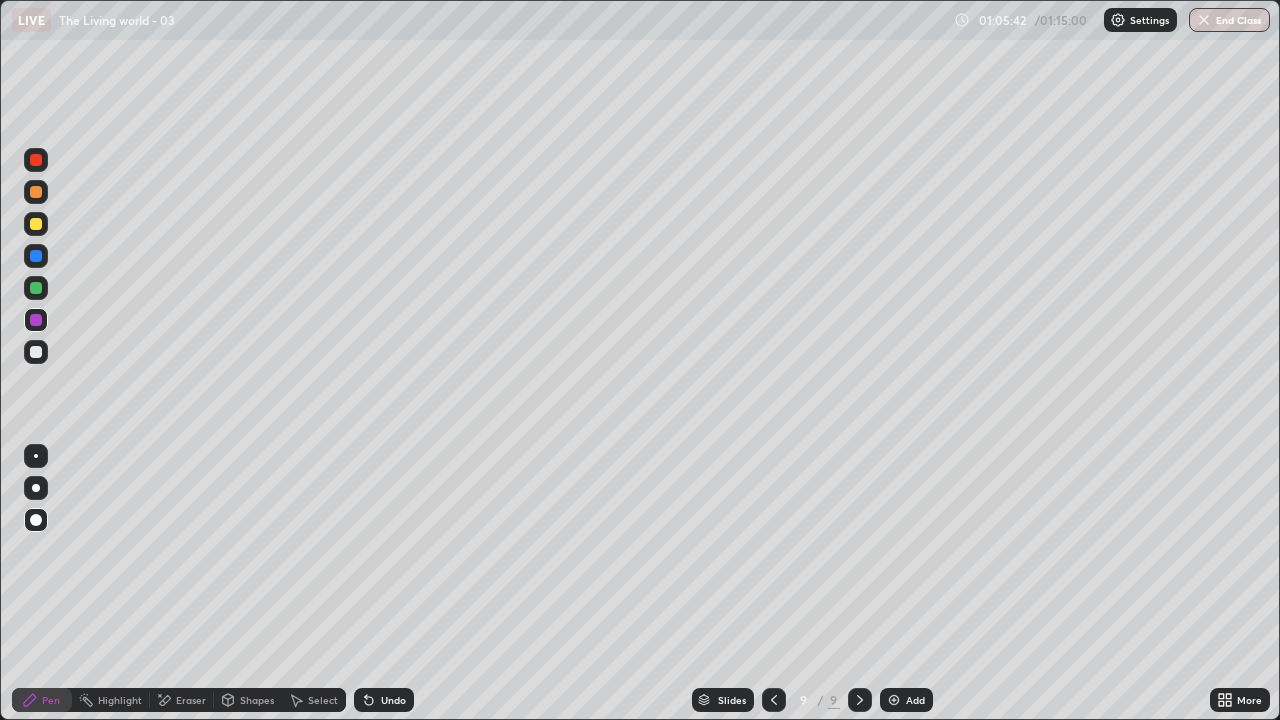 click at bounding box center (36, 352) 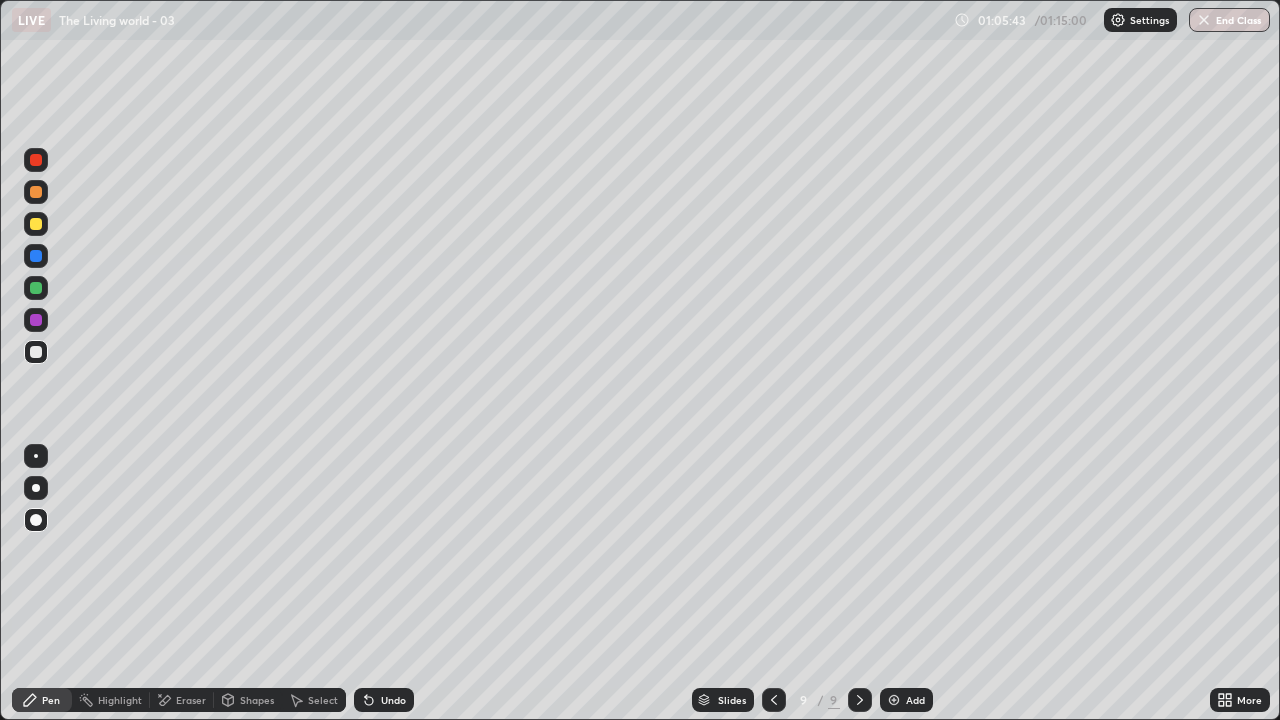 click on "Shapes" at bounding box center [257, 700] 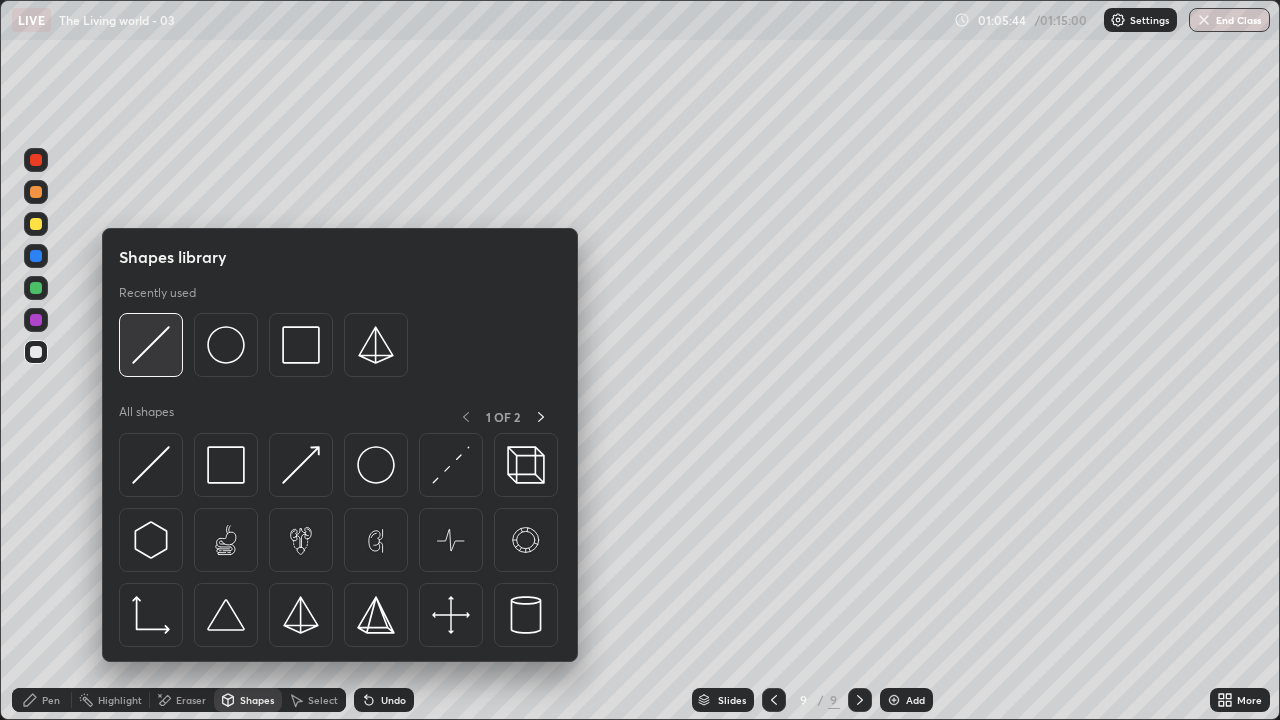 click at bounding box center (151, 345) 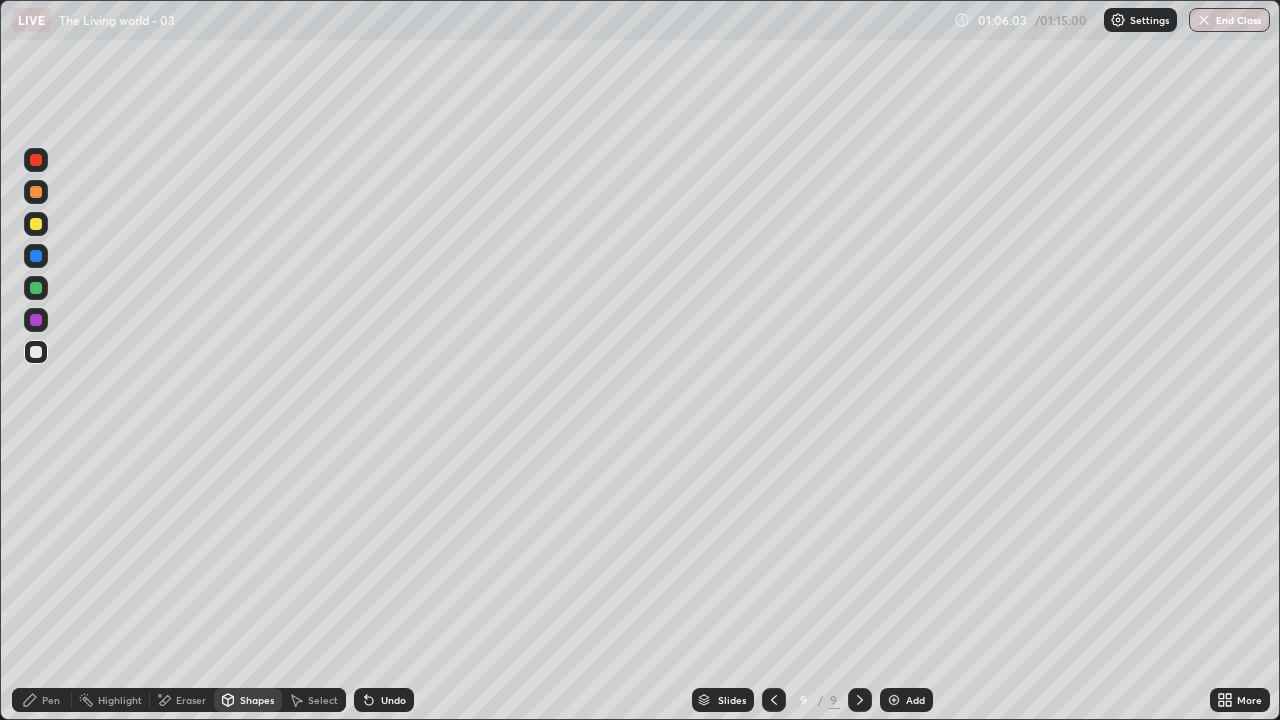click at bounding box center [36, 320] 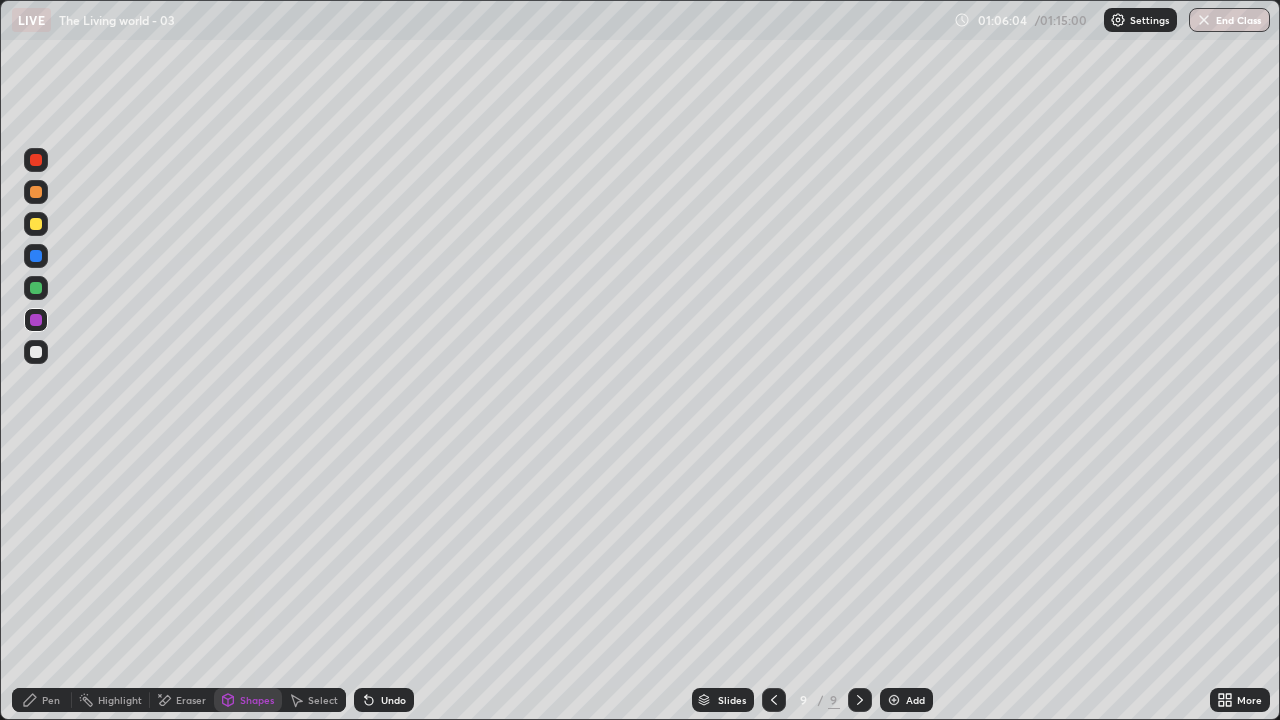 click on "Pen" at bounding box center [42, 700] 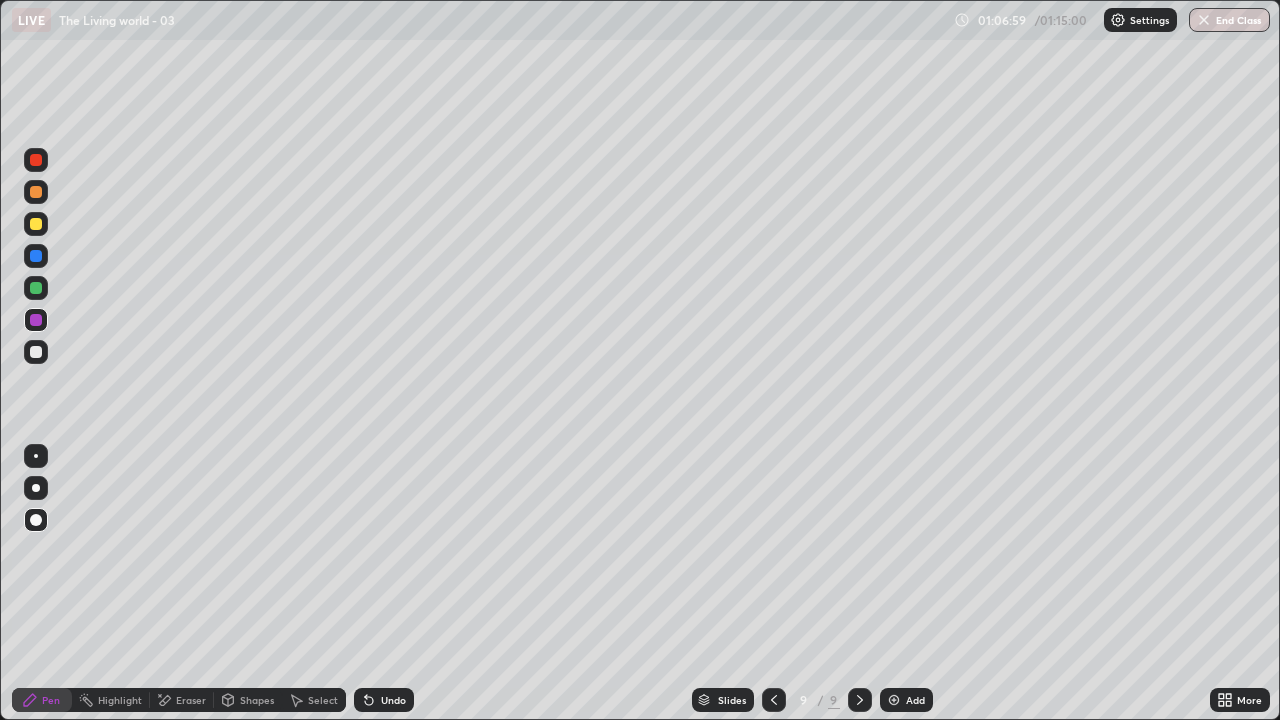 click at bounding box center (36, 160) 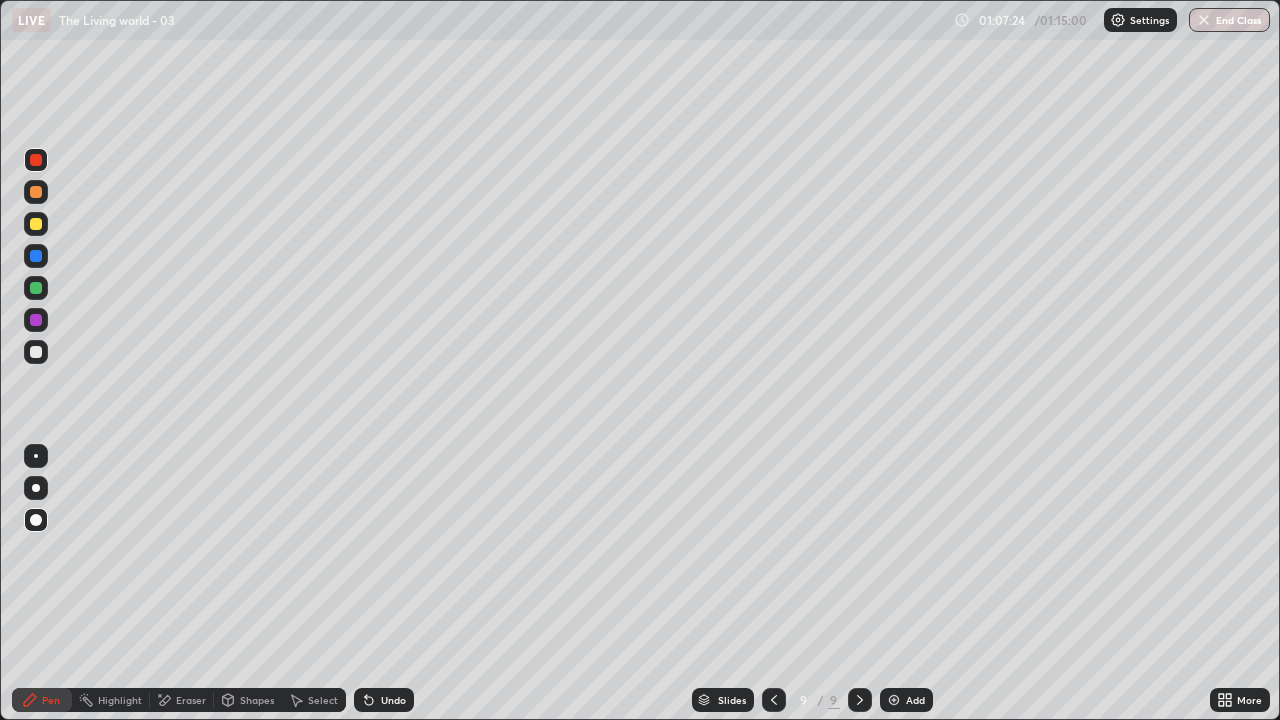 click at bounding box center [36, 352] 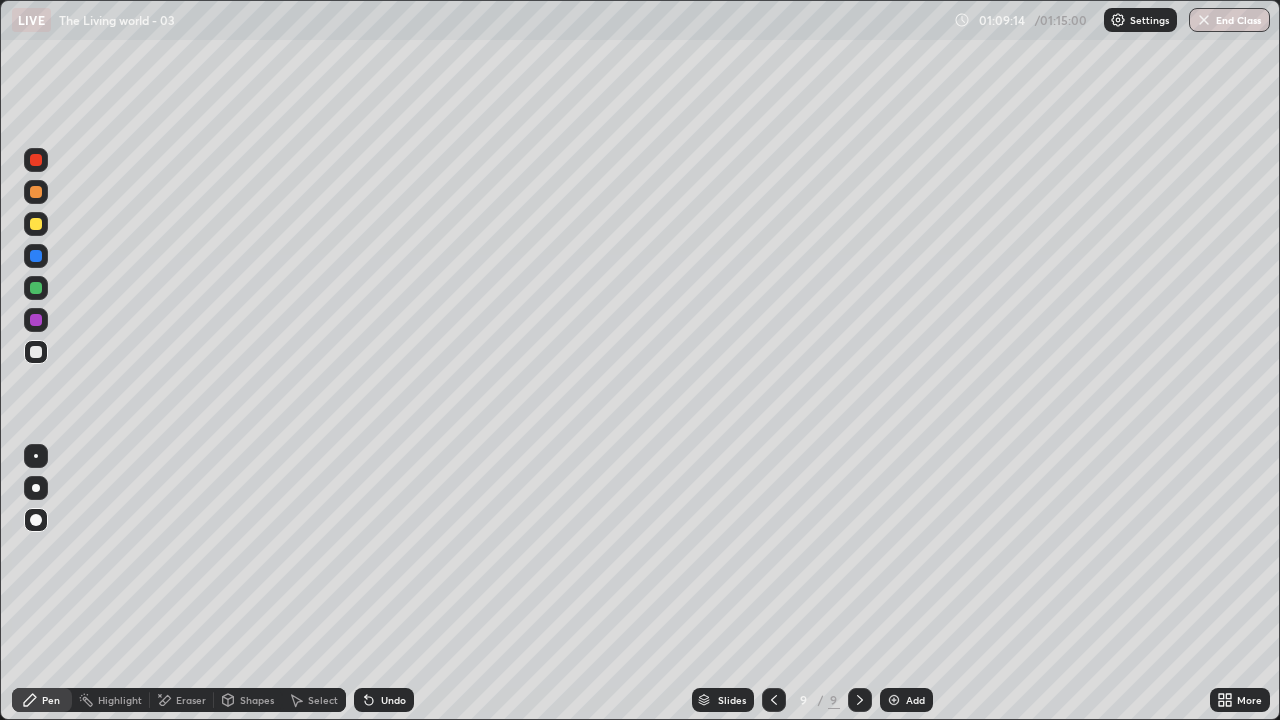 click on "Add" at bounding box center [915, 700] 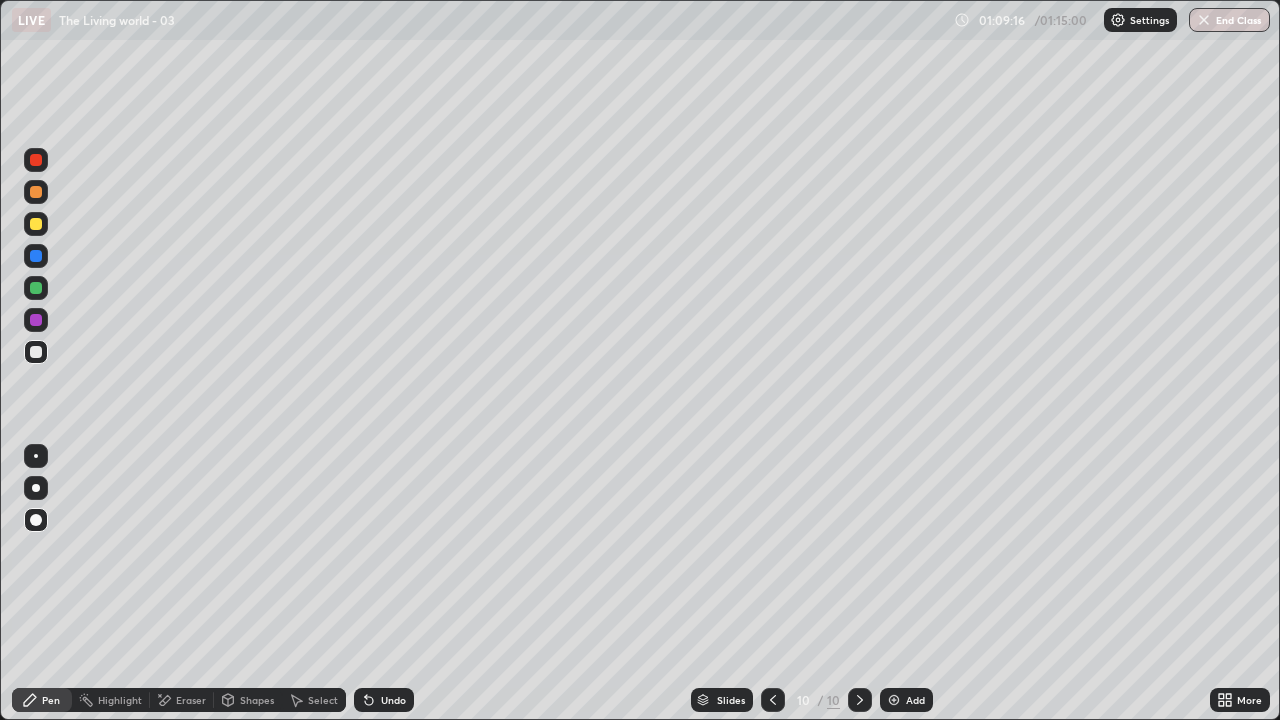 click at bounding box center (36, 192) 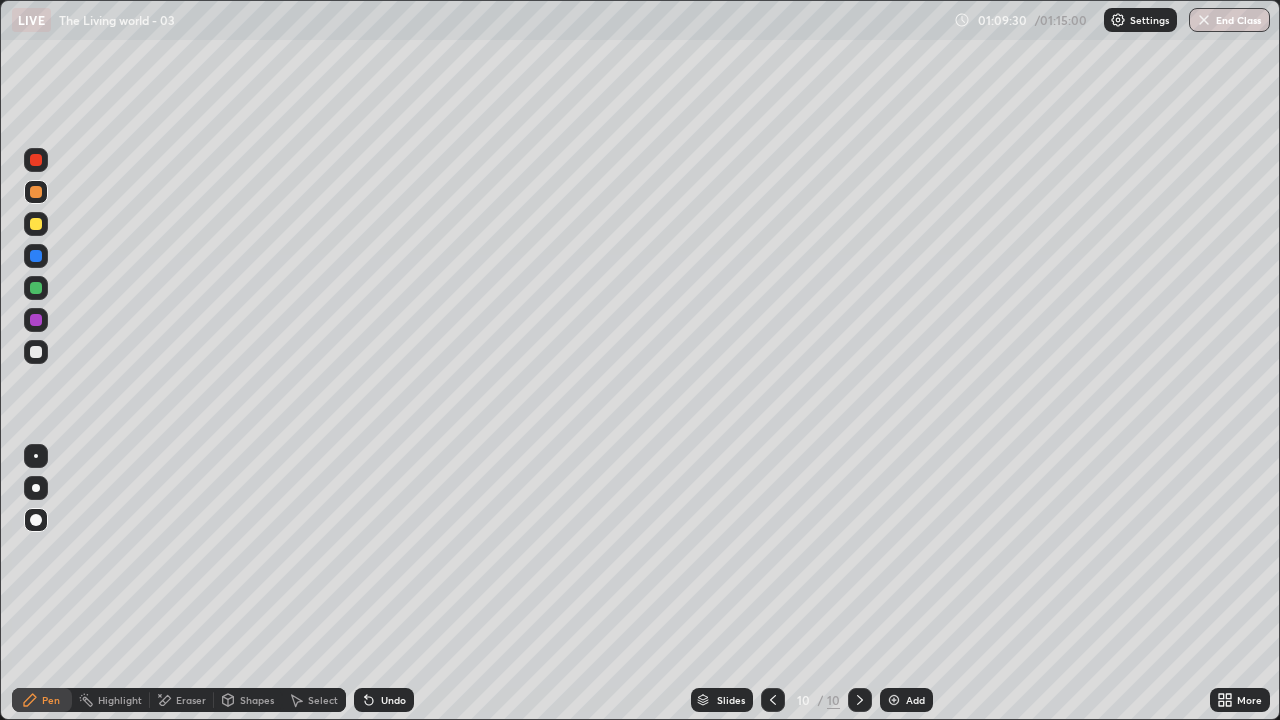 click at bounding box center [36, 352] 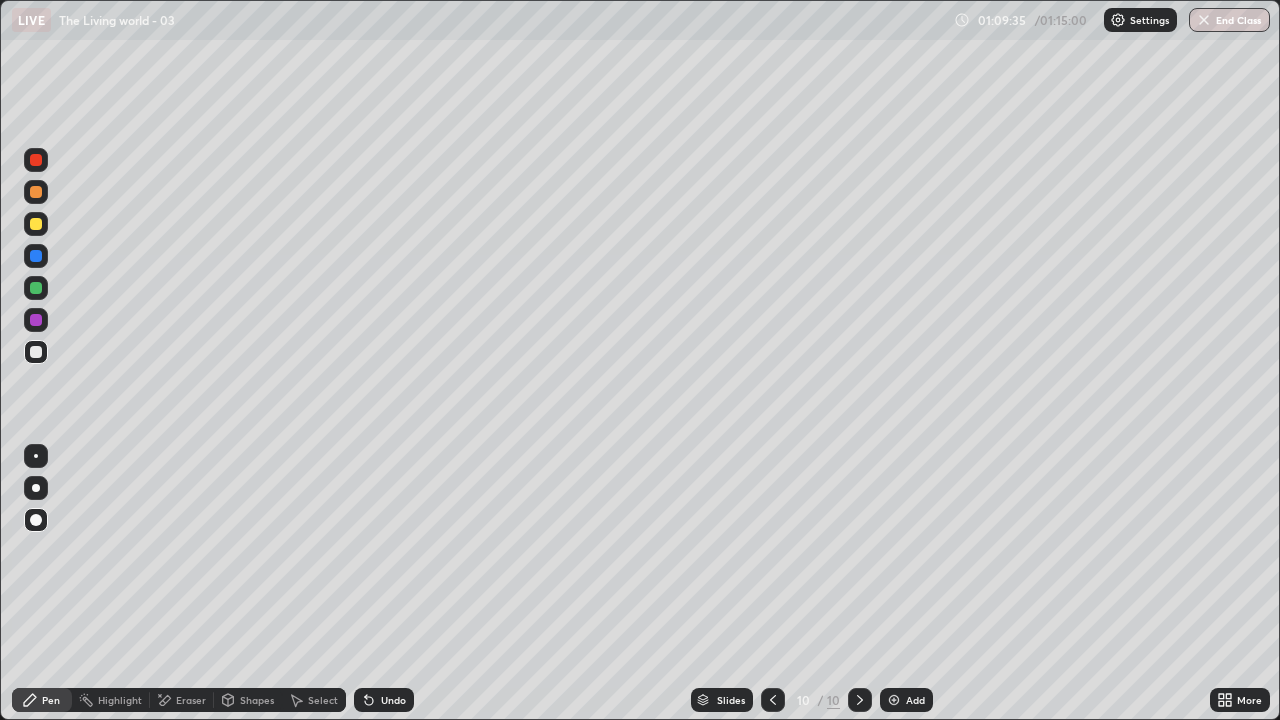 click 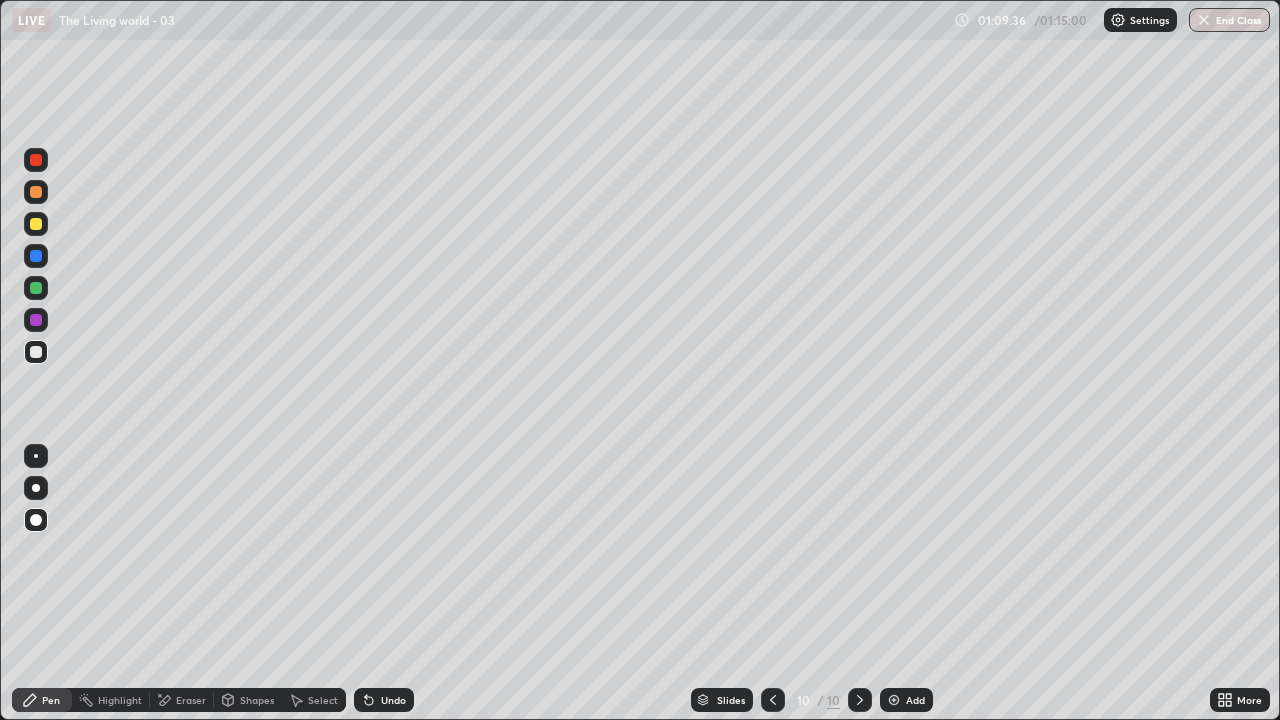 click 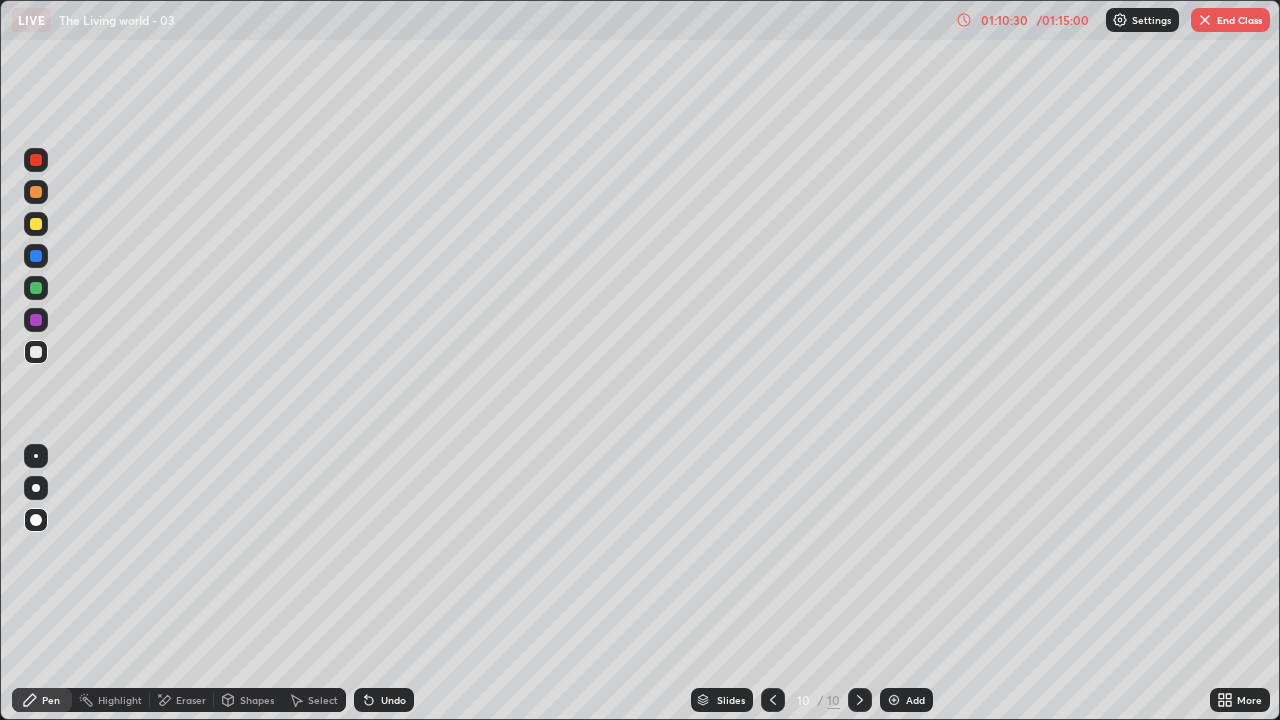 click 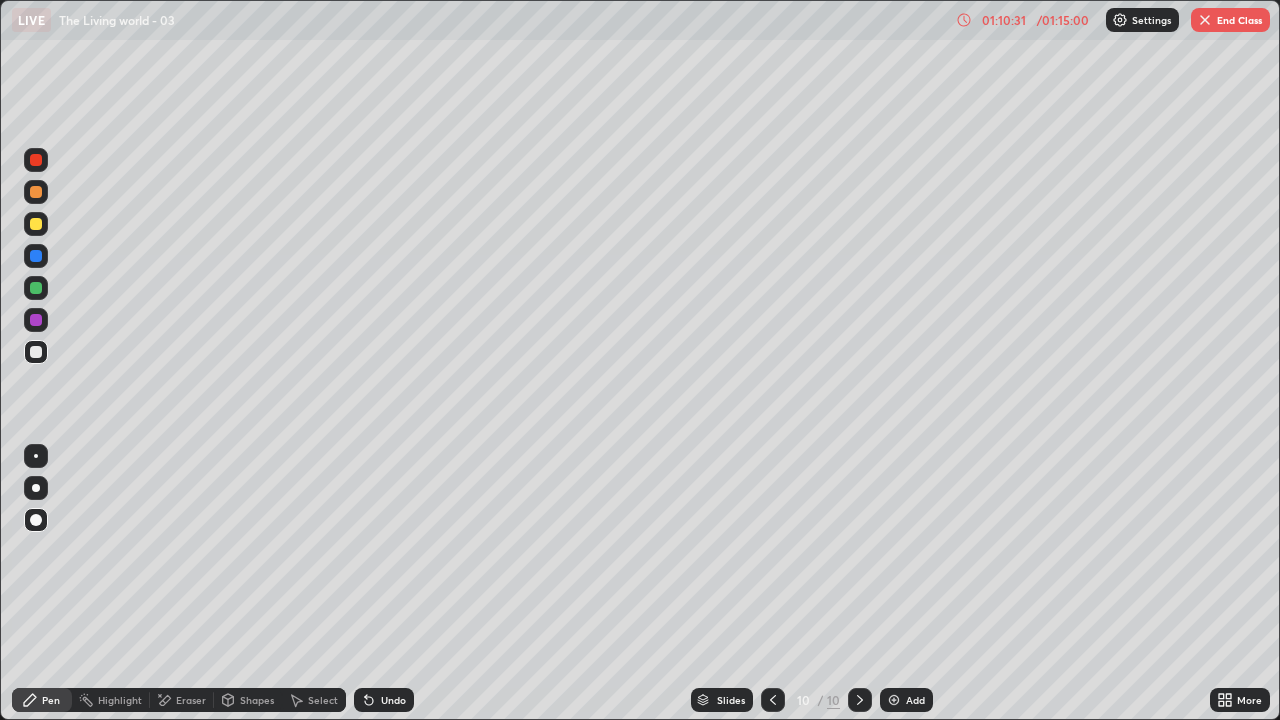 click 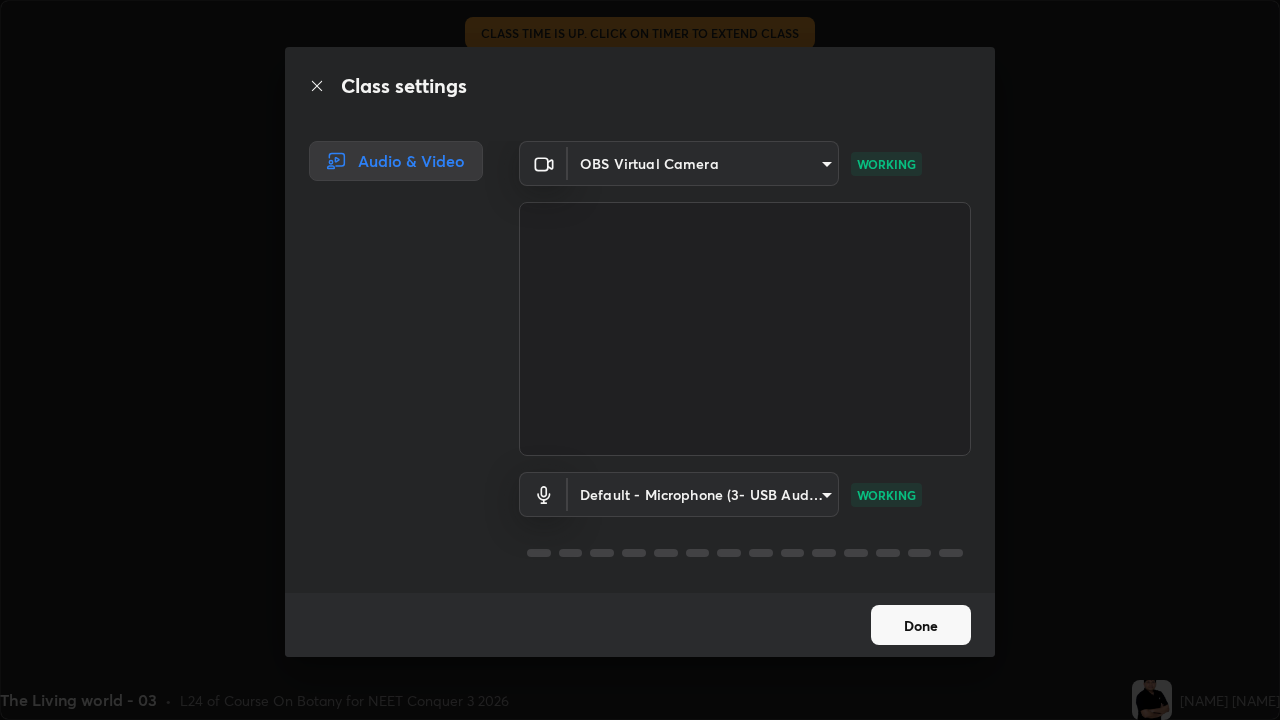 click on "Done" at bounding box center [921, 625] 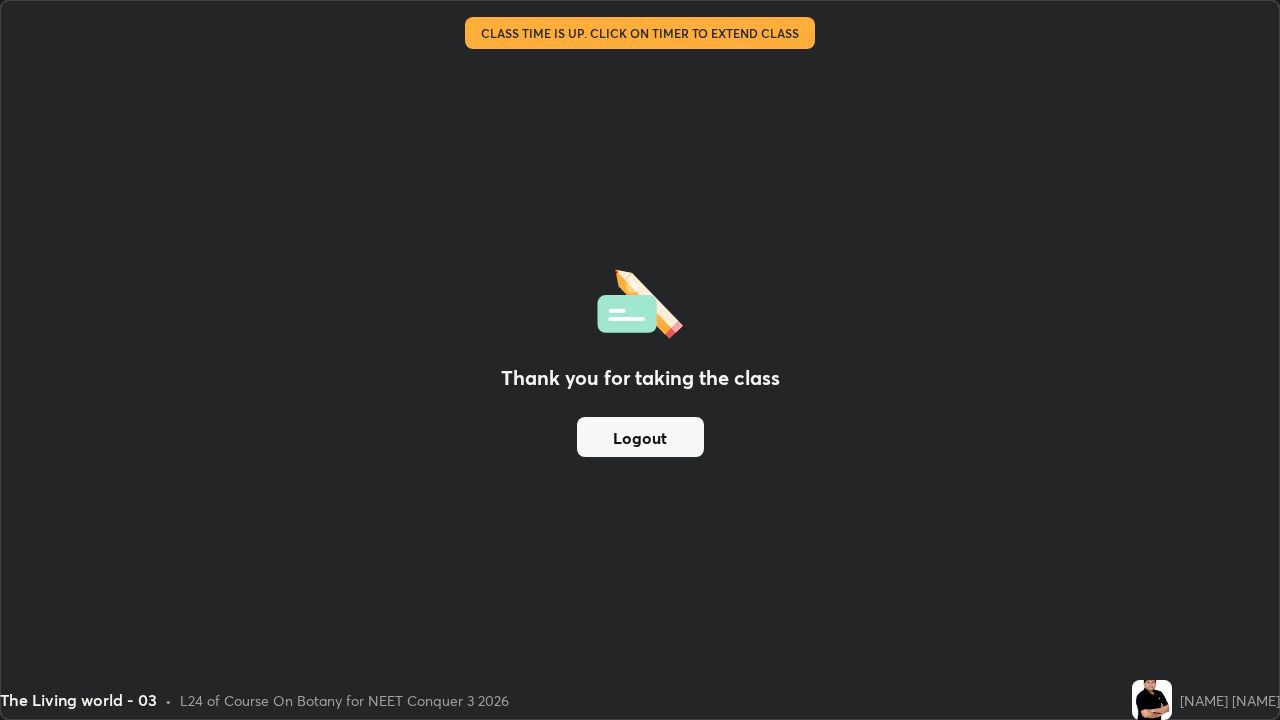 click on "Thank you for taking the class" at bounding box center [640, 378] 